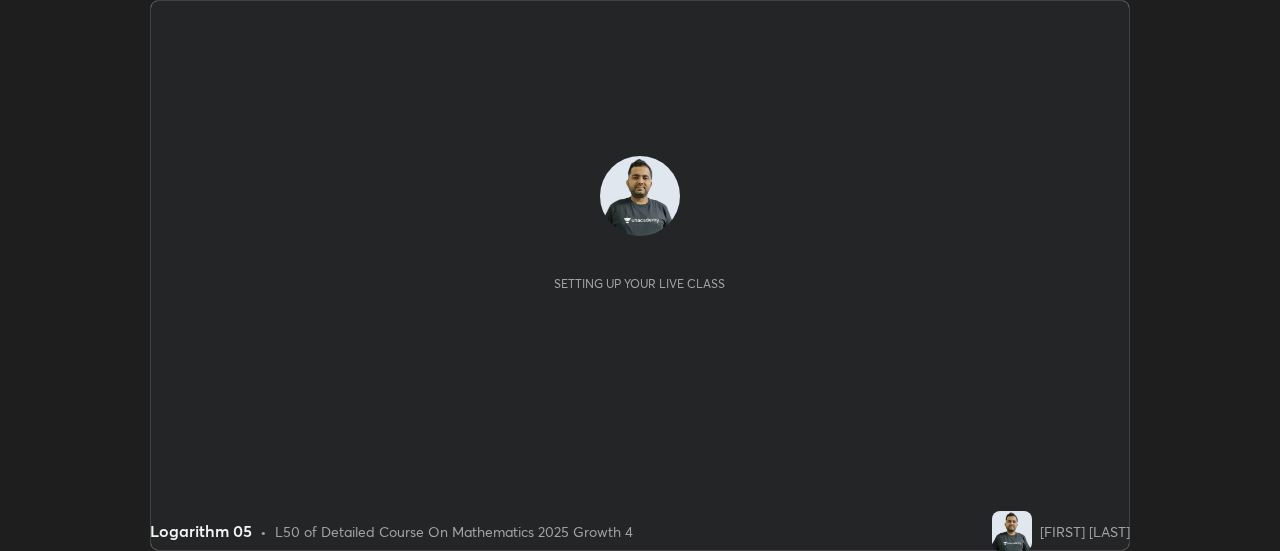 scroll, scrollTop: 0, scrollLeft: 0, axis: both 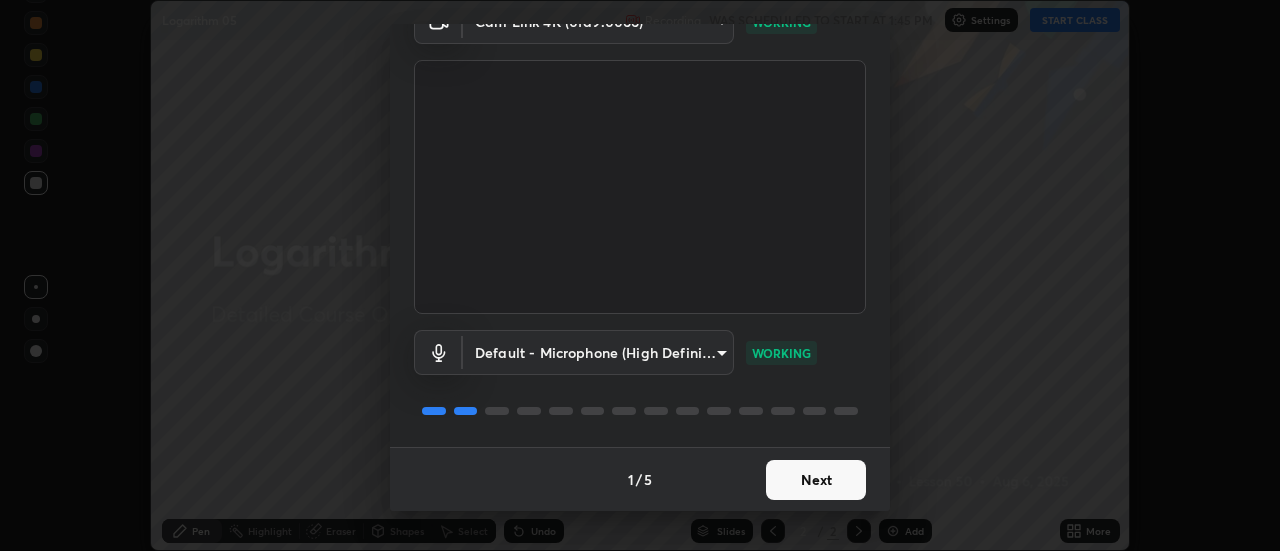 click on "Next" at bounding box center [816, 480] 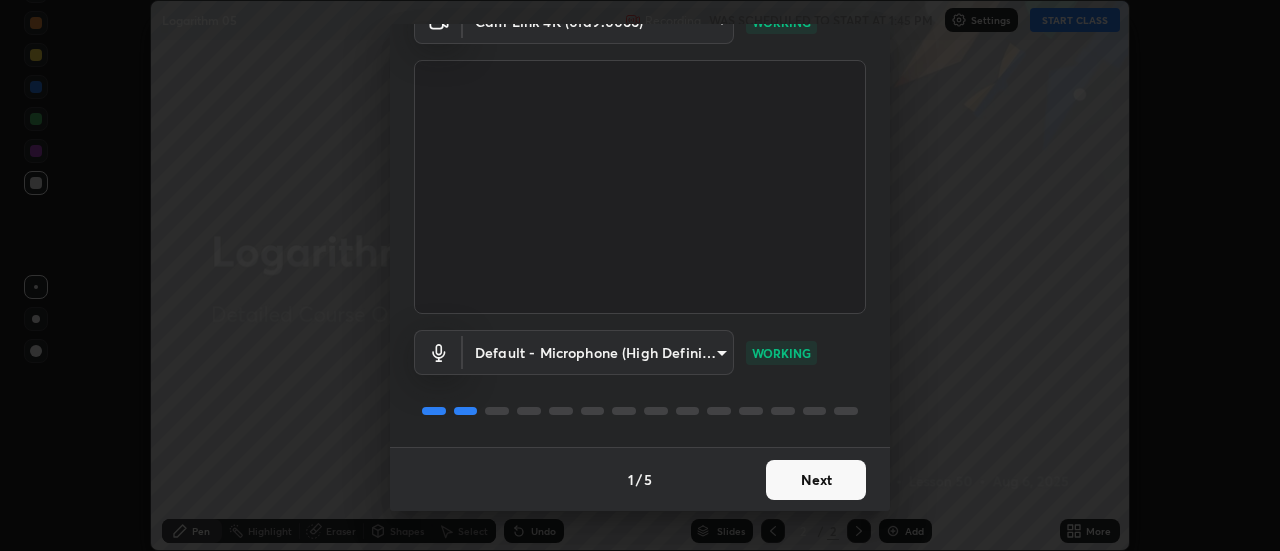 scroll, scrollTop: 0, scrollLeft: 0, axis: both 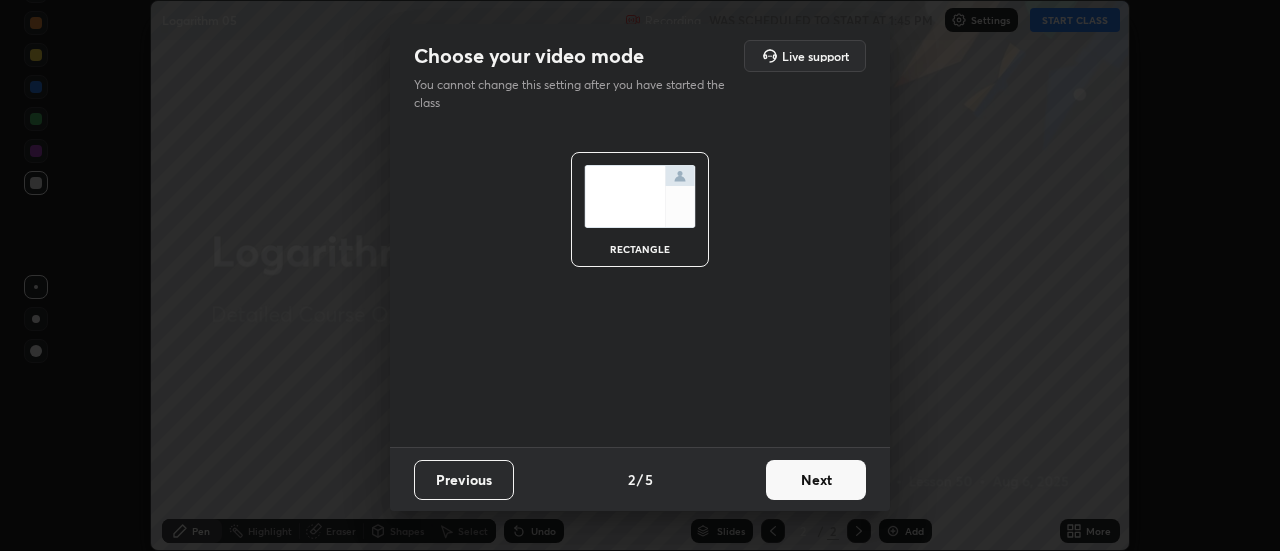 click on "Next" at bounding box center (816, 480) 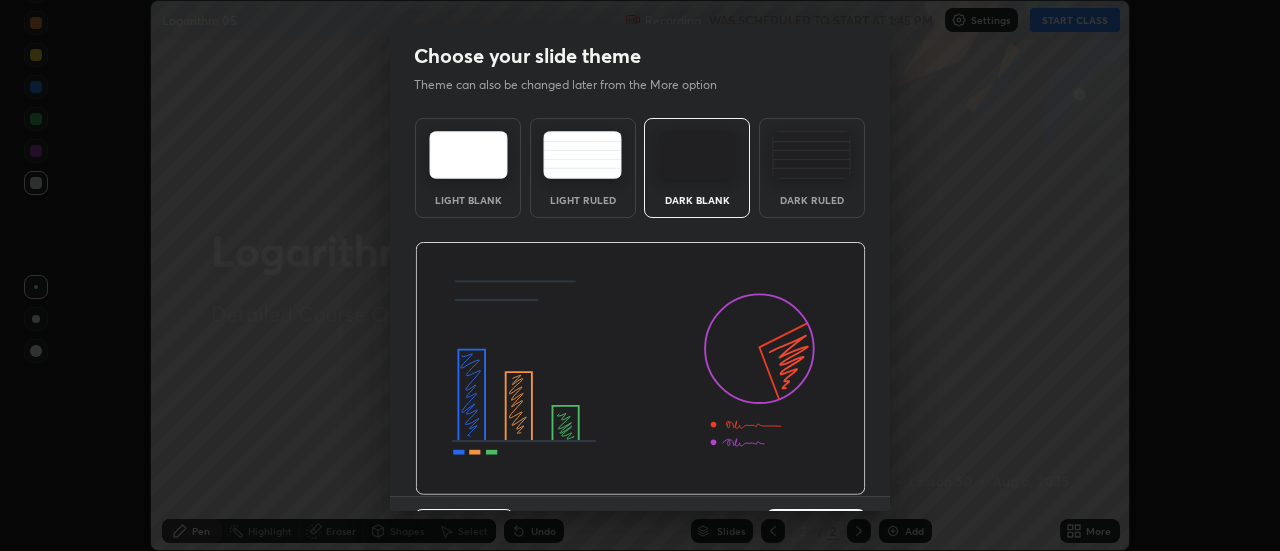 click on "Dark Ruled" at bounding box center [812, 168] 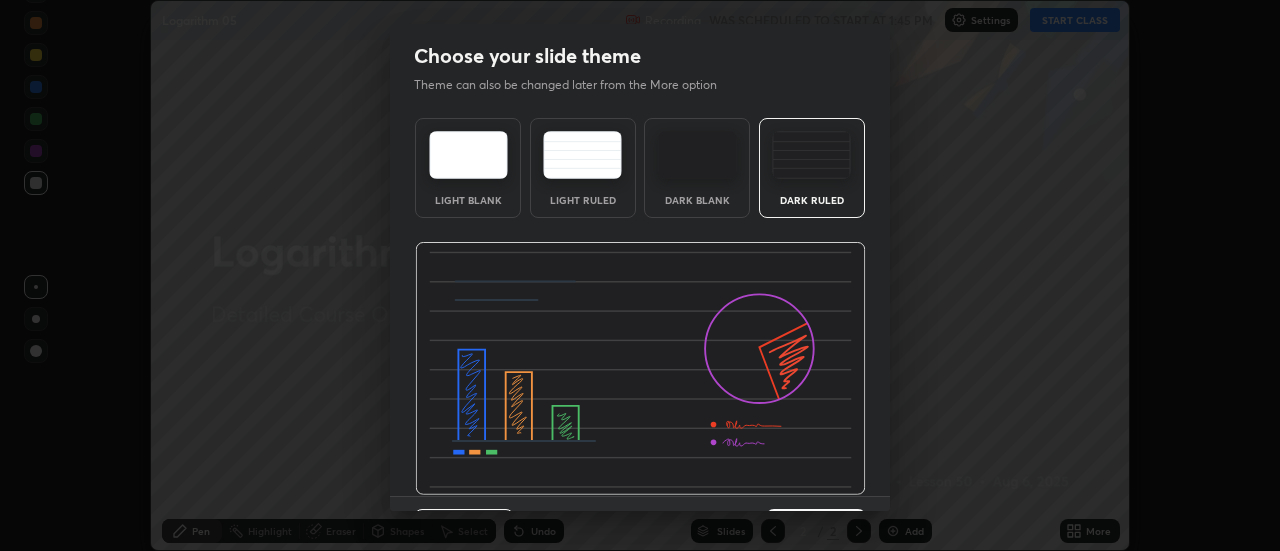 scroll, scrollTop: 49, scrollLeft: 0, axis: vertical 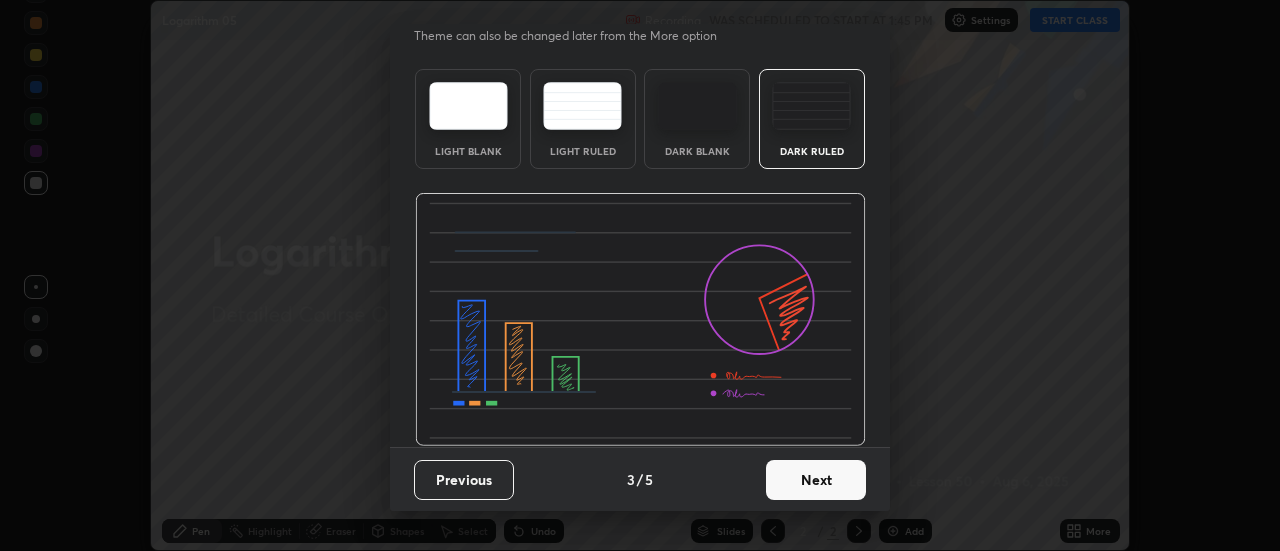 click on "Next" at bounding box center (816, 480) 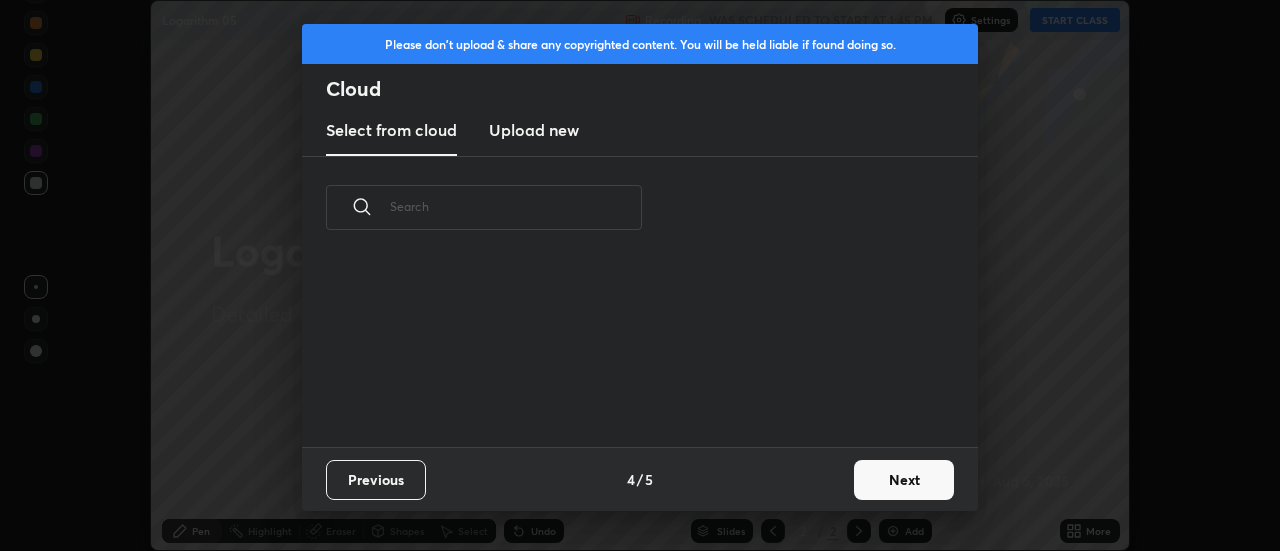 scroll, scrollTop: 0, scrollLeft: 0, axis: both 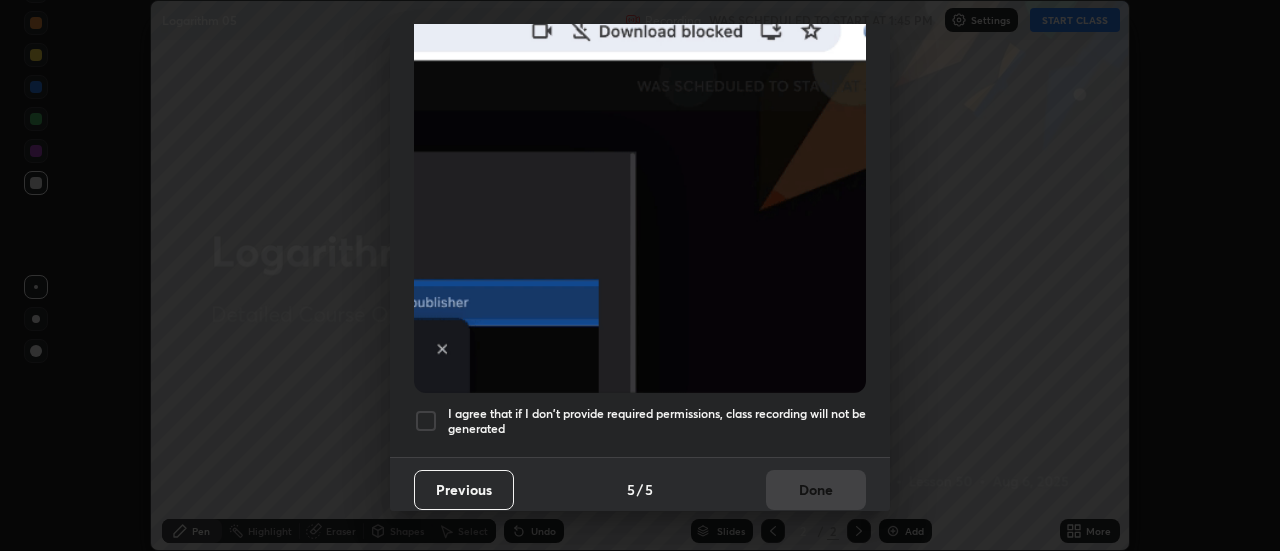 click on "I agree that if I don't provide required permissions, class recording will not be generated" at bounding box center (657, 421) 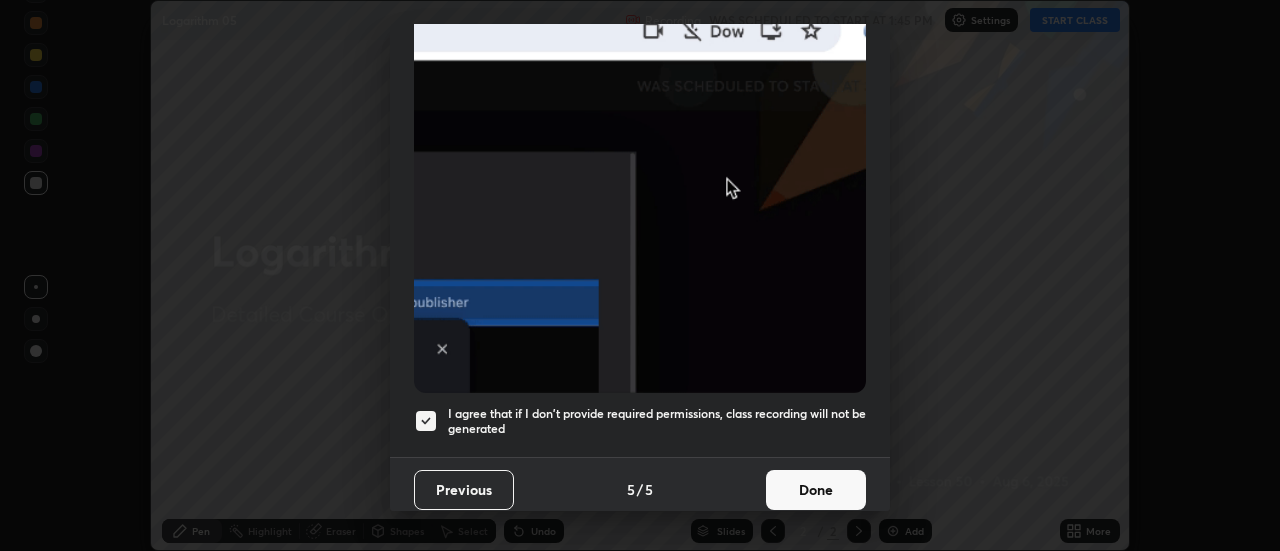 click on "Done" at bounding box center [816, 490] 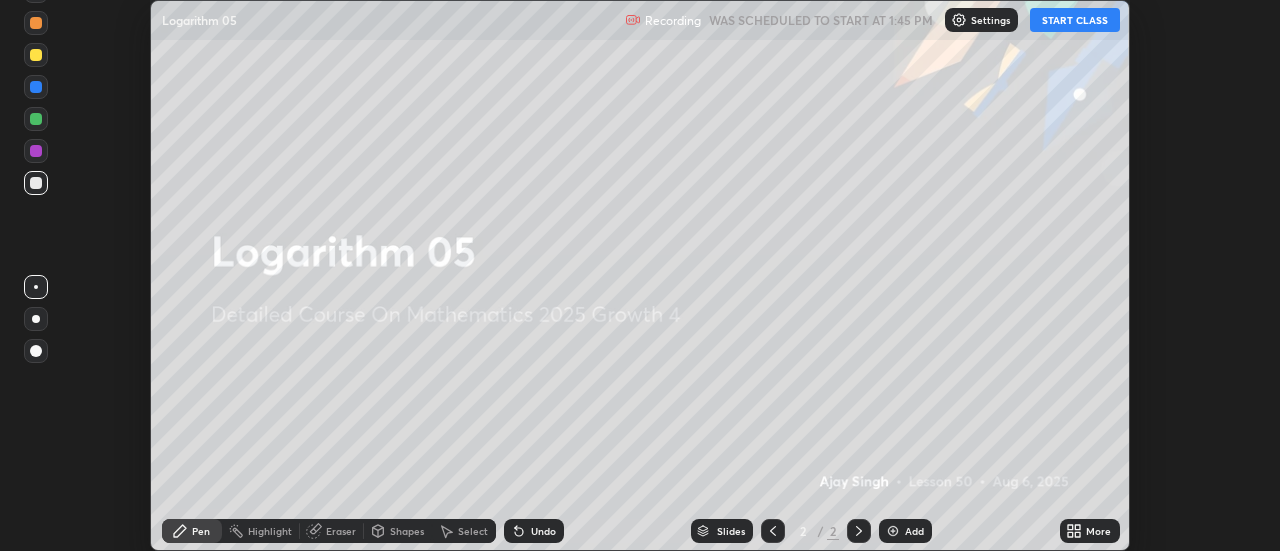 click on "More" at bounding box center (1098, 531) 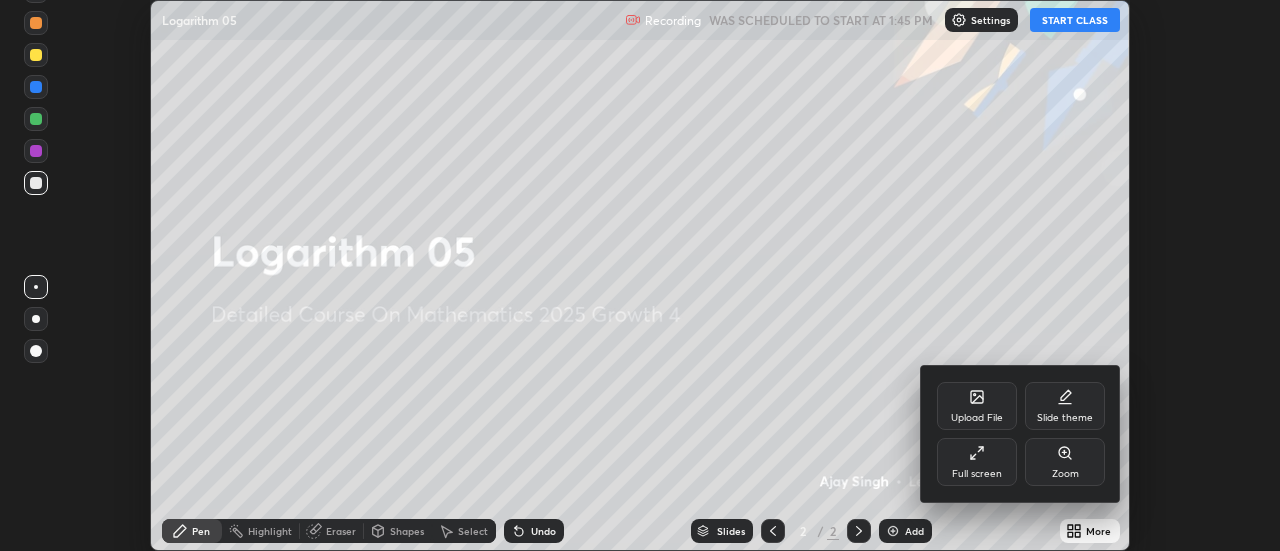 click on "Full screen" at bounding box center (977, 474) 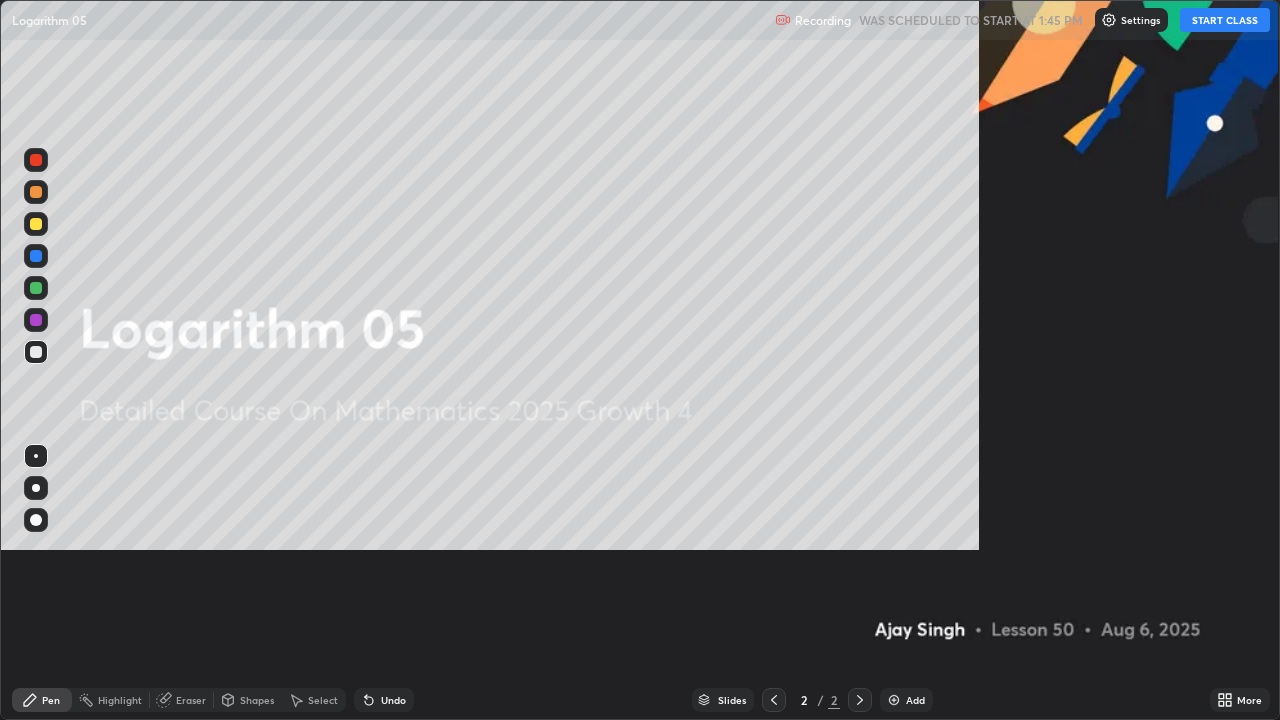 scroll, scrollTop: 99280, scrollLeft: 98720, axis: both 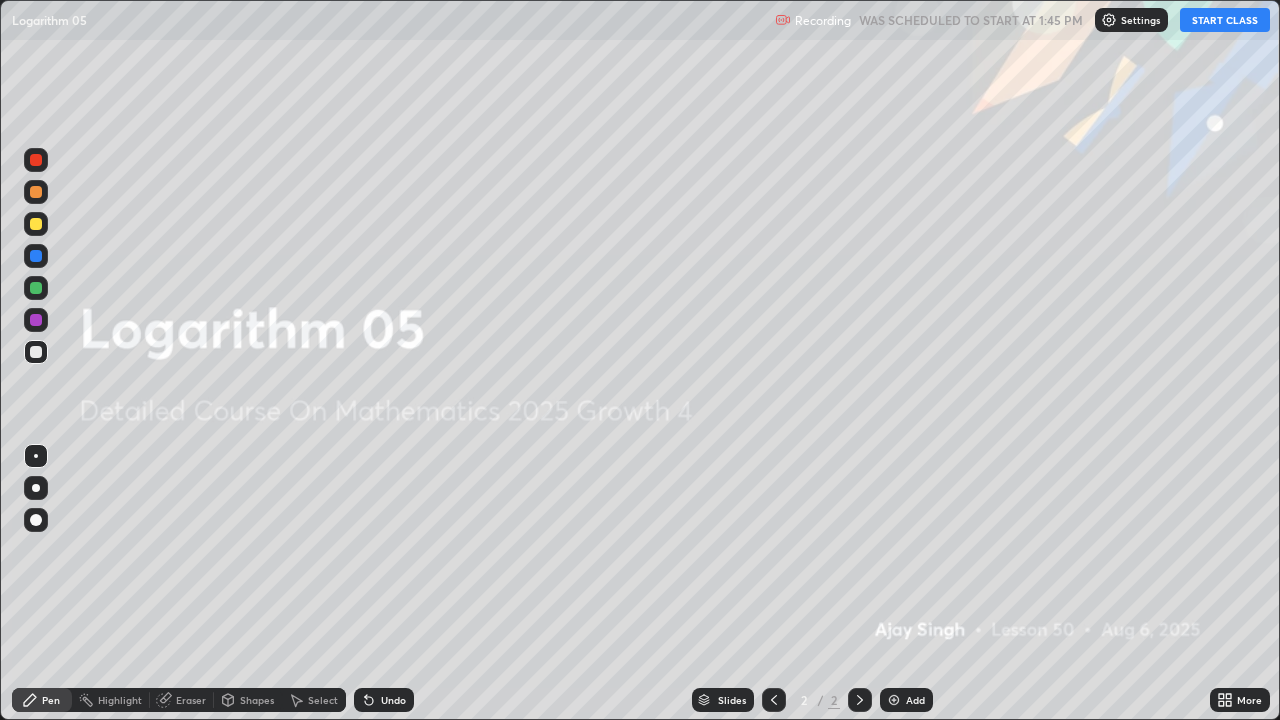 click on "START CLASS" at bounding box center [1225, 20] 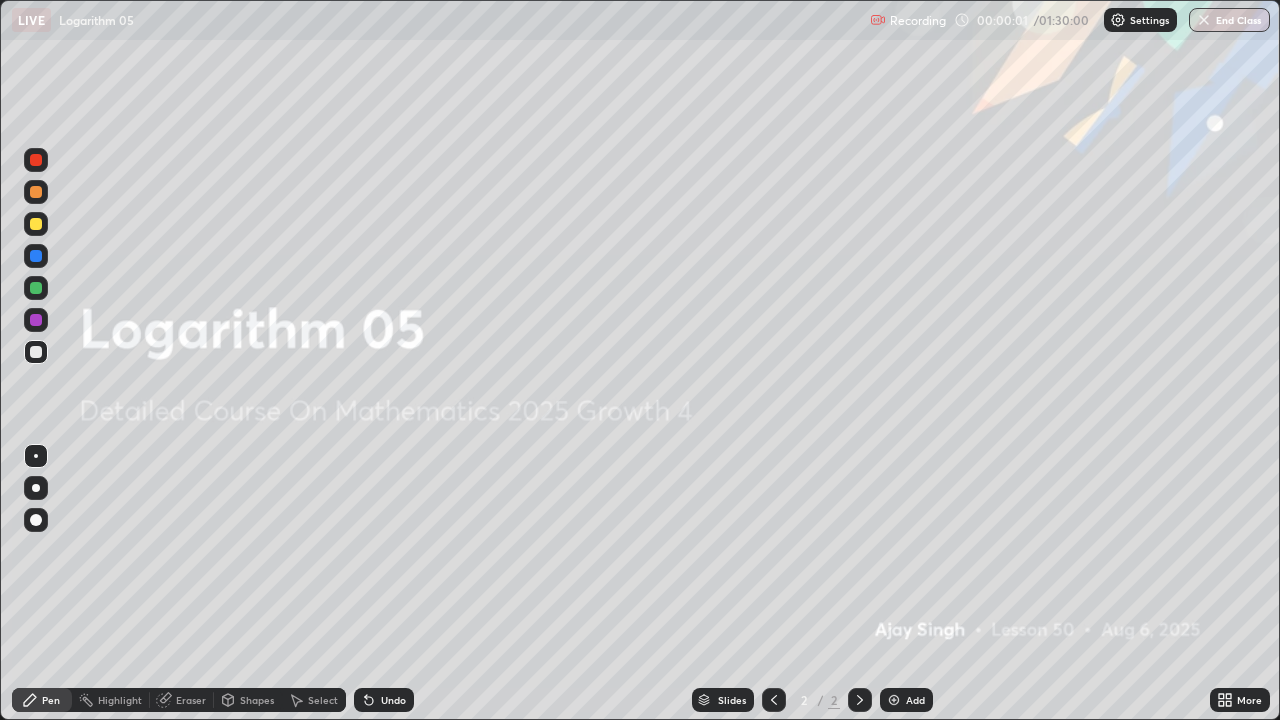 click on "Add" at bounding box center [915, 700] 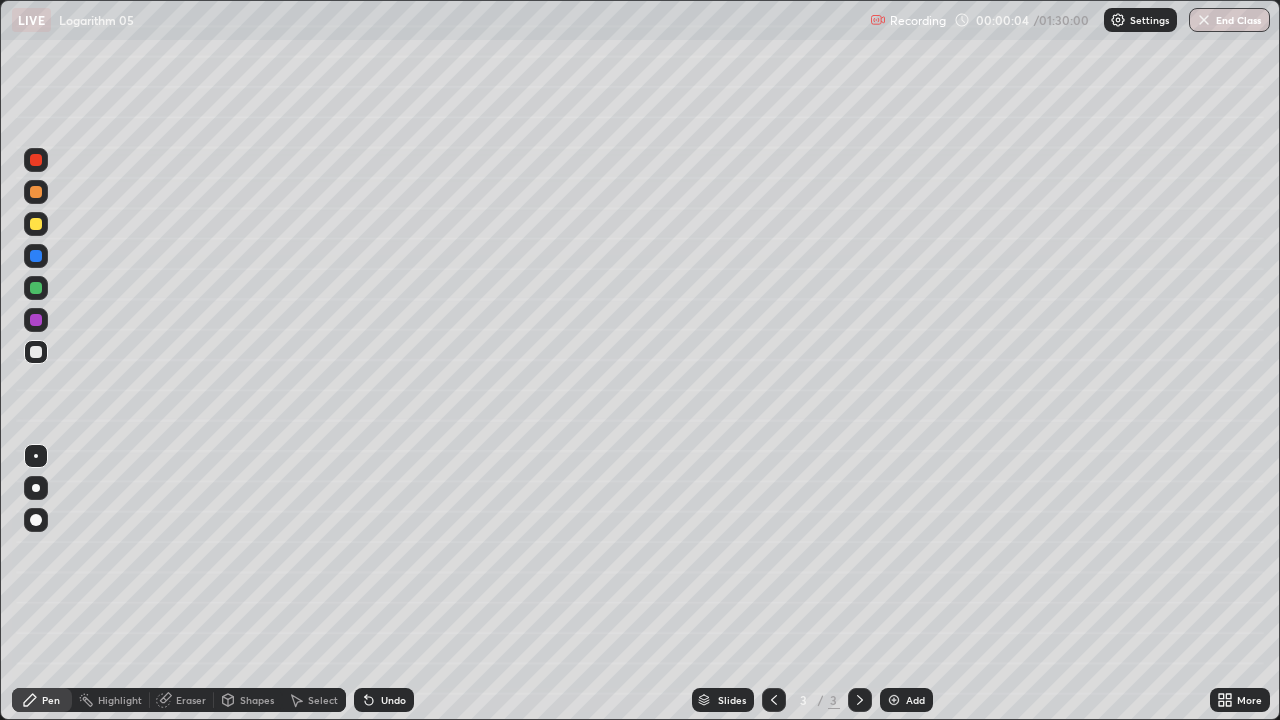 click at bounding box center [36, 488] 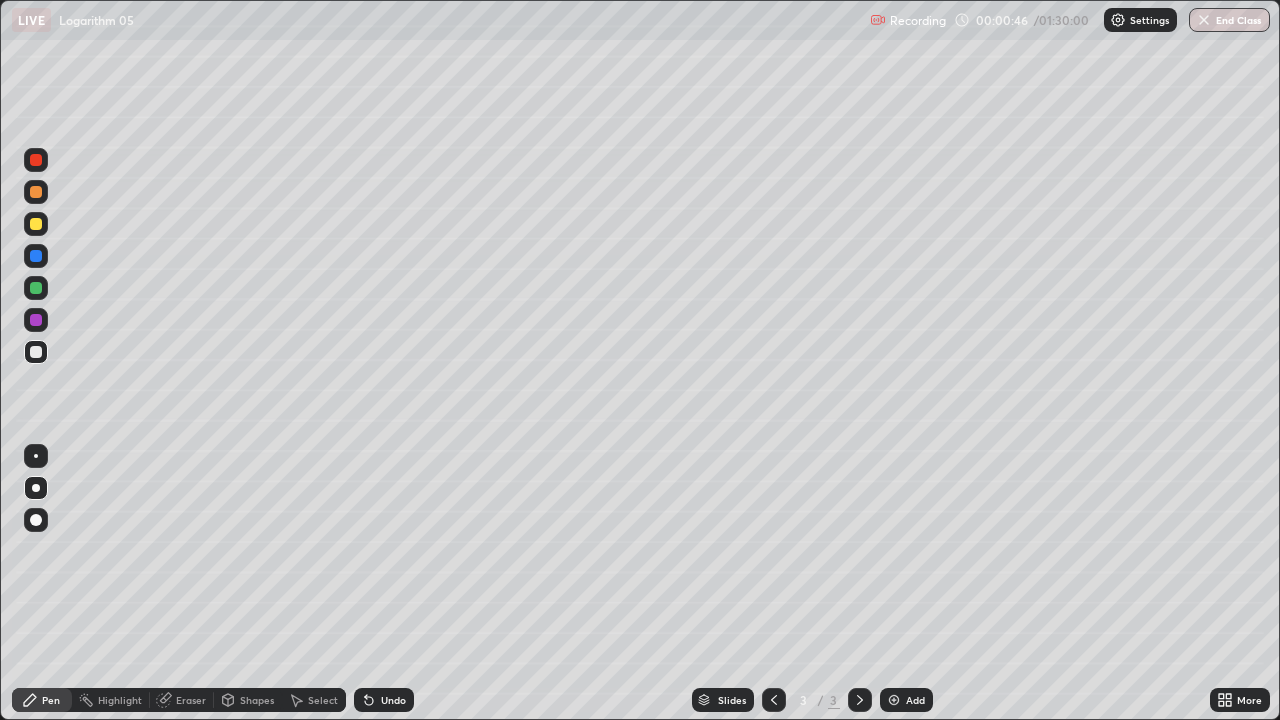 click on "More" at bounding box center [1240, 700] 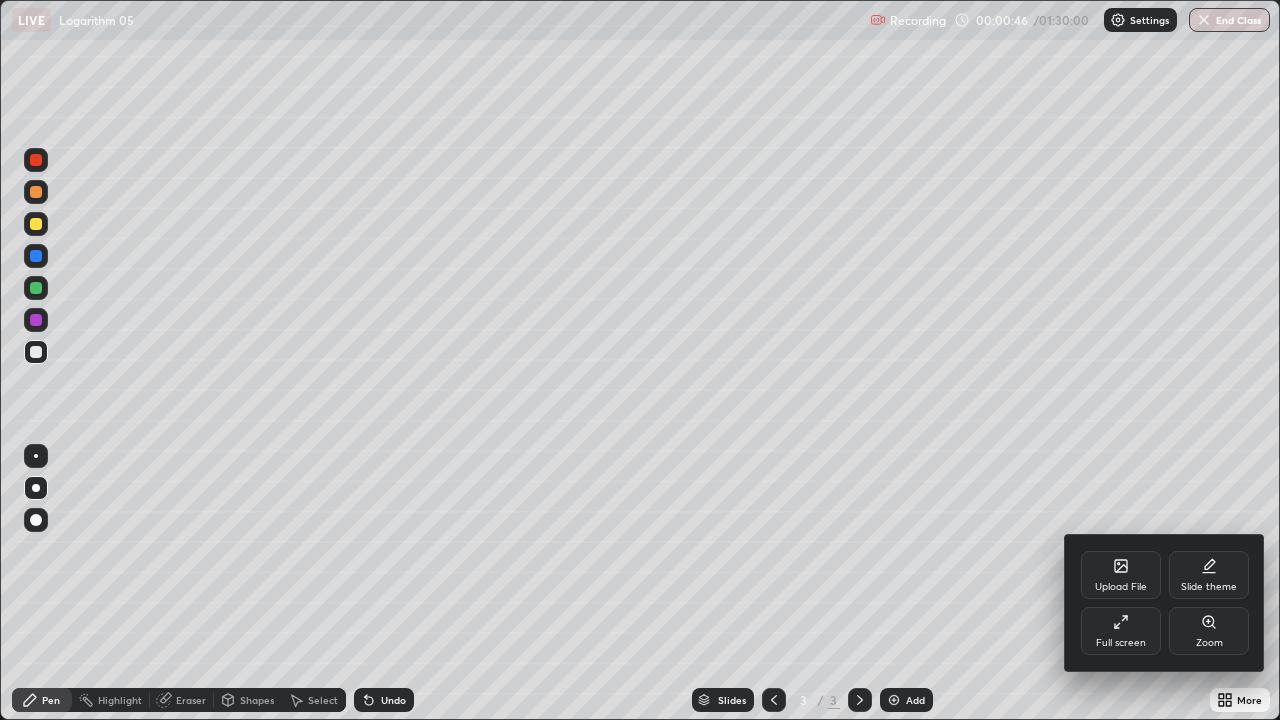click on "Upload File" at bounding box center [1121, 587] 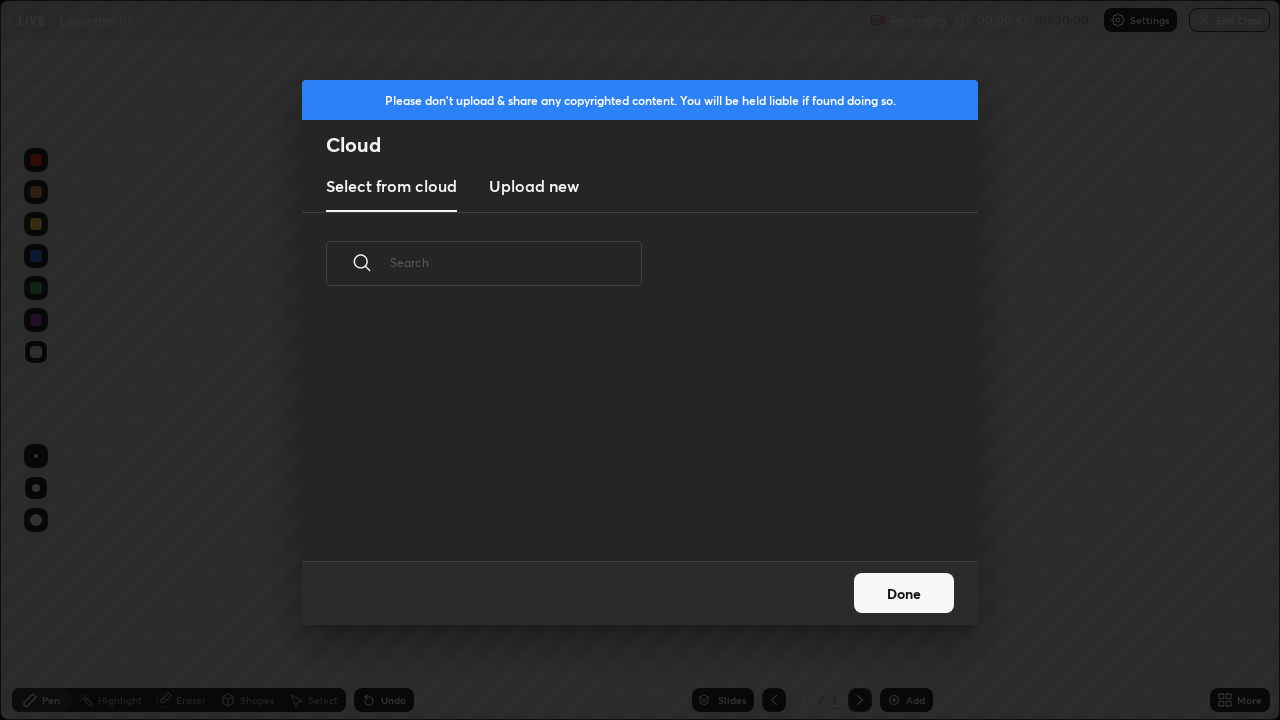 click on "Please don't upload & share any copyrighted content. You will be held liable if found doing so. Cloud Select from cloud Upload new ​ Done" at bounding box center [640, 360] 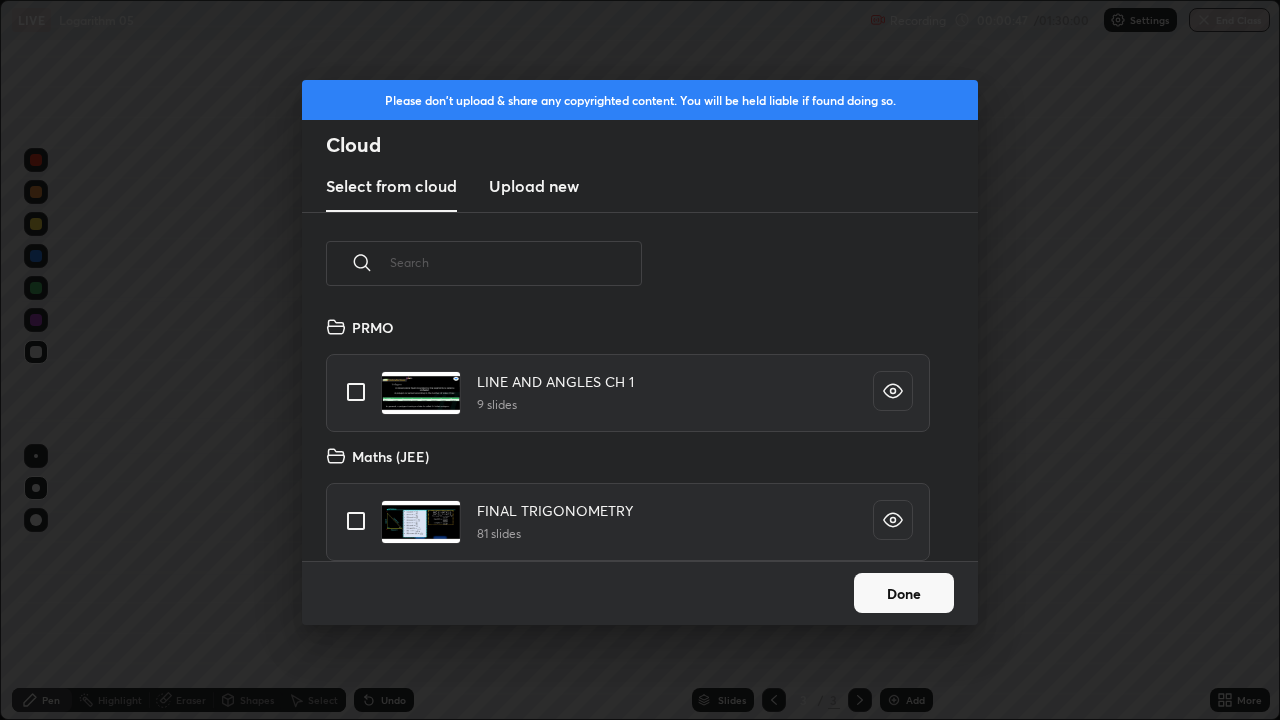 scroll, scrollTop: 7, scrollLeft: 11, axis: both 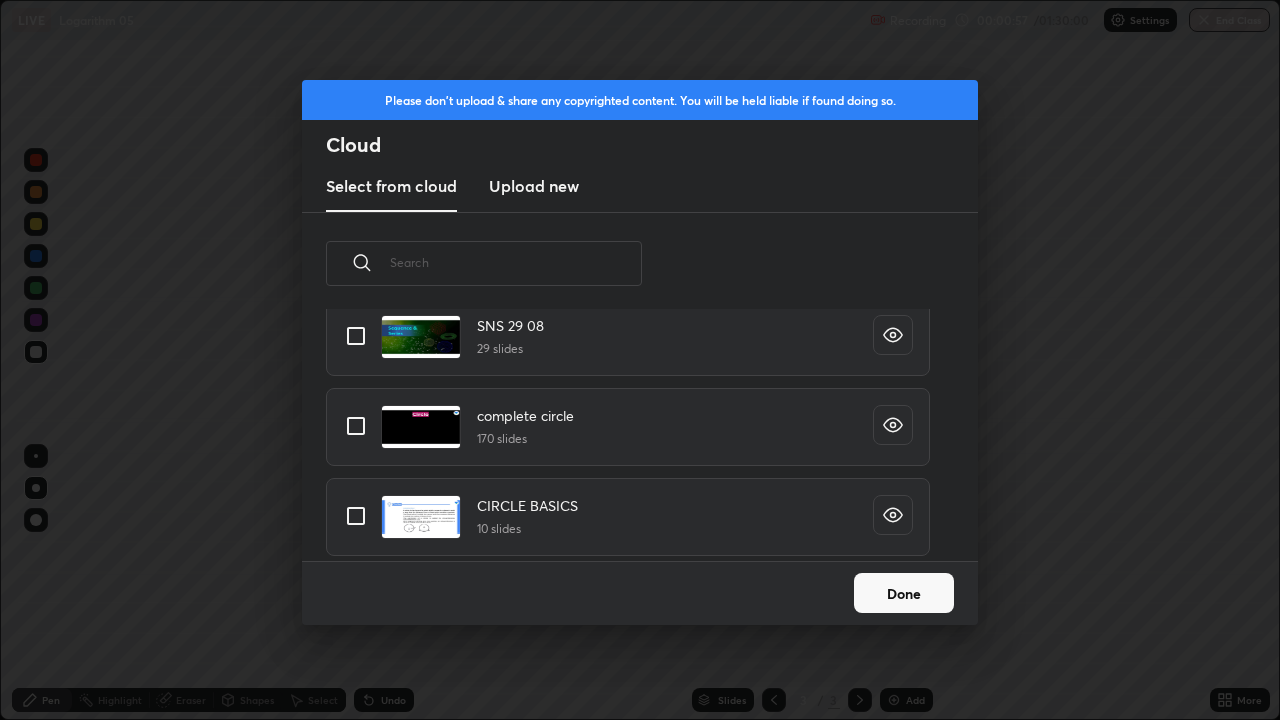 click at bounding box center [356, 336] 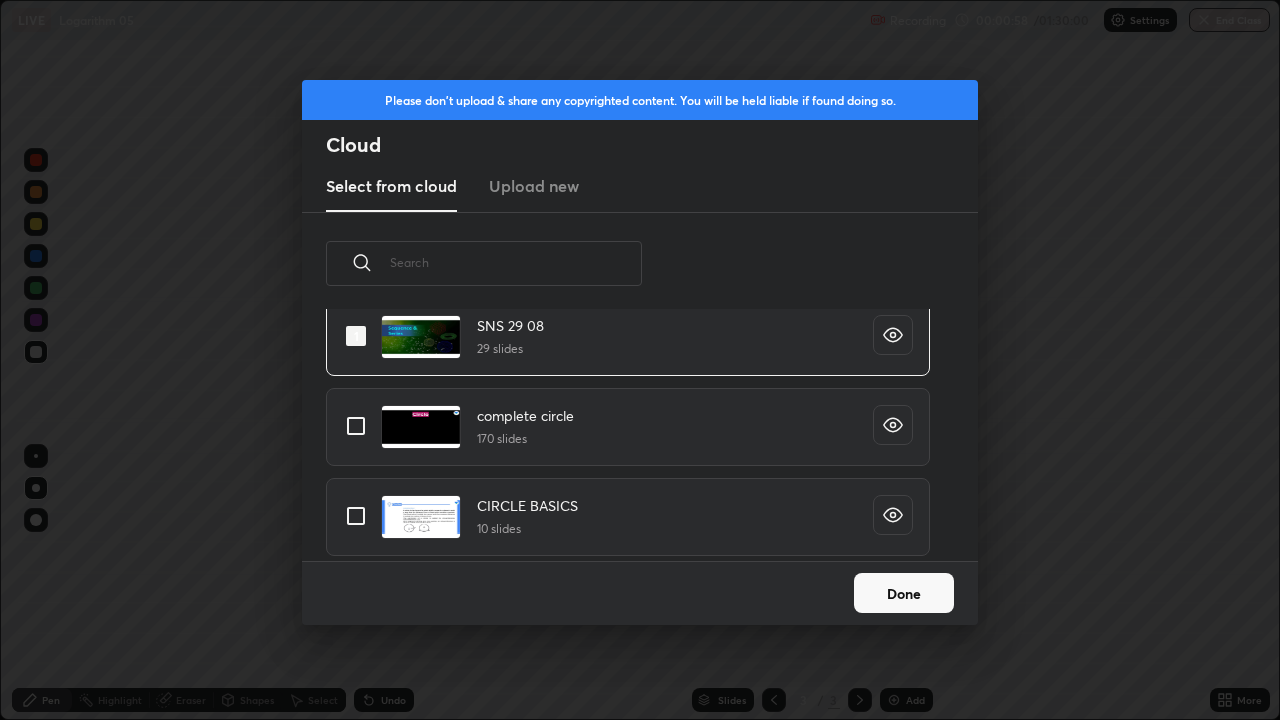 click on "Done" at bounding box center (904, 593) 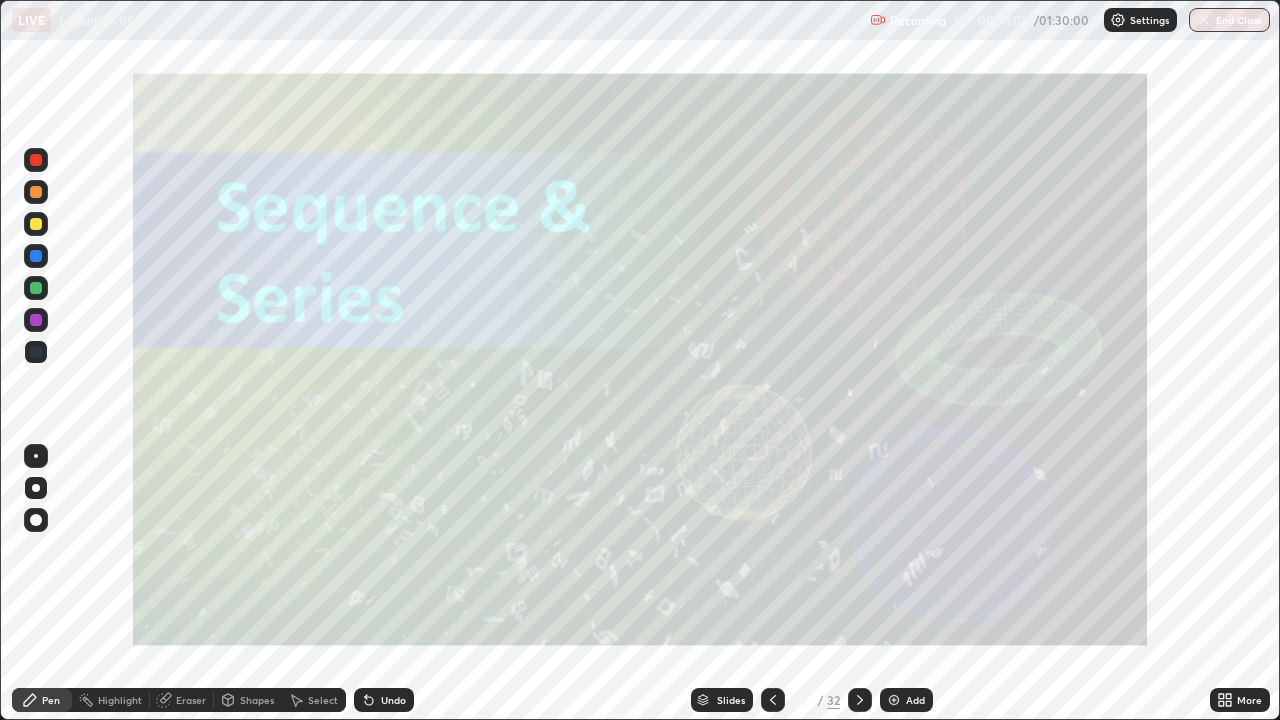 click 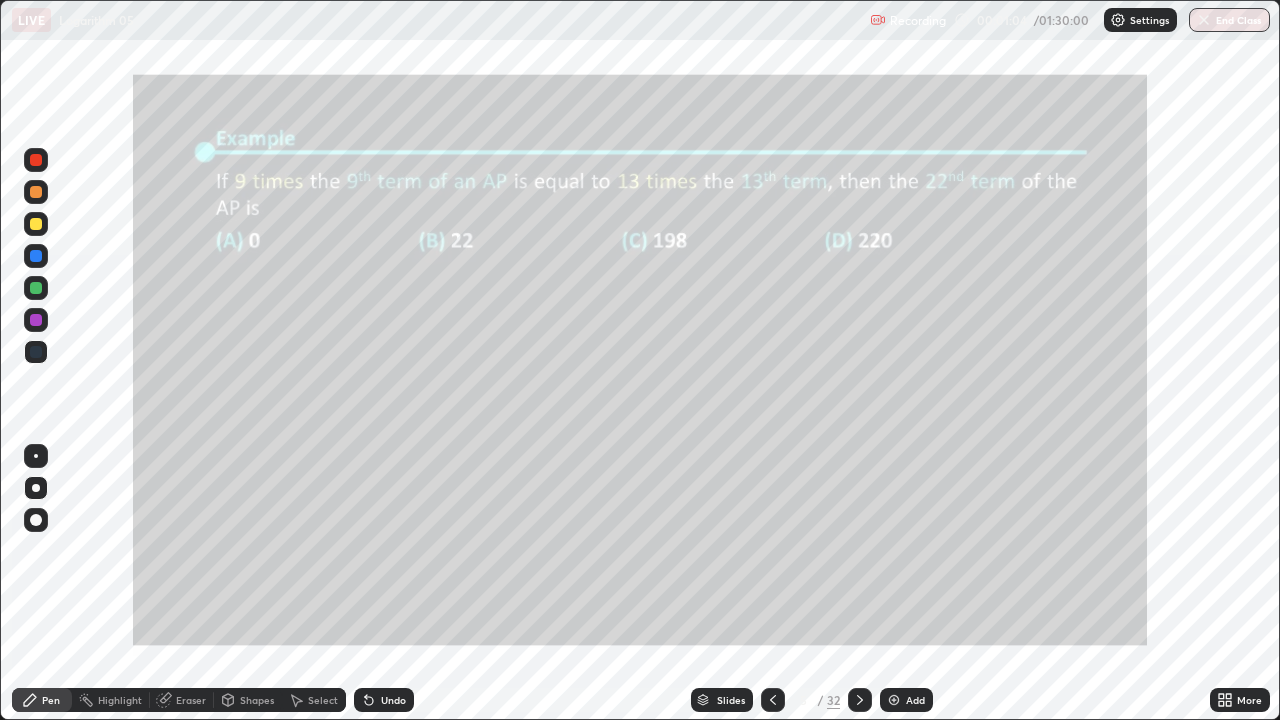 click 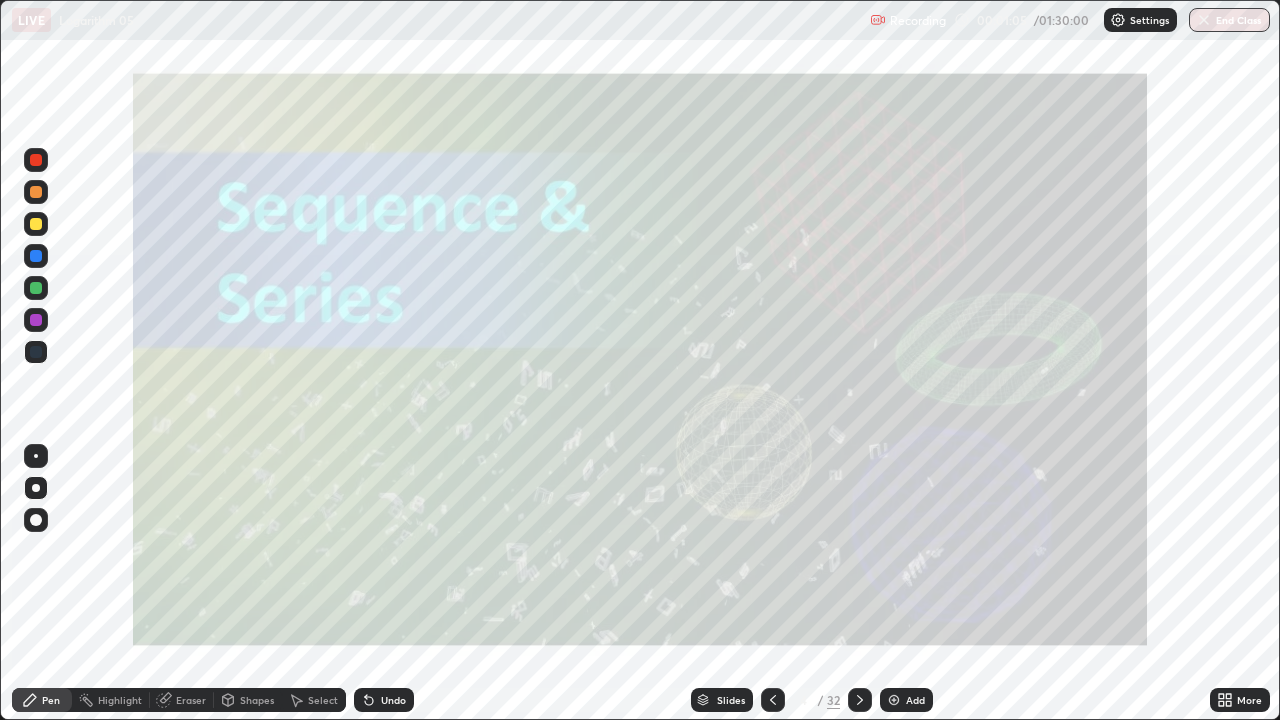 click on "Add" at bounding box center (915, 700) 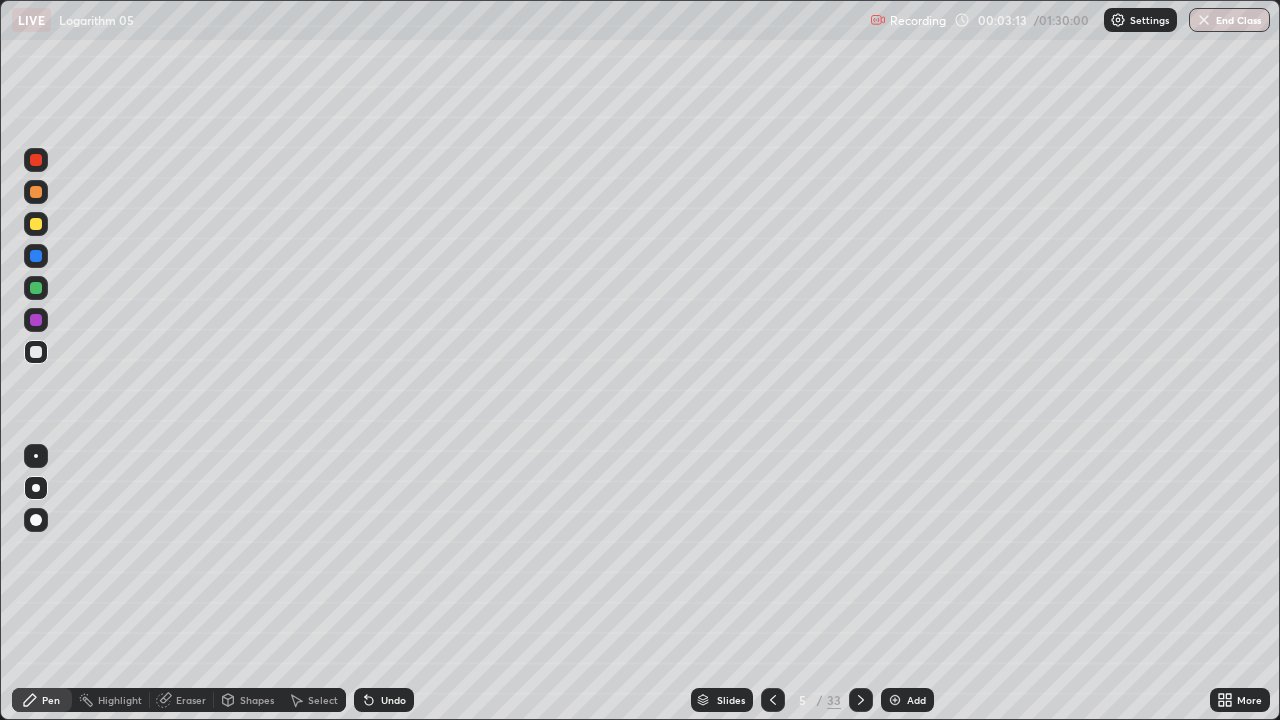 click at bounding box center (36, 224) 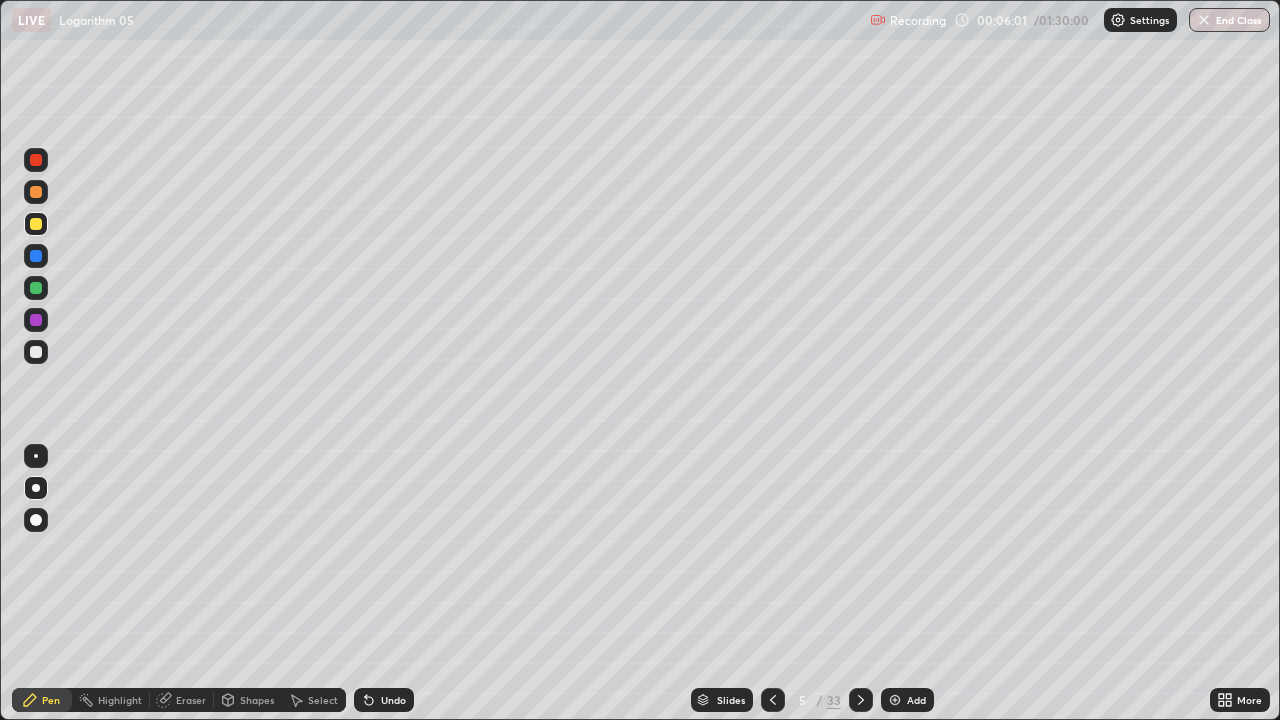click at bounding box center (36, 192) 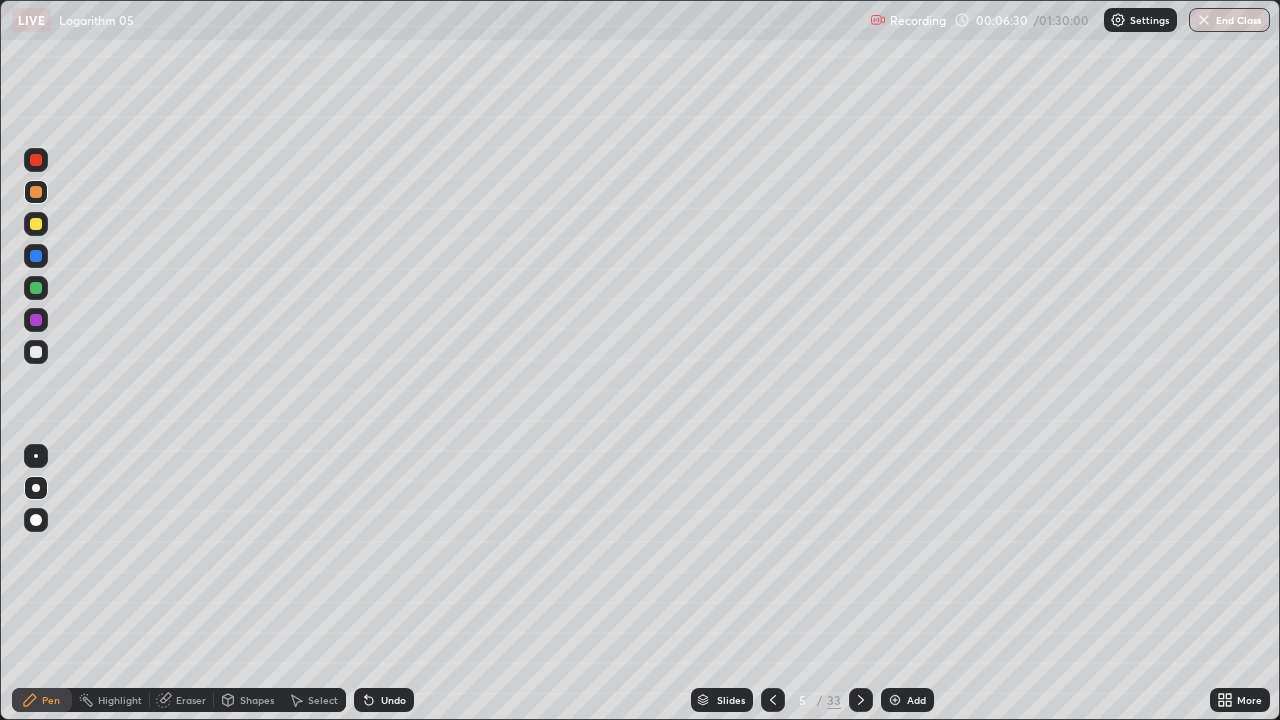 click on "Add" at bounding box center [916, 700] 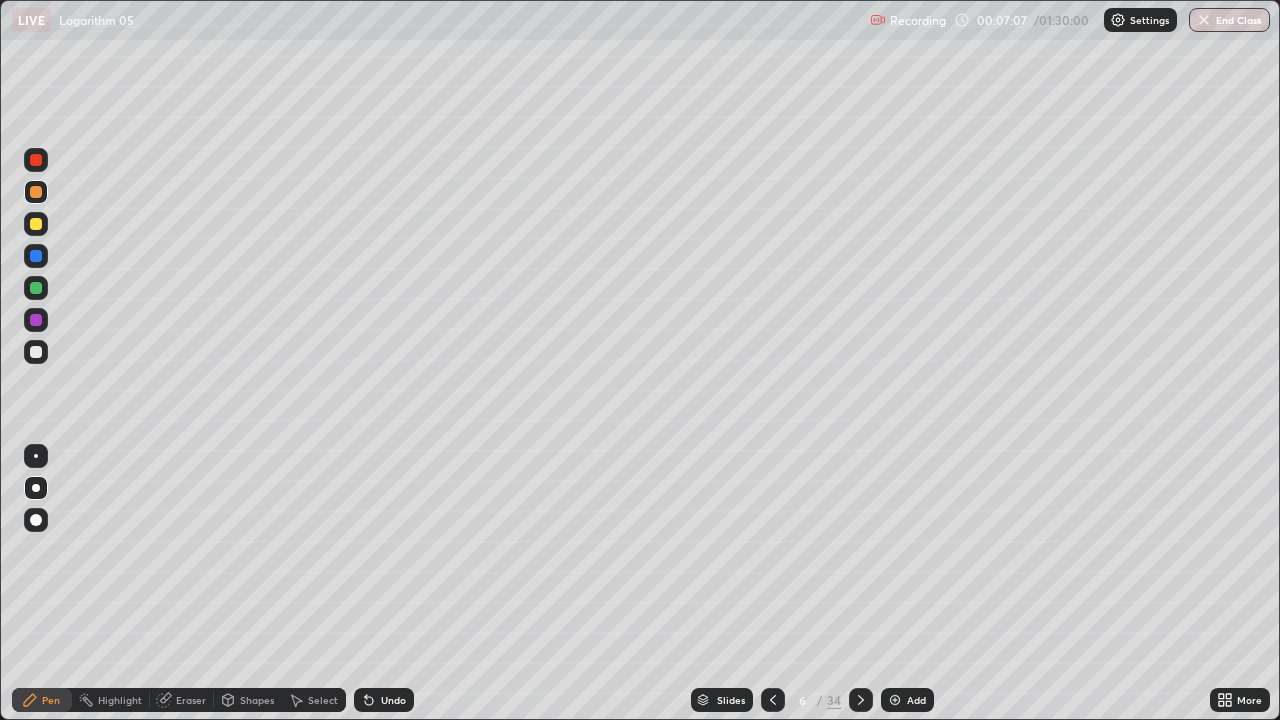 click at bounding box center [36, 288] 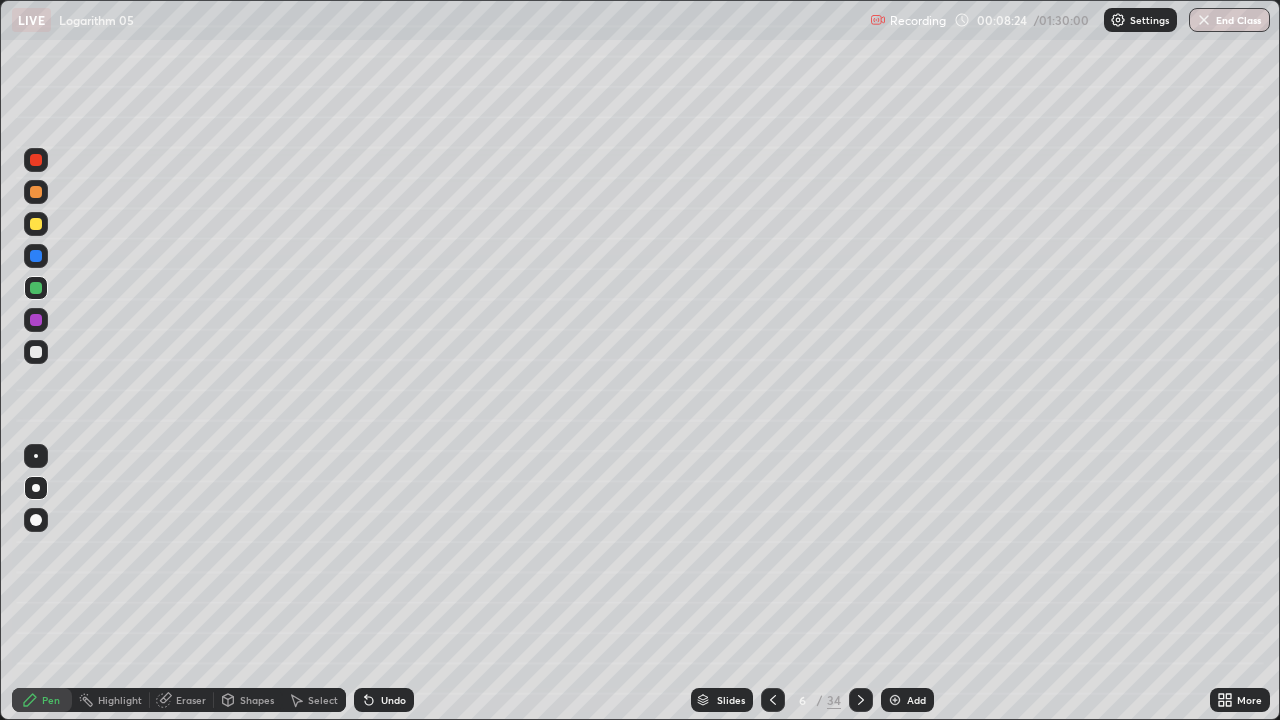 click 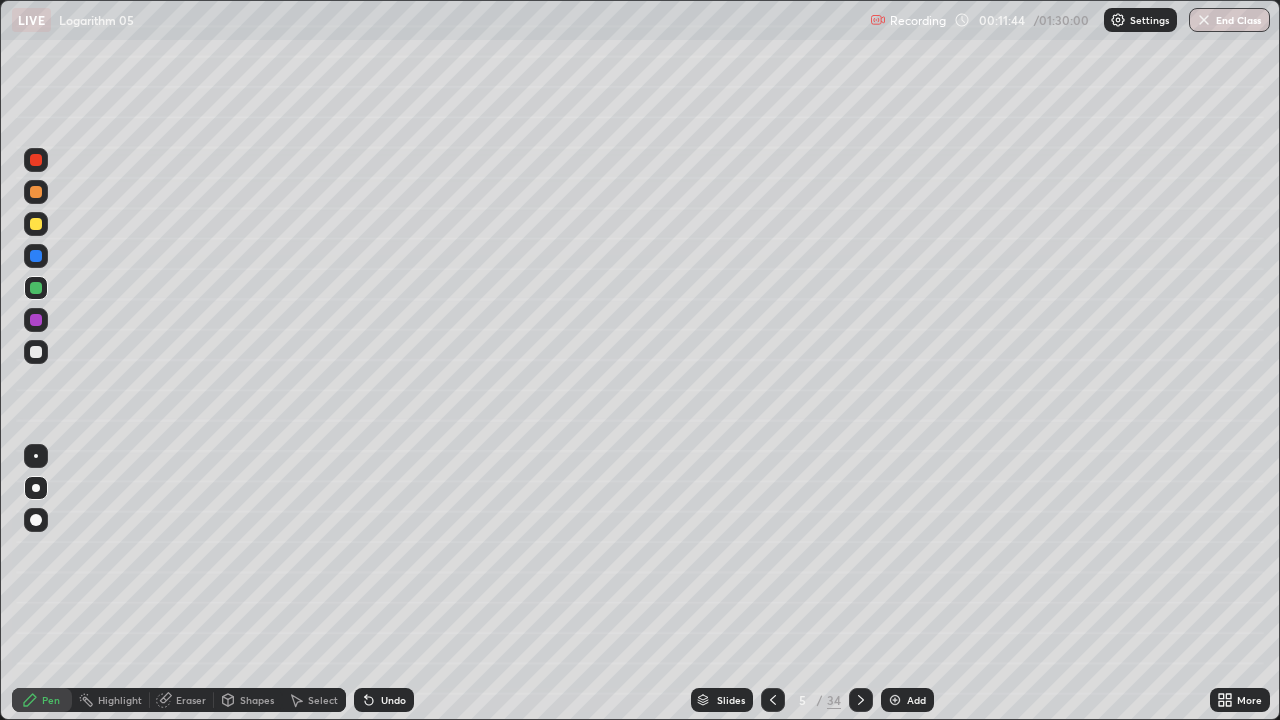 click 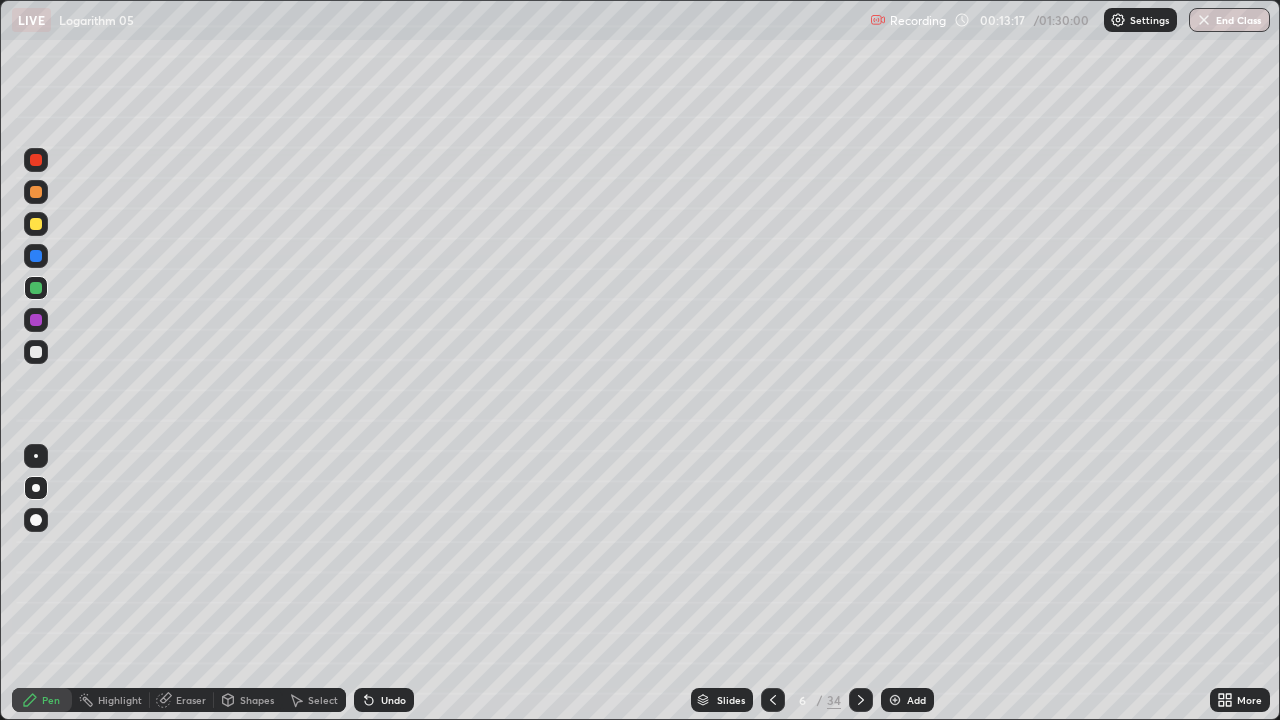 click 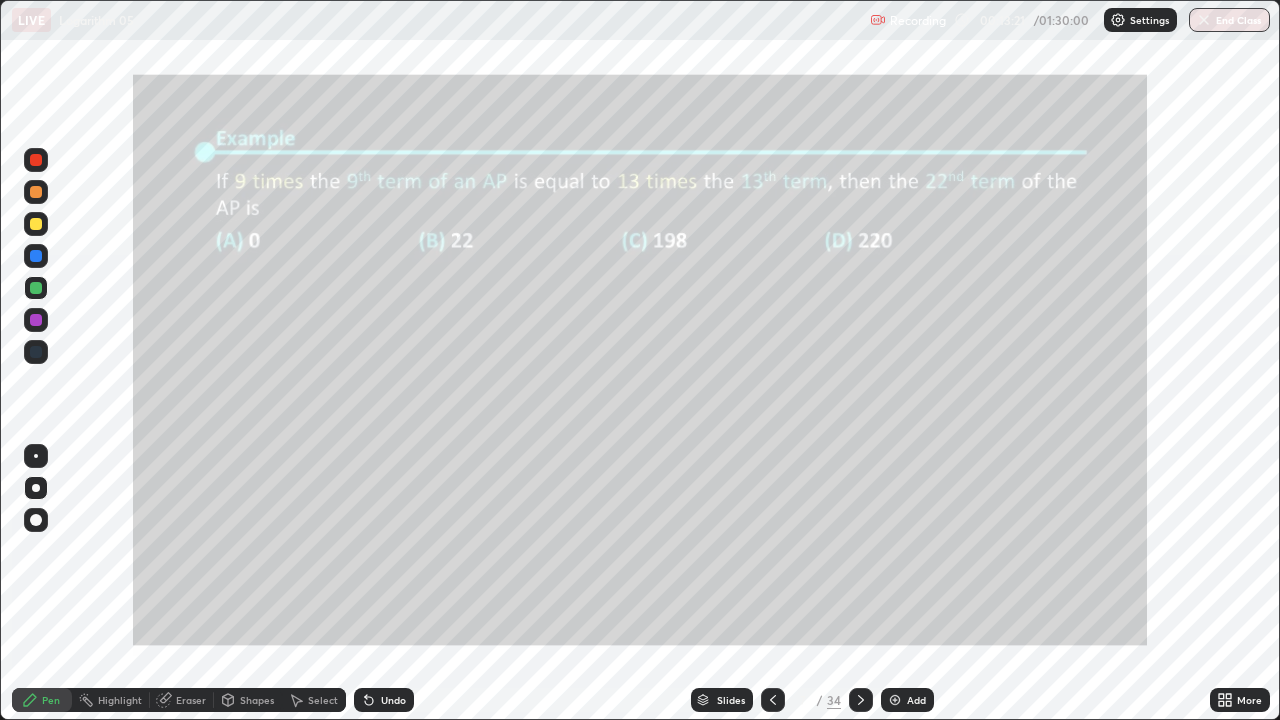click 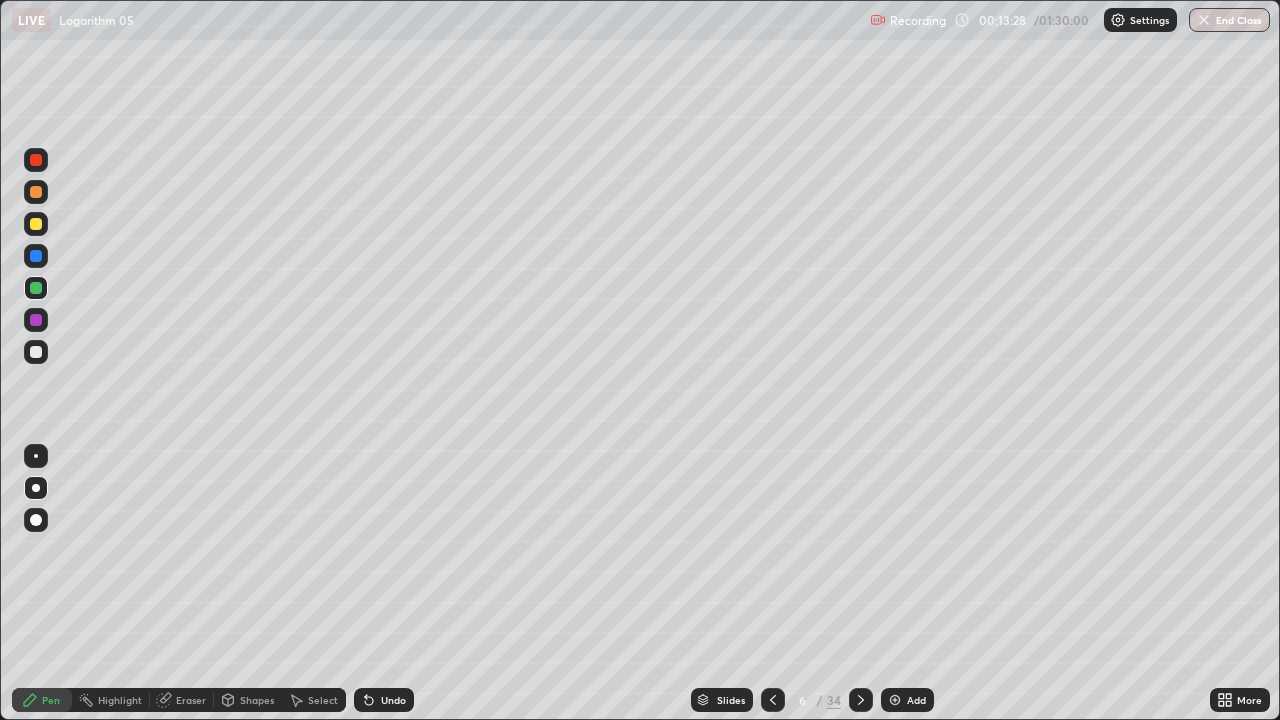 click 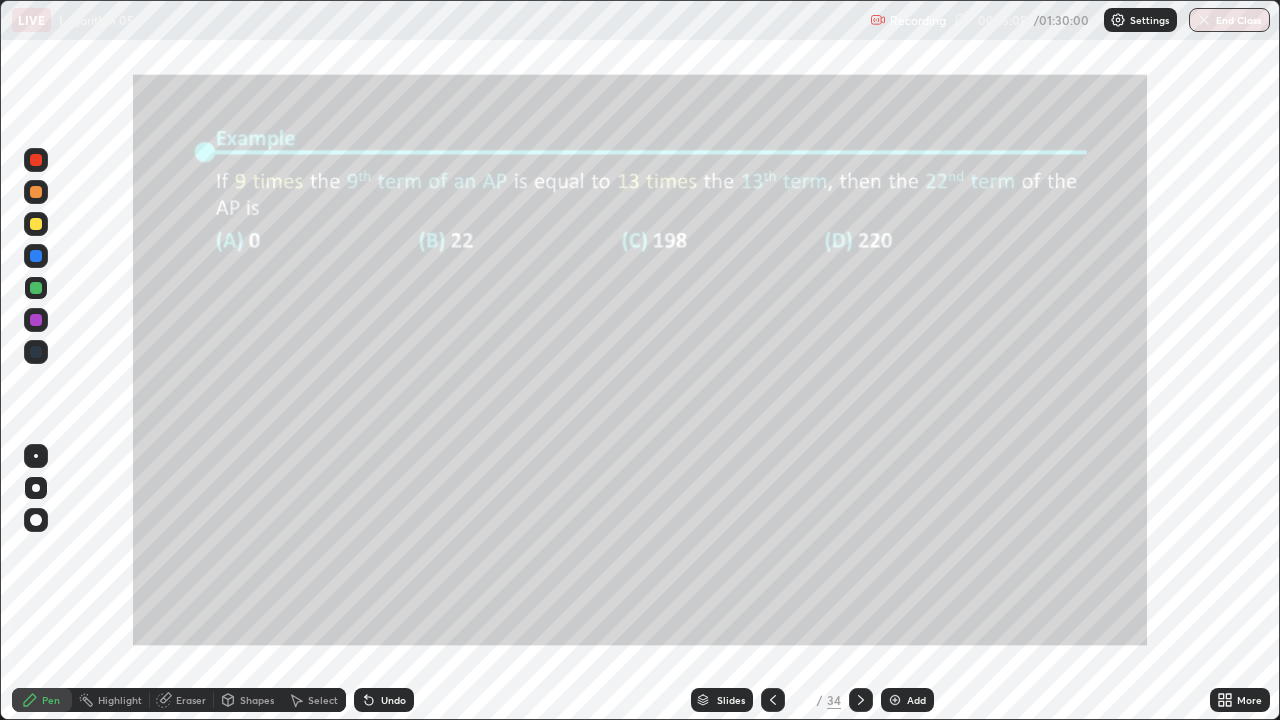 click at bounding box center (36, 224) 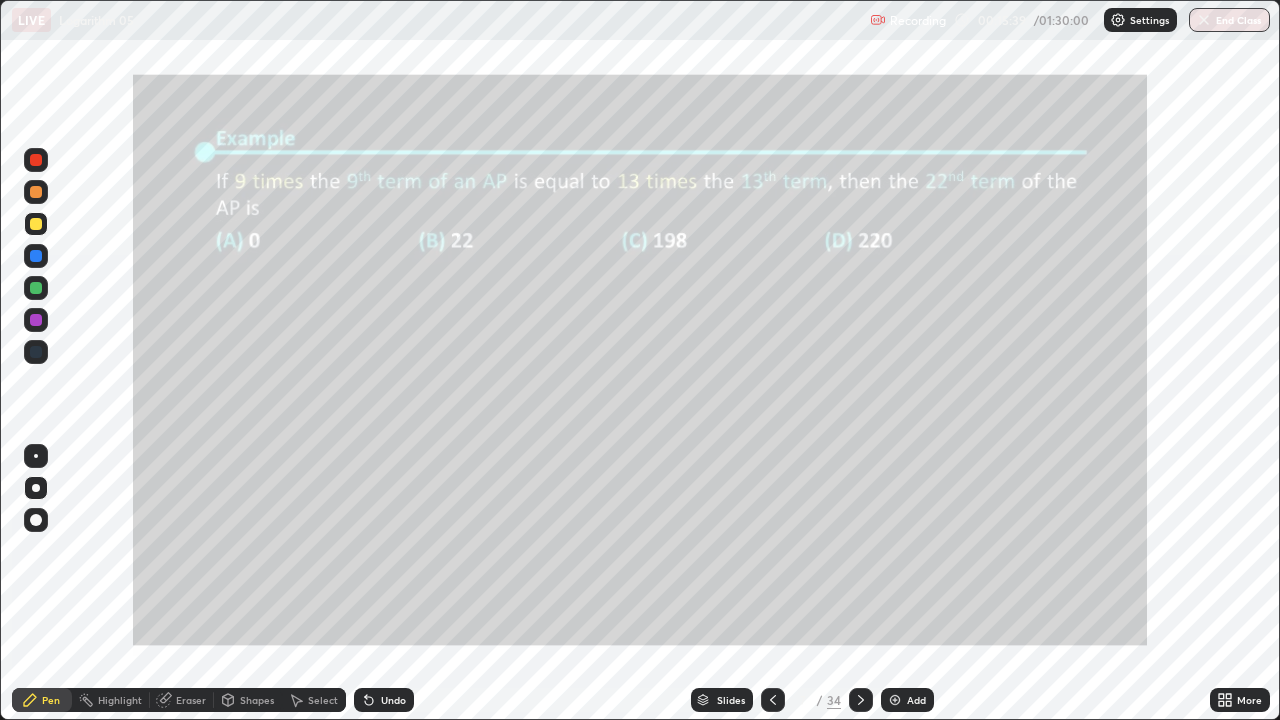 click on "Select" at bounding box center [323, 700] 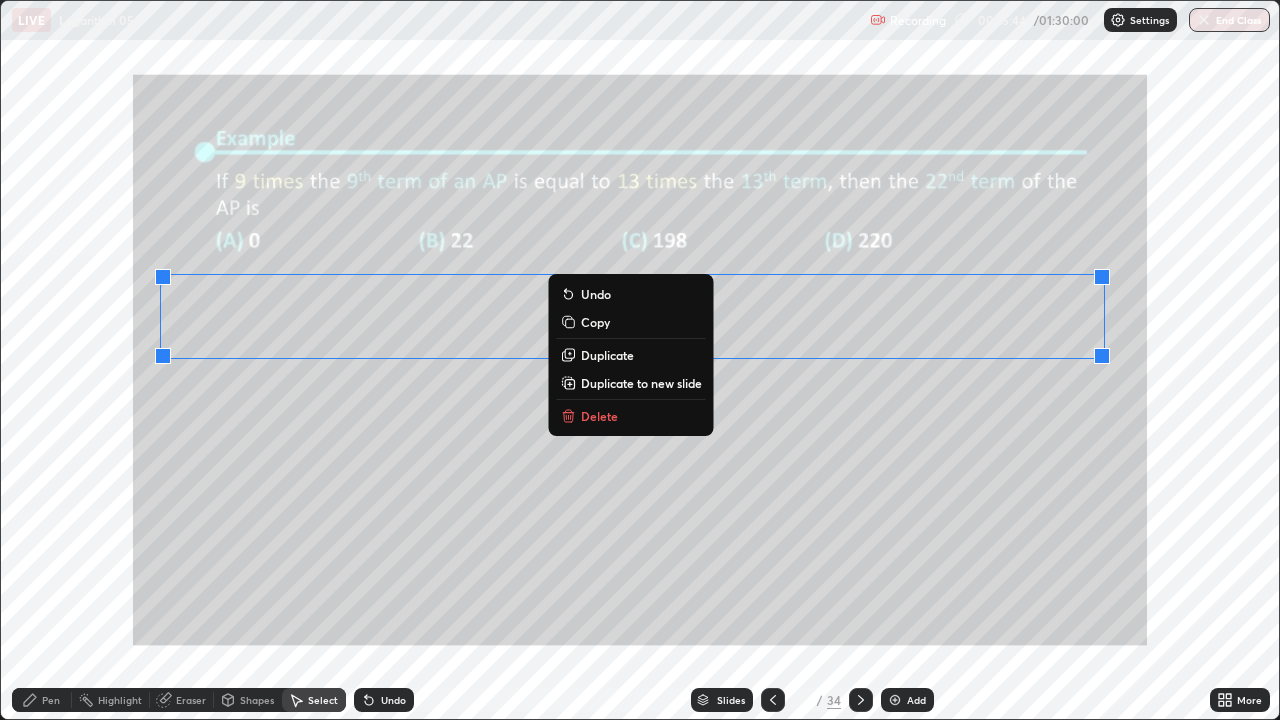 click on "Duplicate" at bounding box center (631, 355) 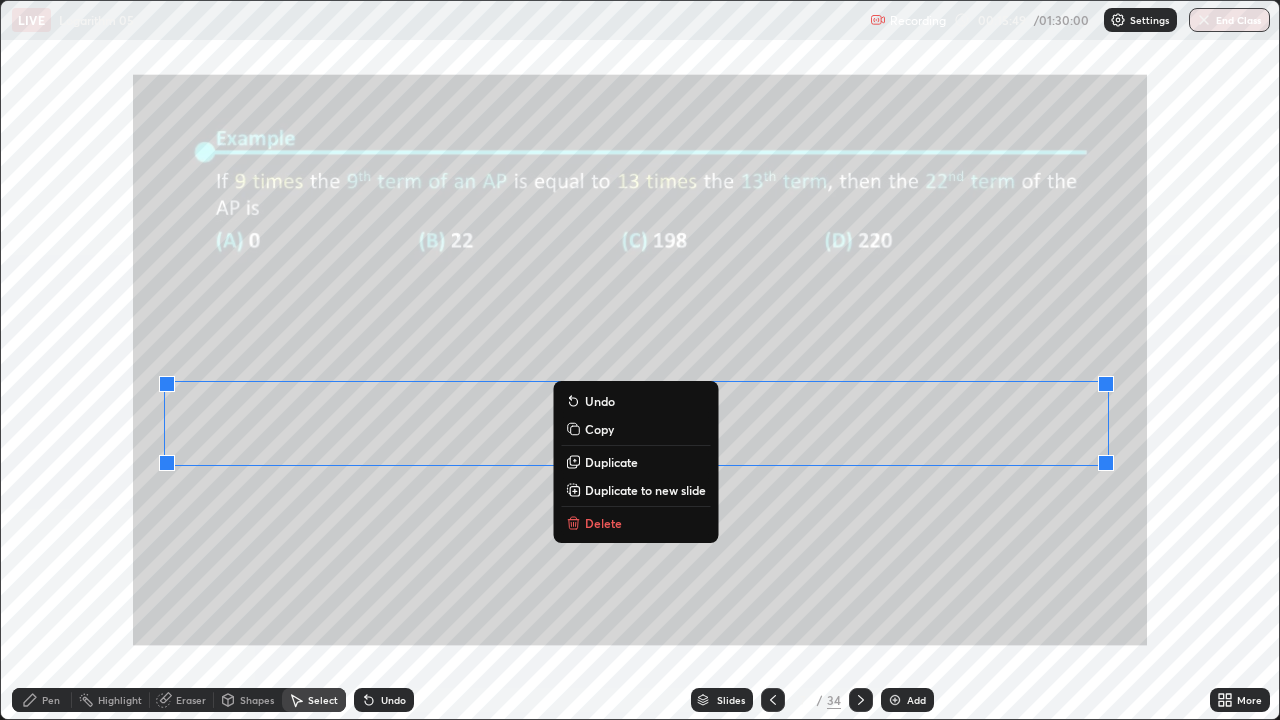 click on "Pen" at bounding box center [51, 700] 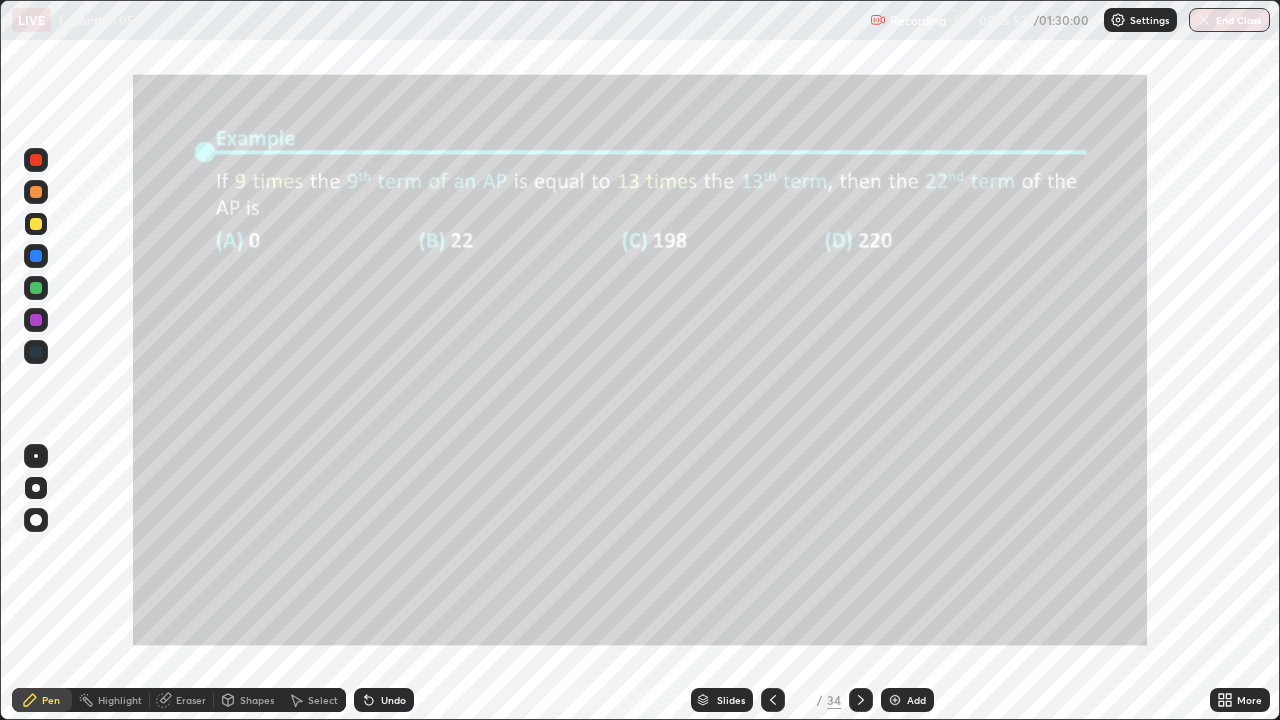 click on "Eraser" at bounding box center (191, 700) 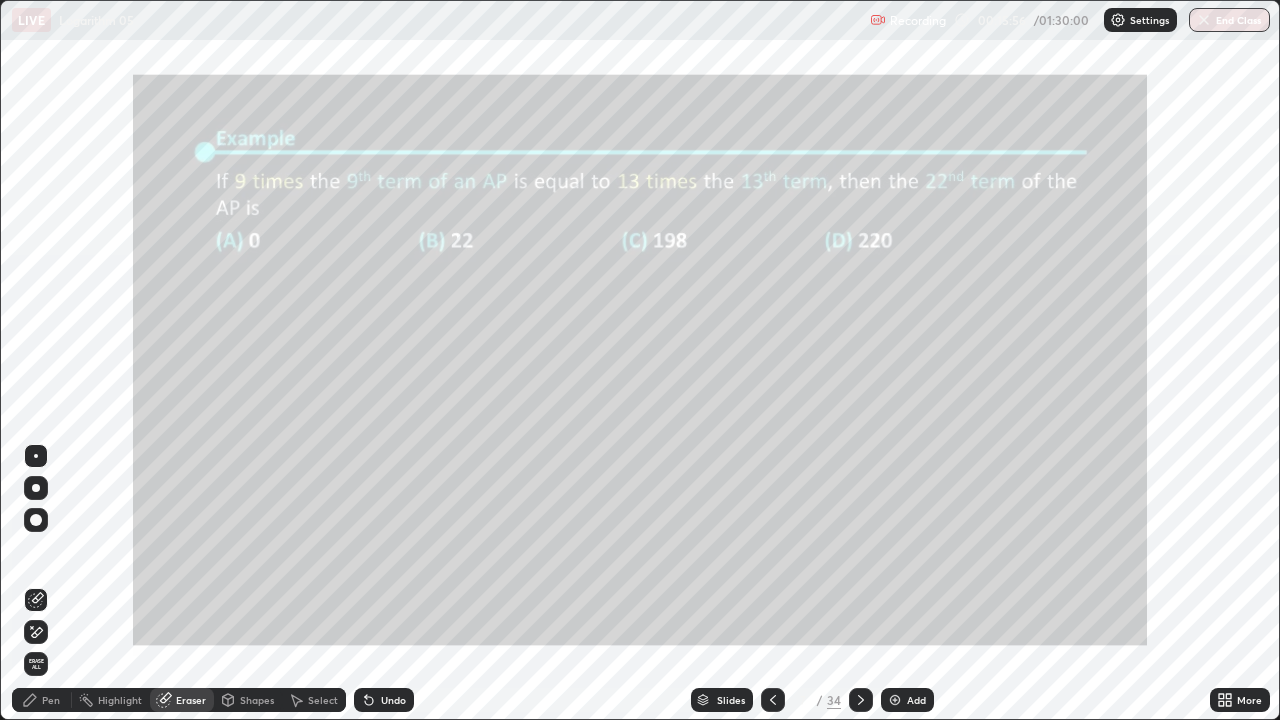click on "Pen" at bounding box center (51, 700) 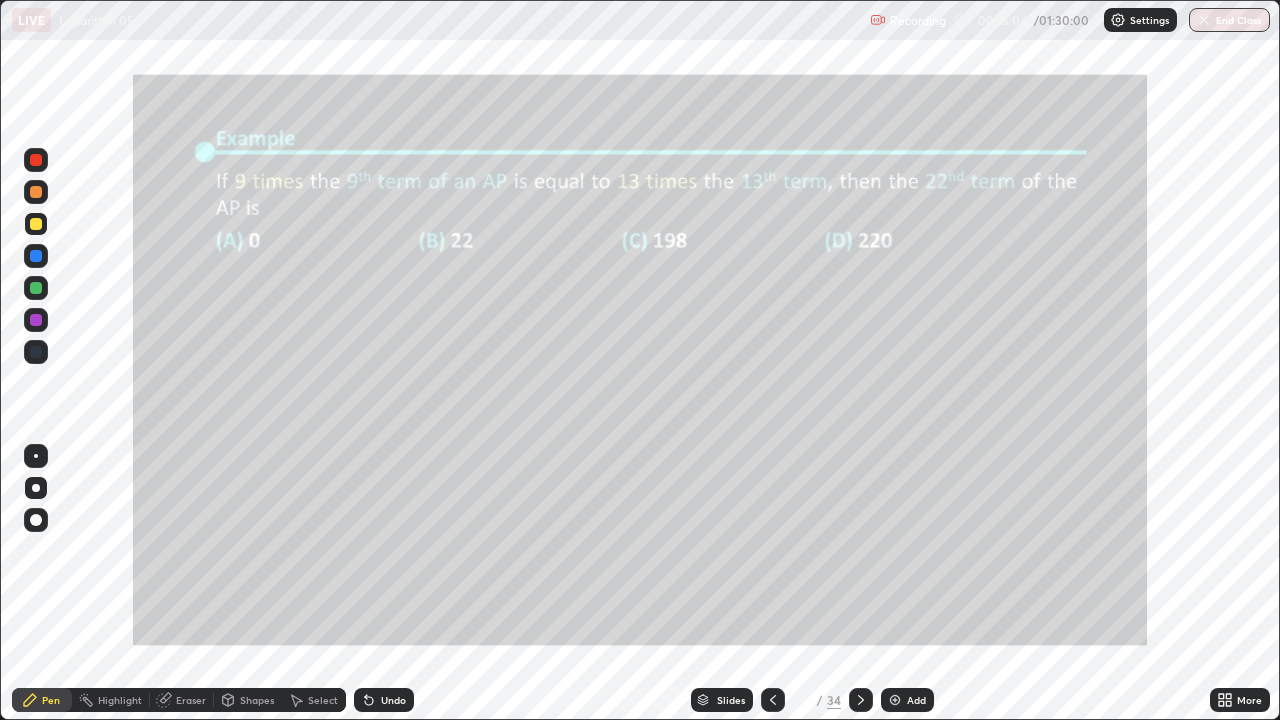 click on "Eraser" at bounding box center [191, 700] 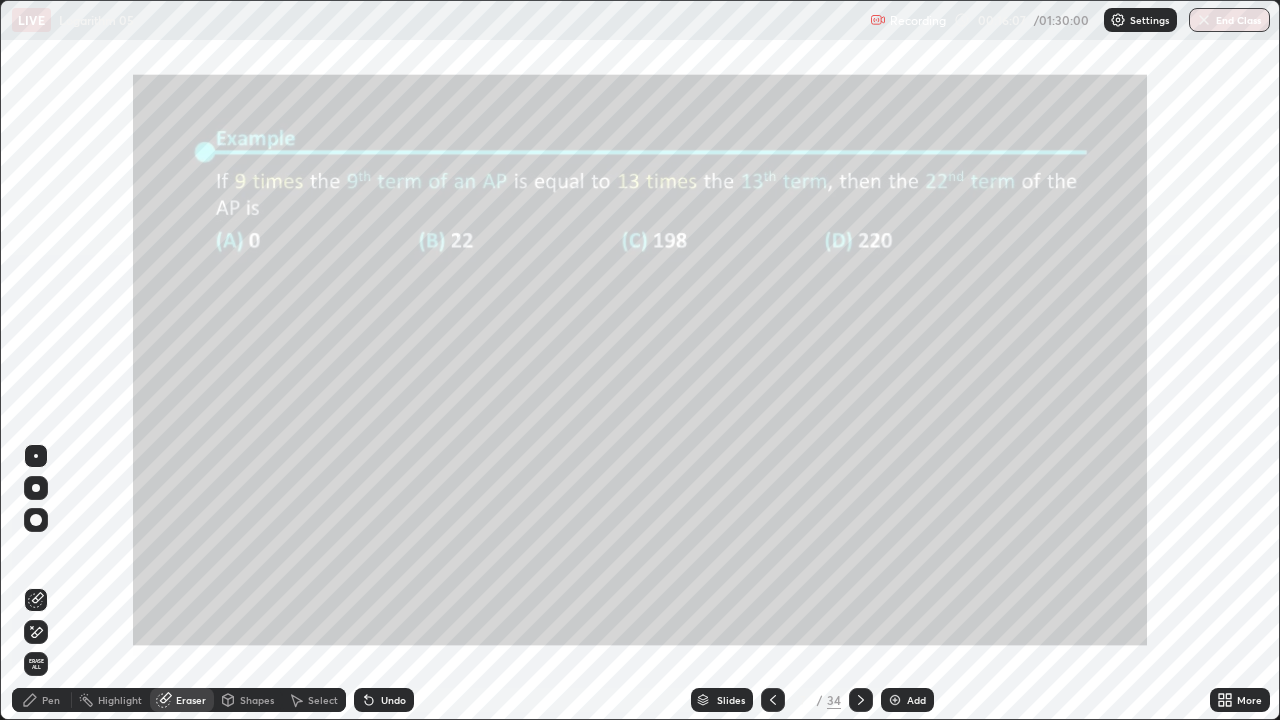 click on "Pen" at bounding box center (42, 700) 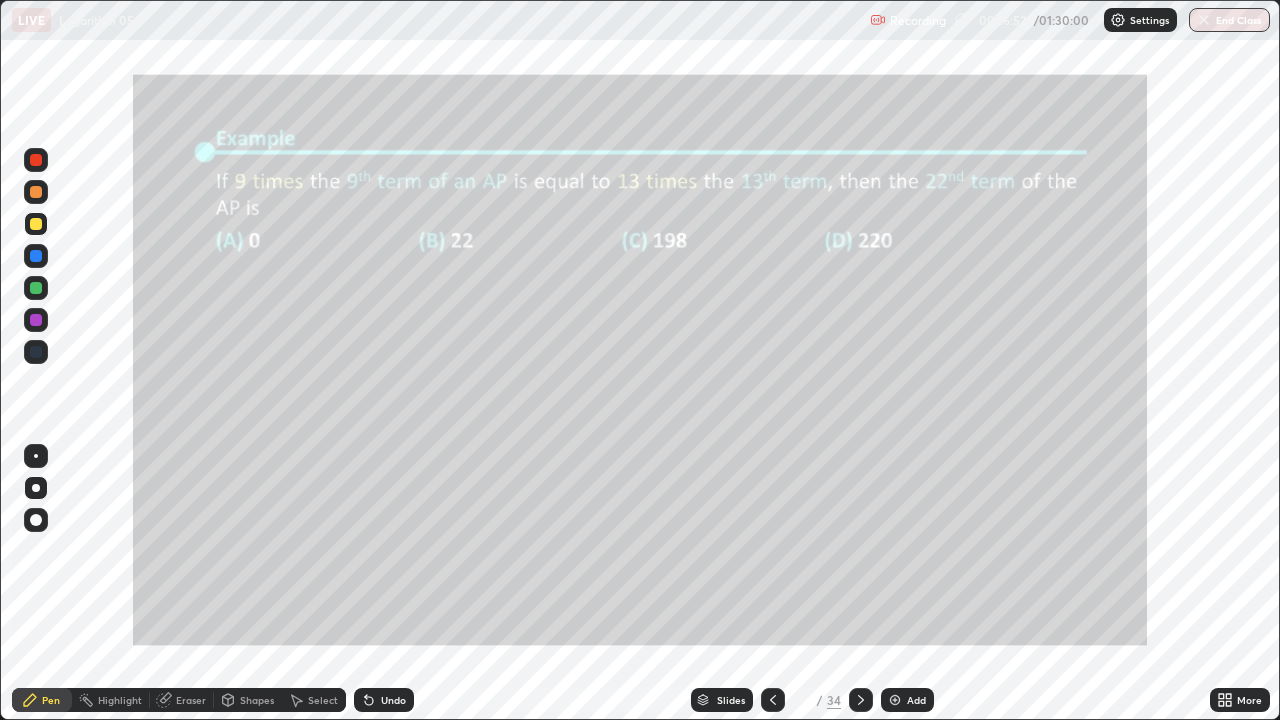 click on "Select" at bounding box center (323, 700) 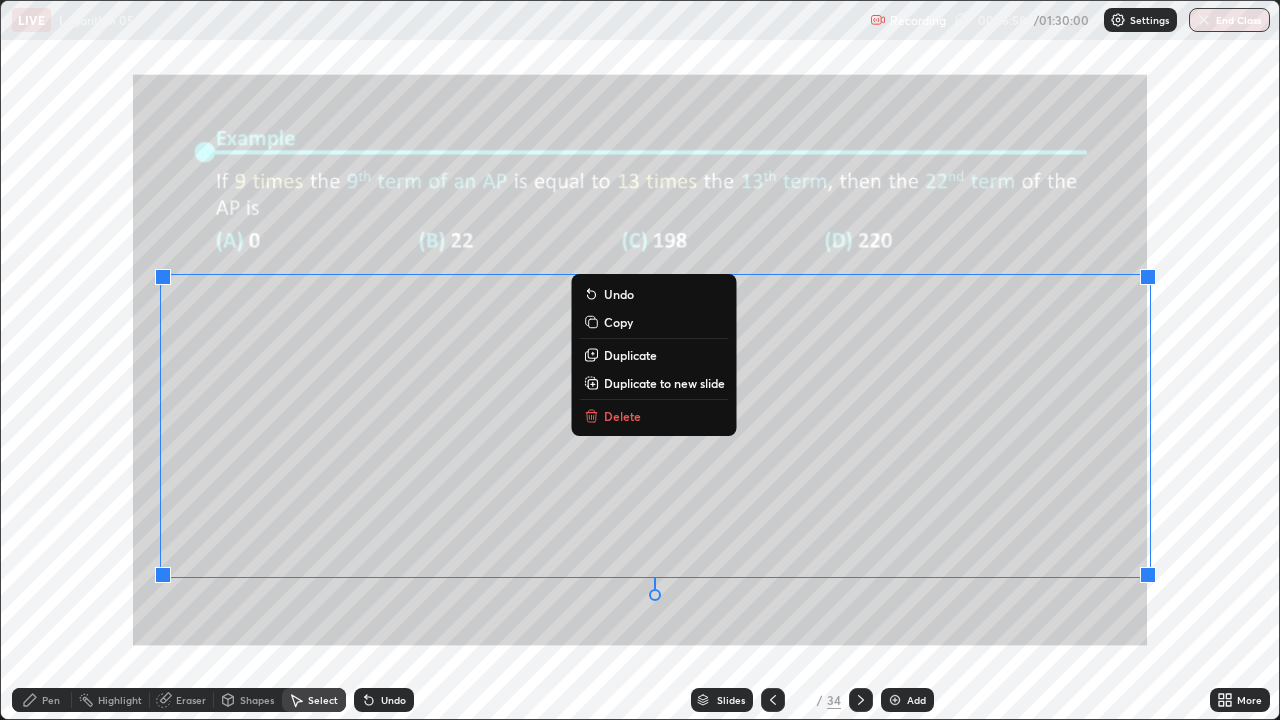 click on "Duplicate to new slide" at bounding box center (664, 383) 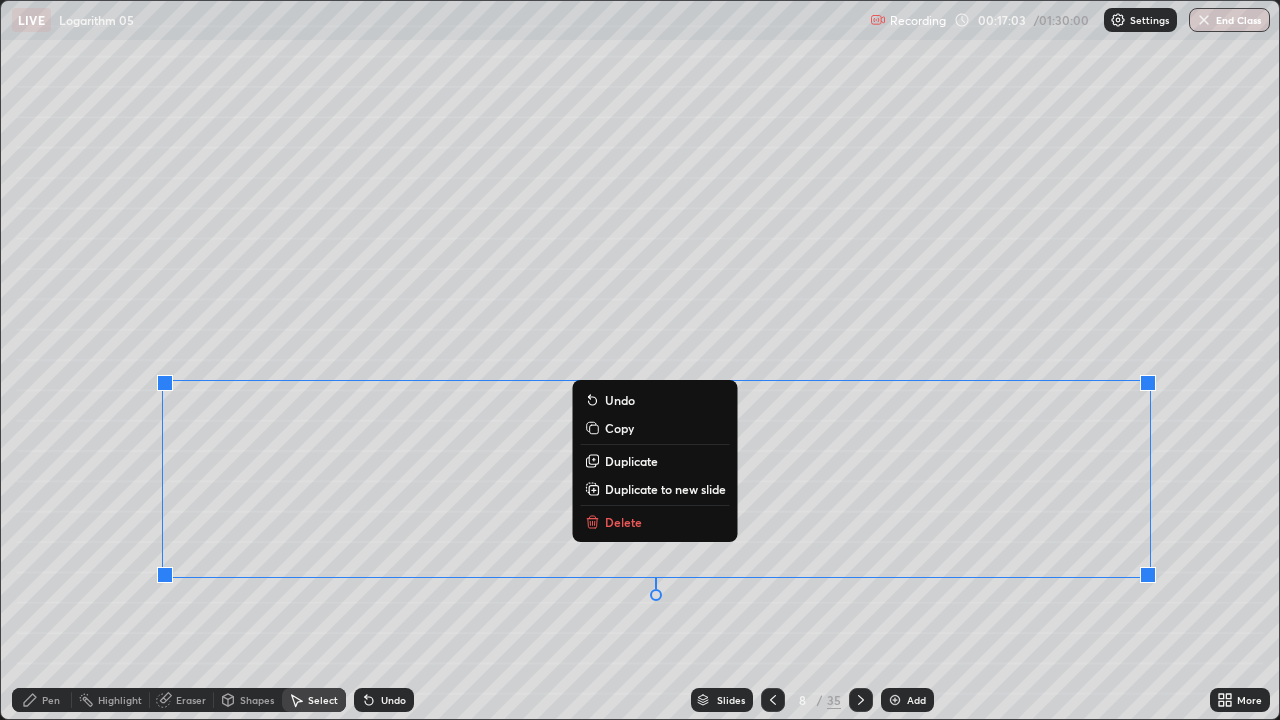 click on "Duplicate to new slide" at bounding box center [665, 489] 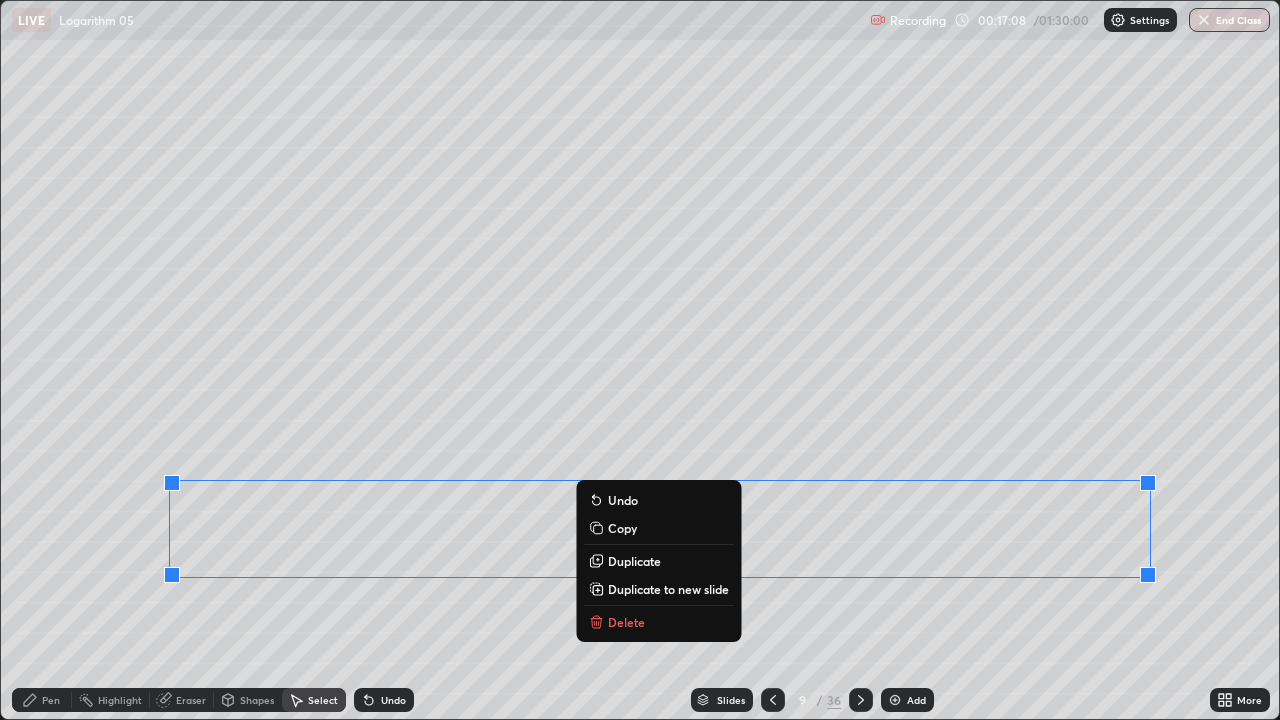 click on "Duplicate to new slide" at bounding box center (668, 589) 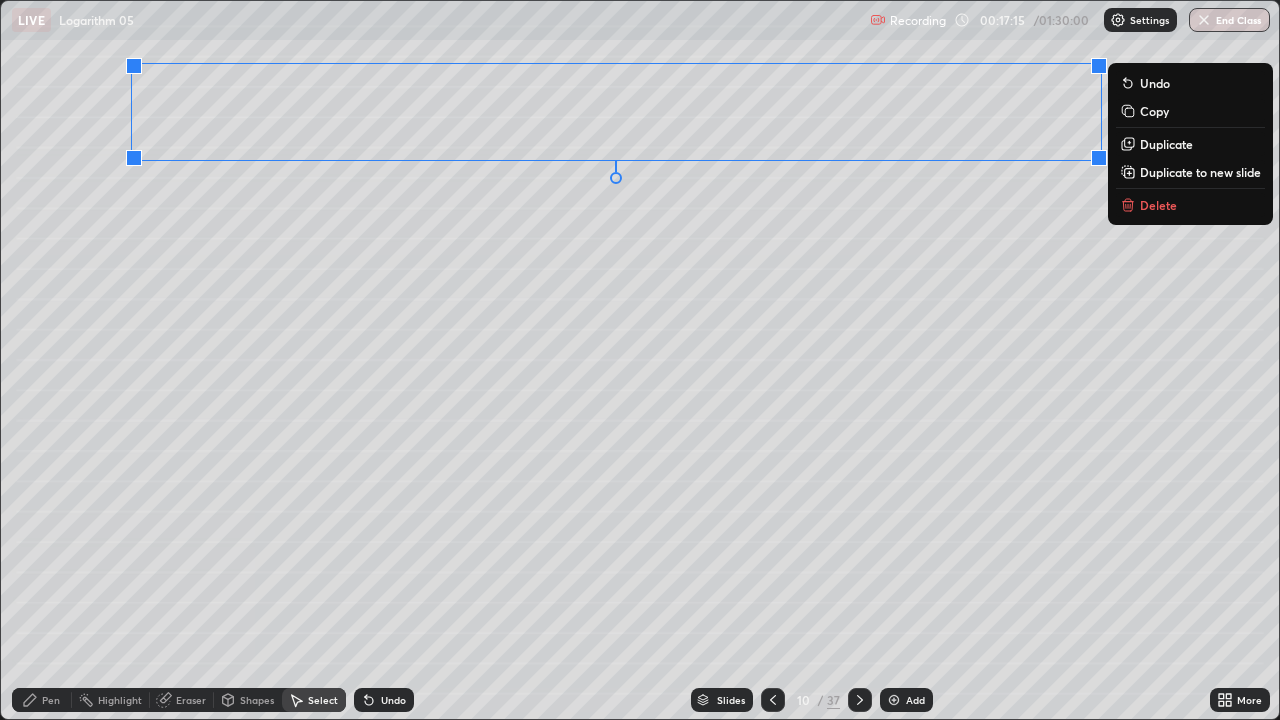 click on "0 ° Undo Copy Duplicate Duplicate to new slide Delete" at bounding box center (640, 360) 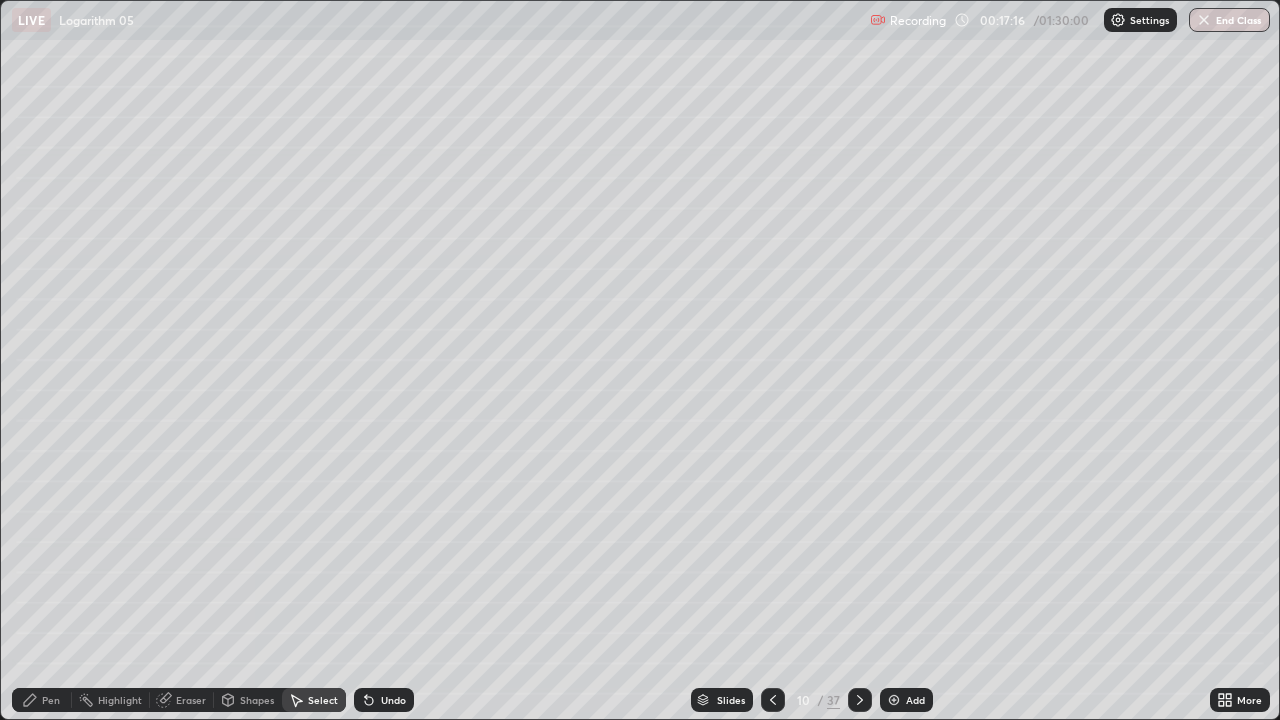 click 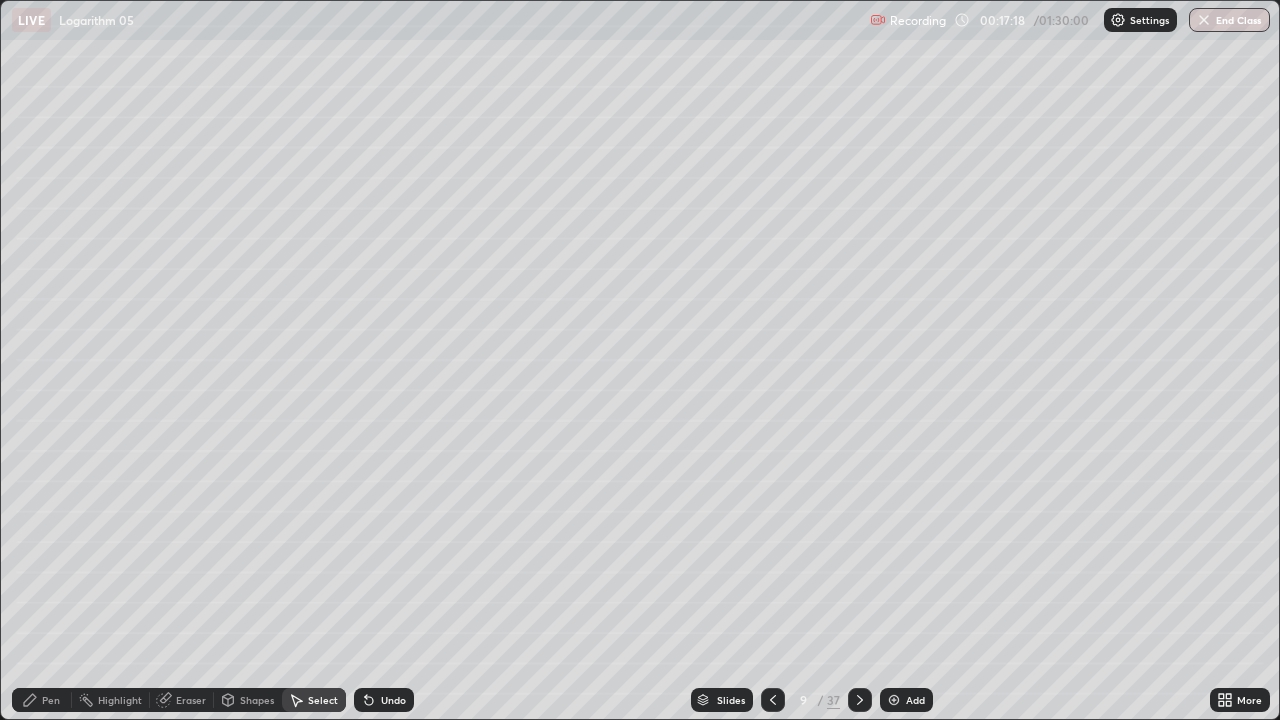 click on "Eraser" at bounding box center [191, 700] 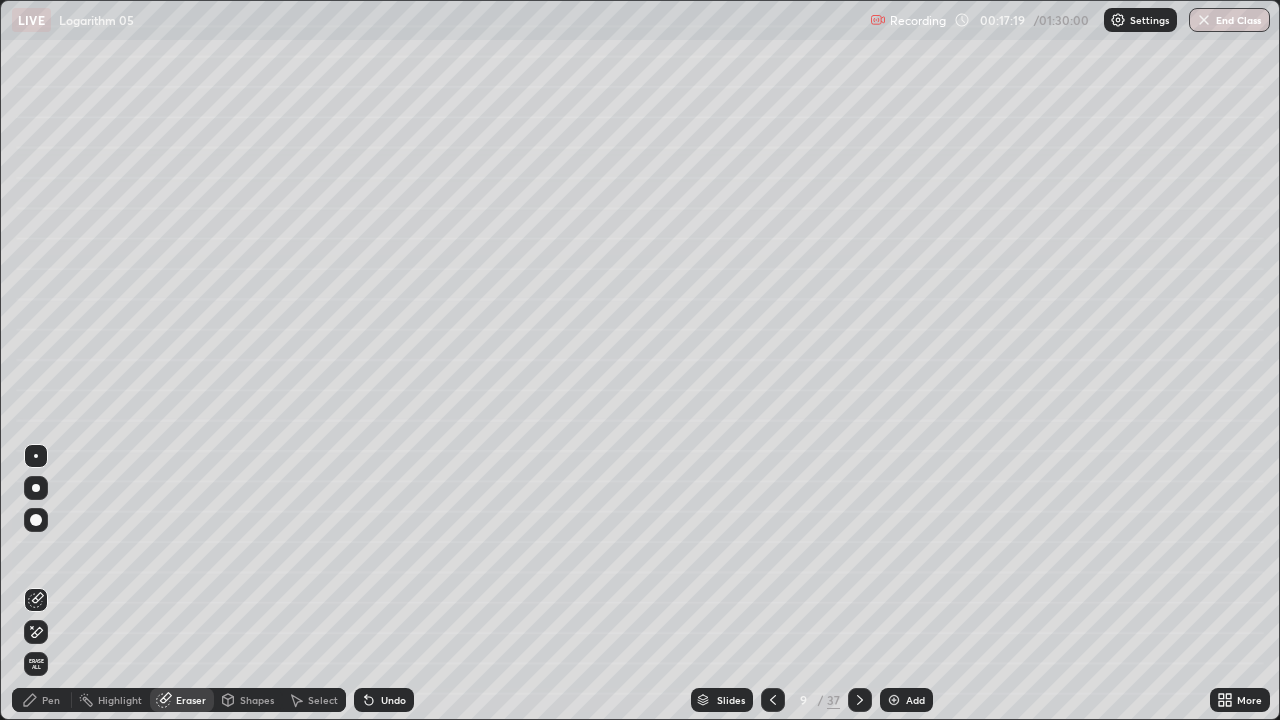 click 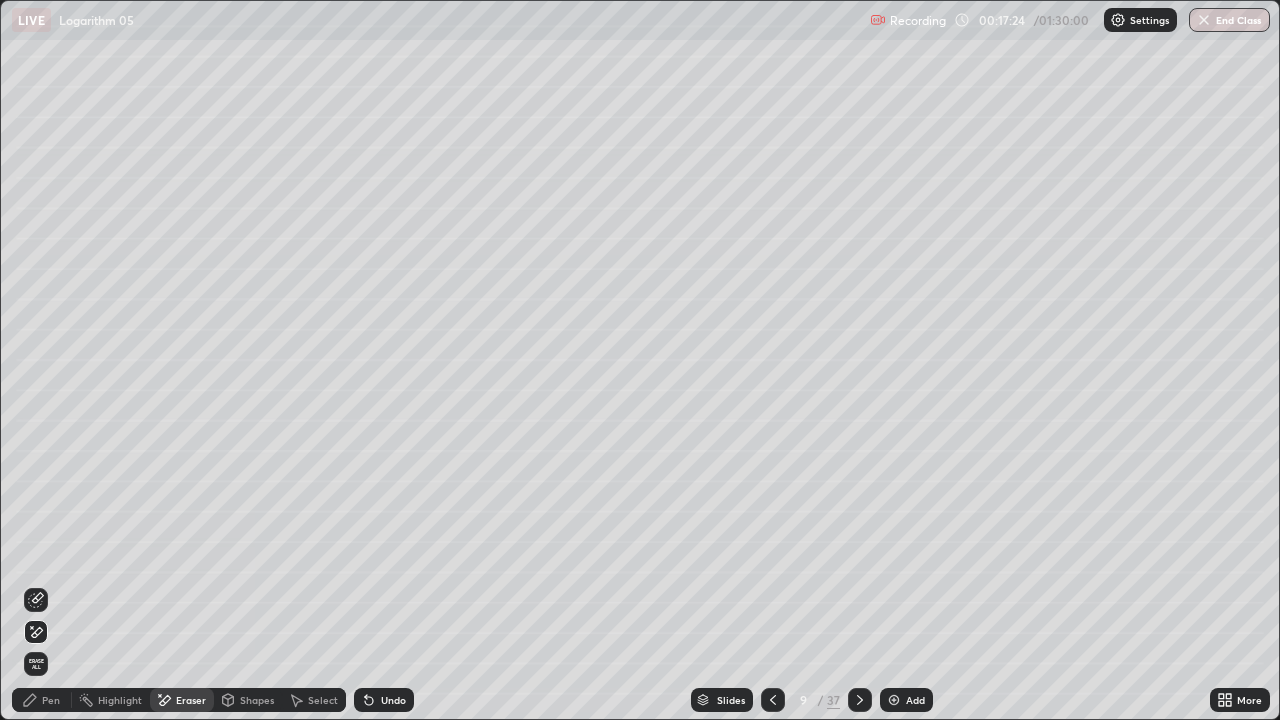 click on "Select" at bounding box center [323, 700] 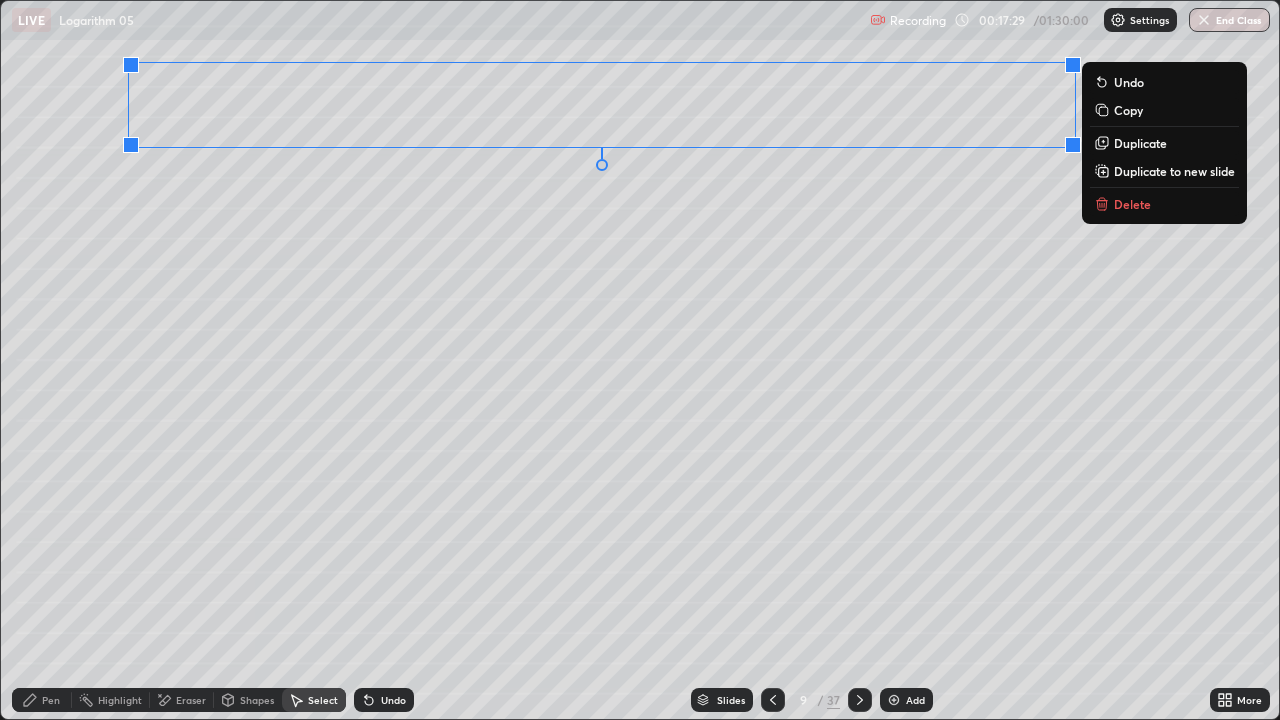 click on "0 ° Undo Copy Duplicate Duplicate to new slide Delete" at bounding box center [640, 360] 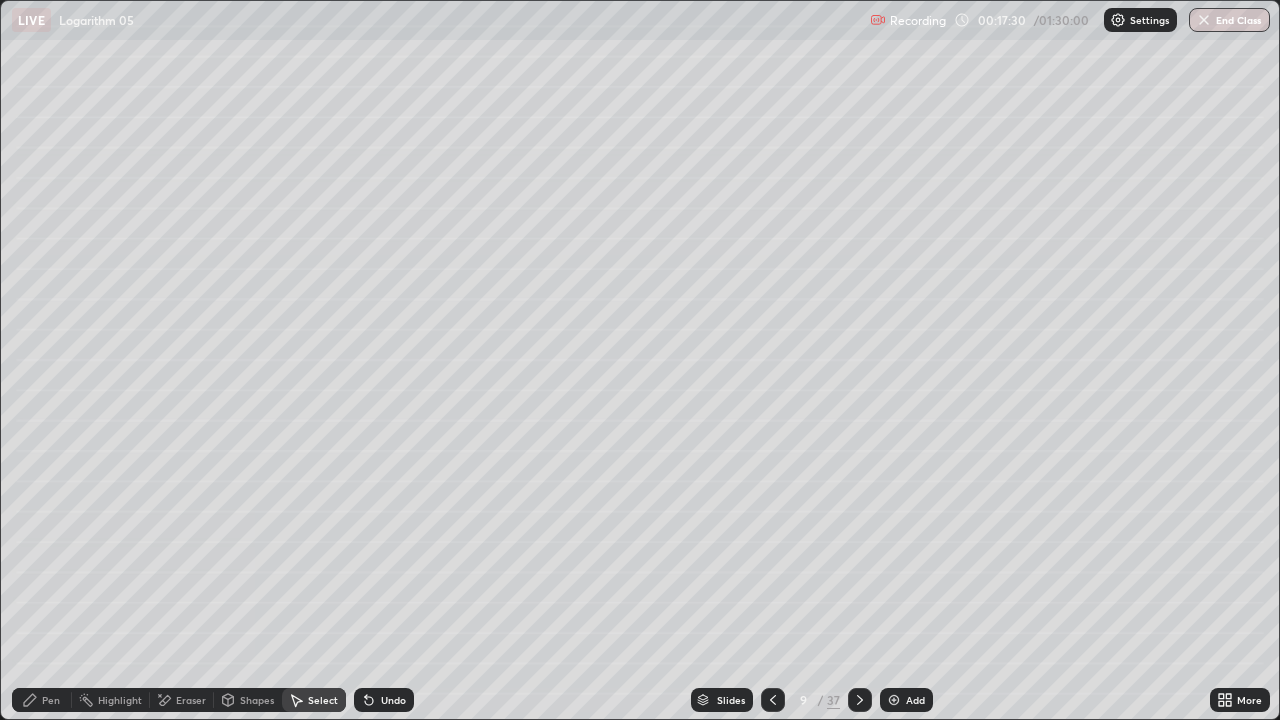 click 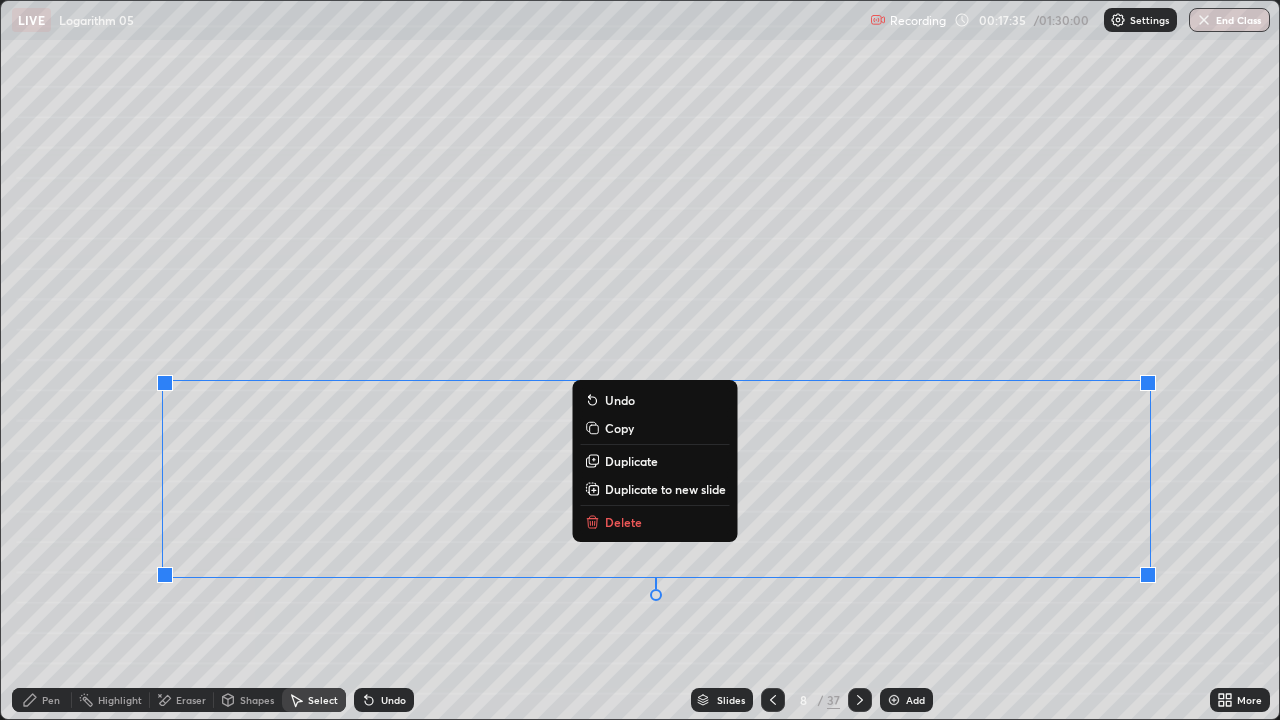 click on "Delete" at bounding box center (655, 522) 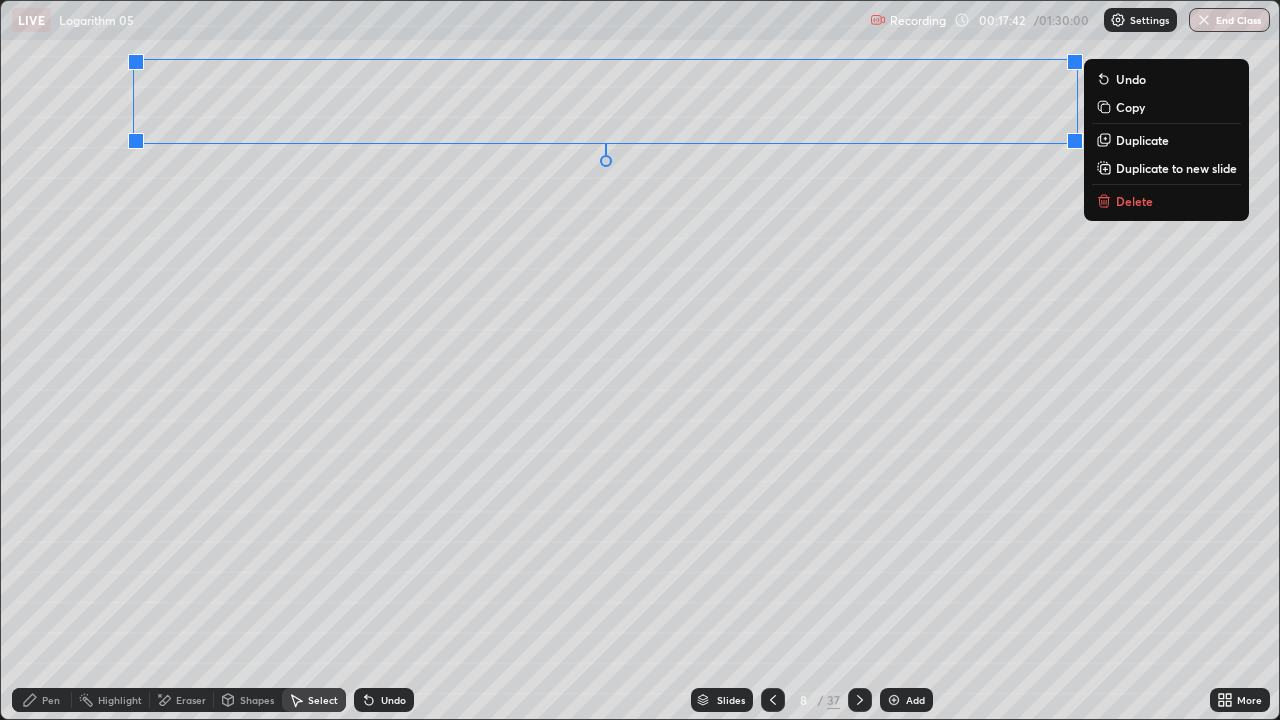 click on "0 ° Undo Copy Duplicate Duplicate to new slide Delete" at bounding box center [640, 360] 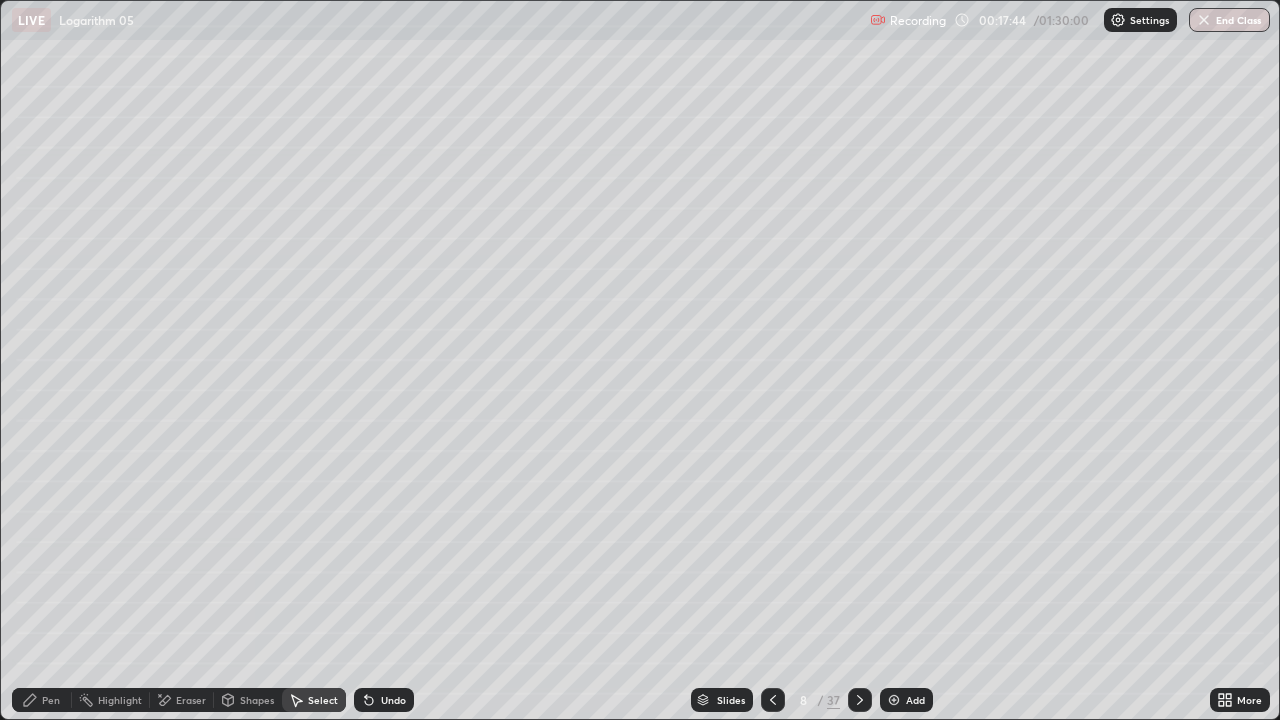 click 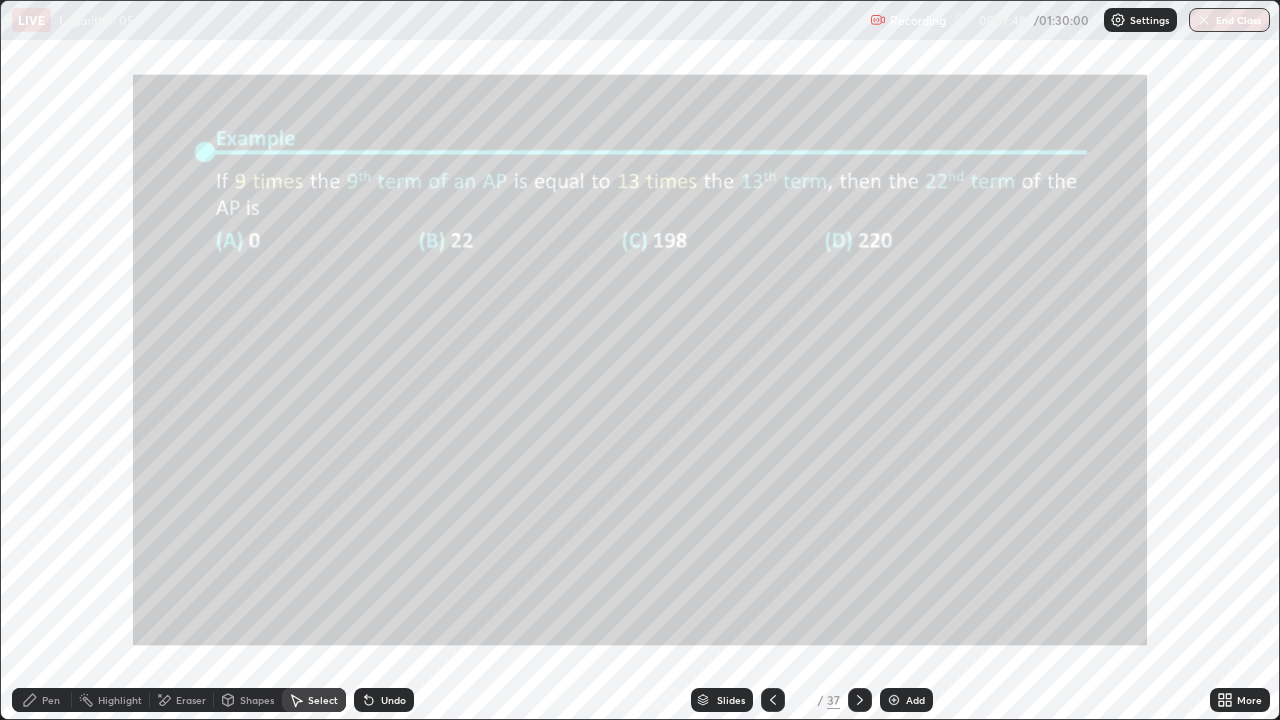 click 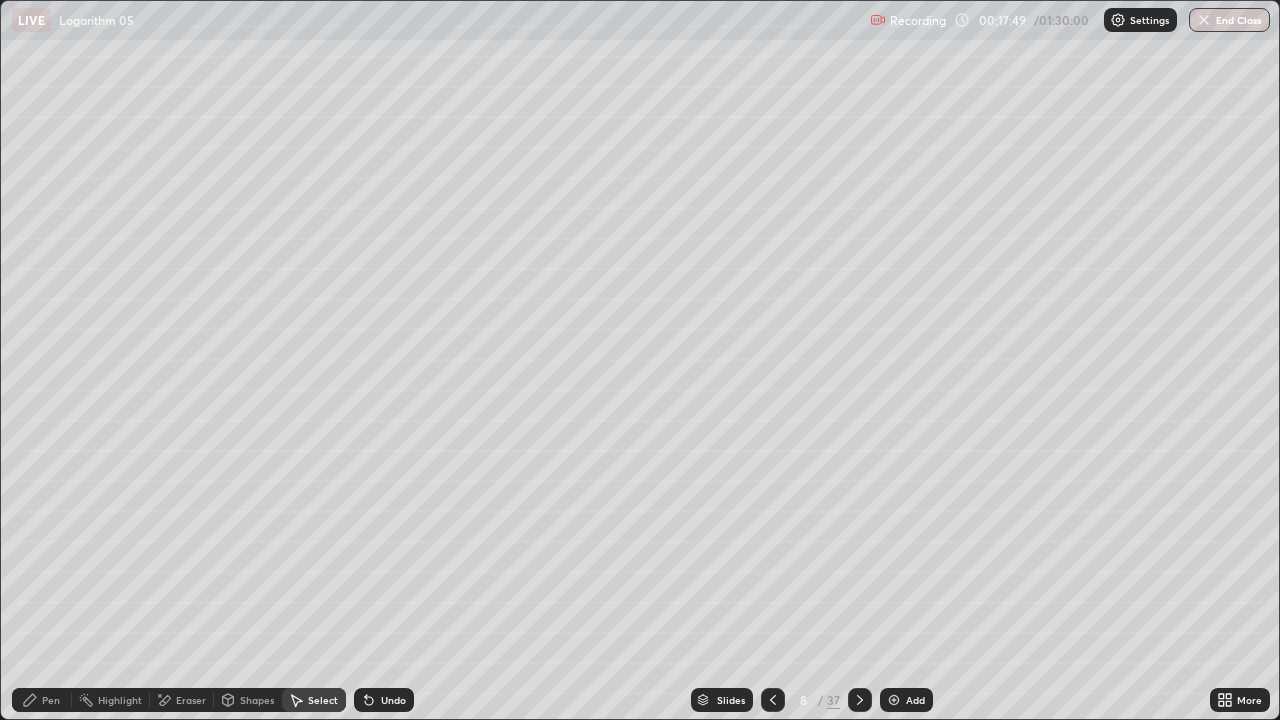 click 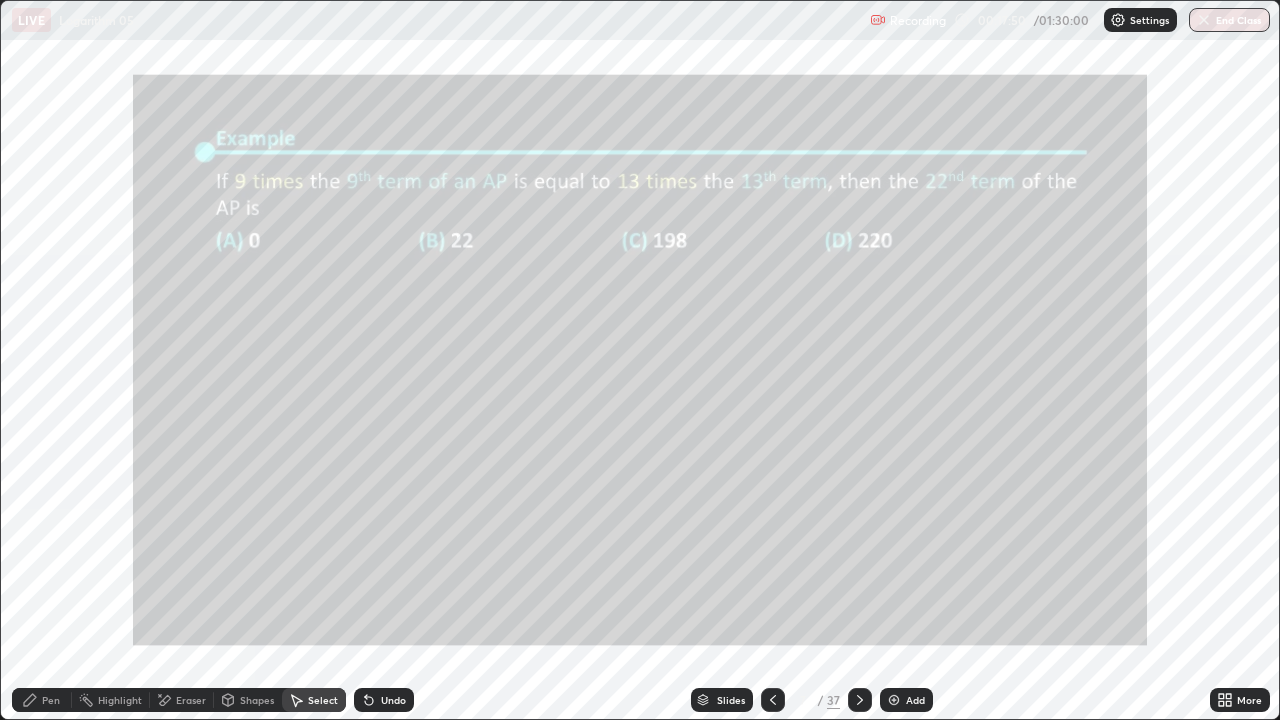 click on "Eraser" at bounding box center (191, 700) 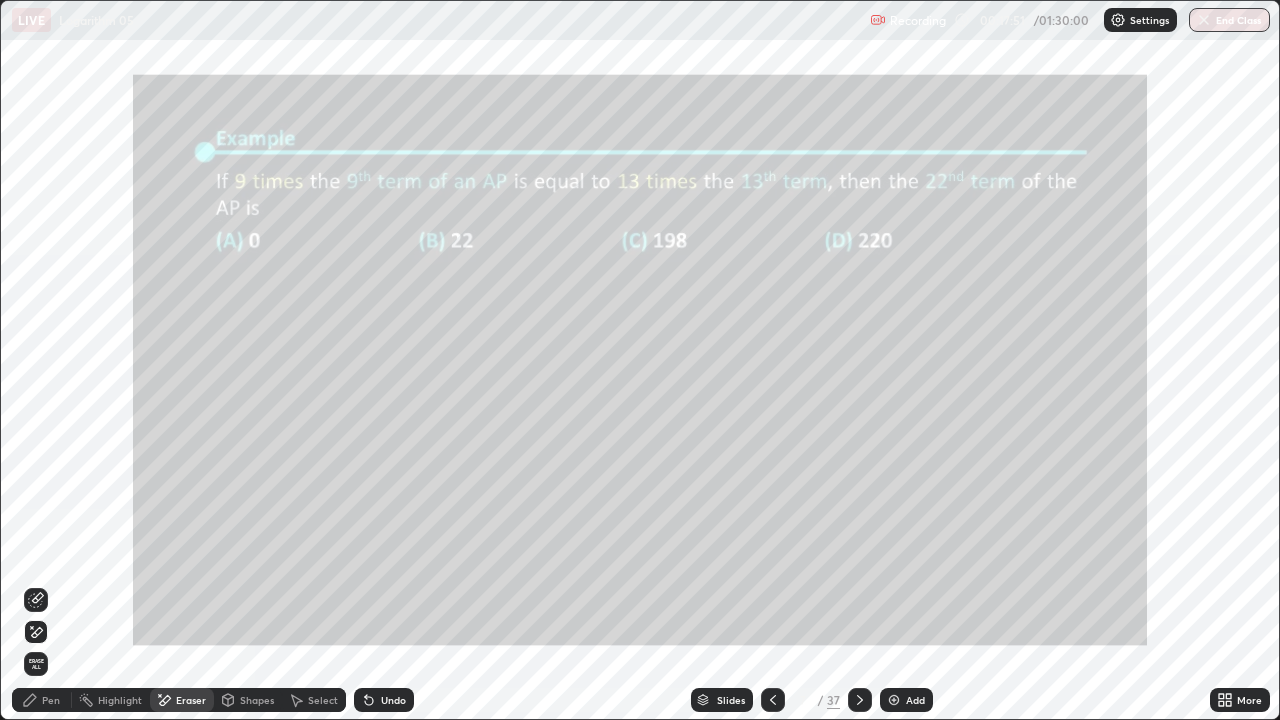 click on "Erase all" at bounding box center [36, 664] 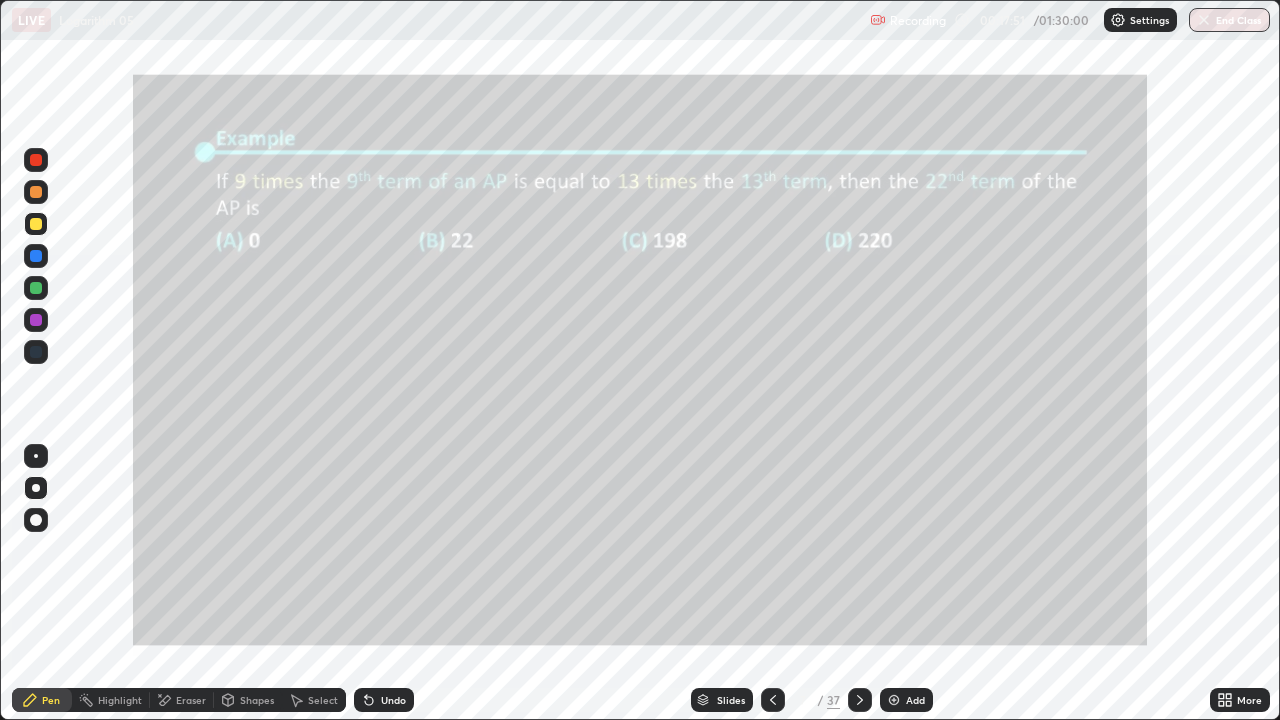 click on "Pen" at bounding box center (51, 700) 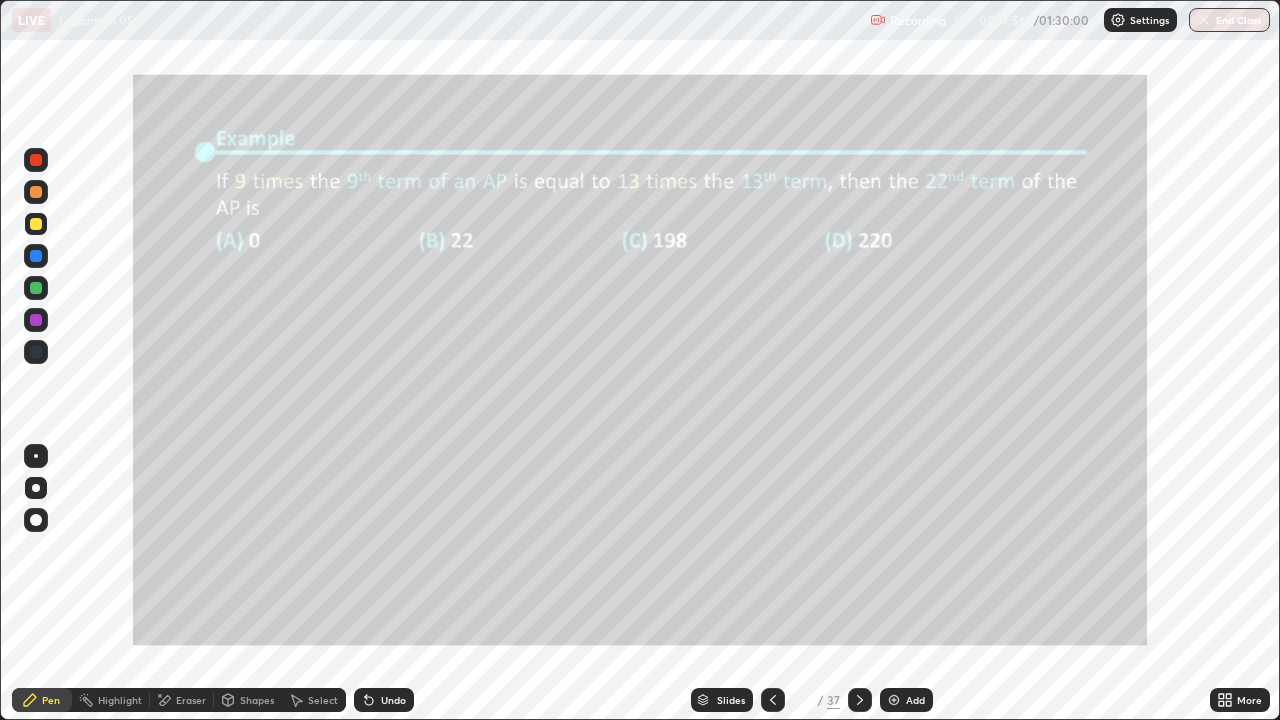 click at bounding box center [860, 700] 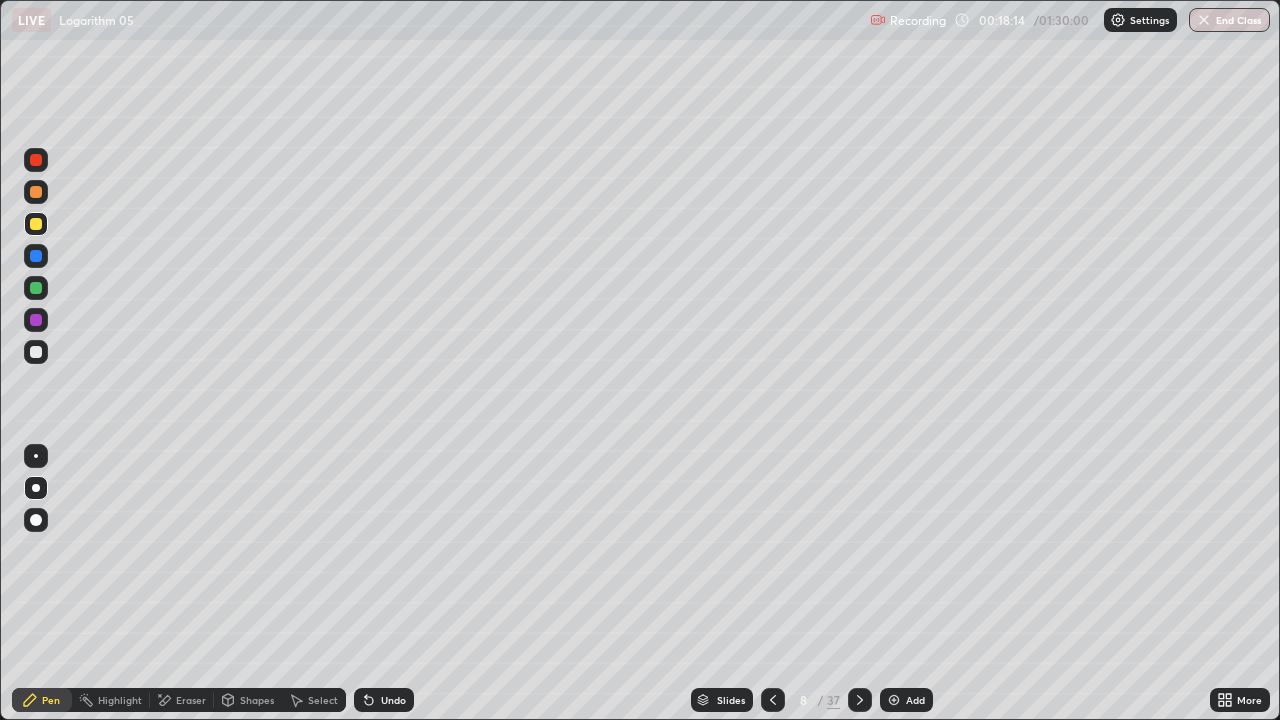 click 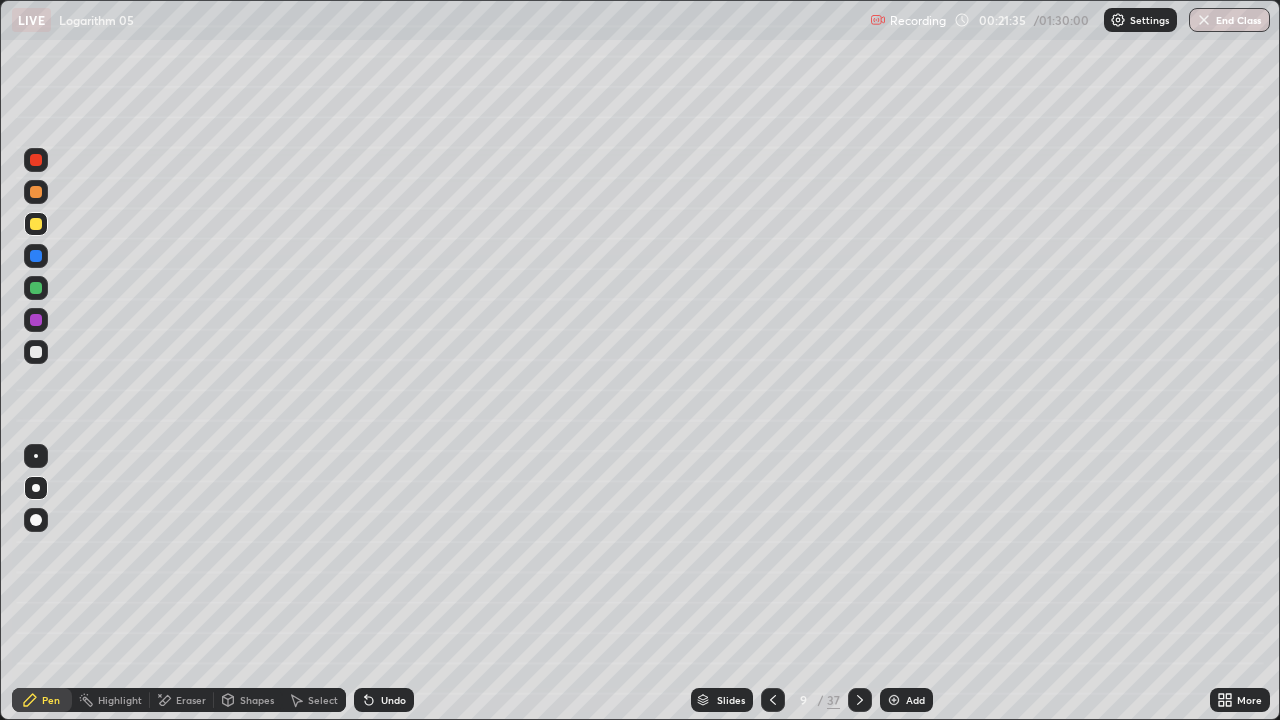 click 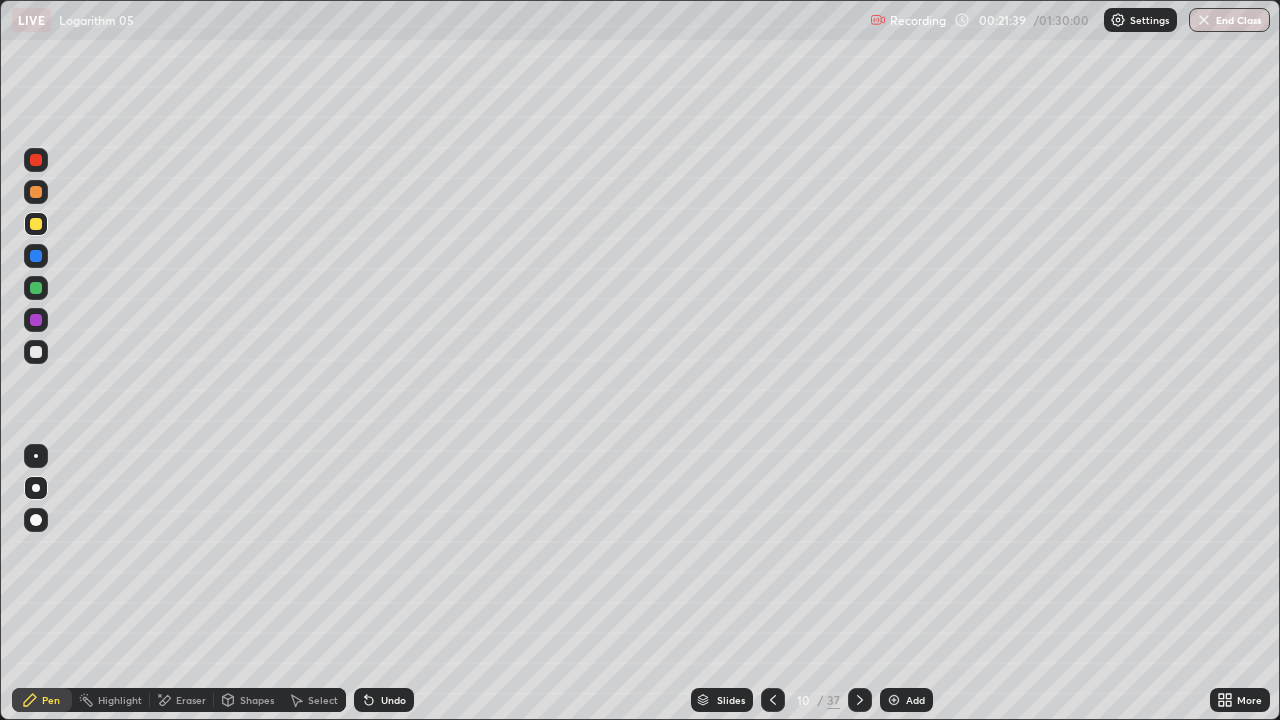 click on "Eraser" at bounding box center (191, 700) 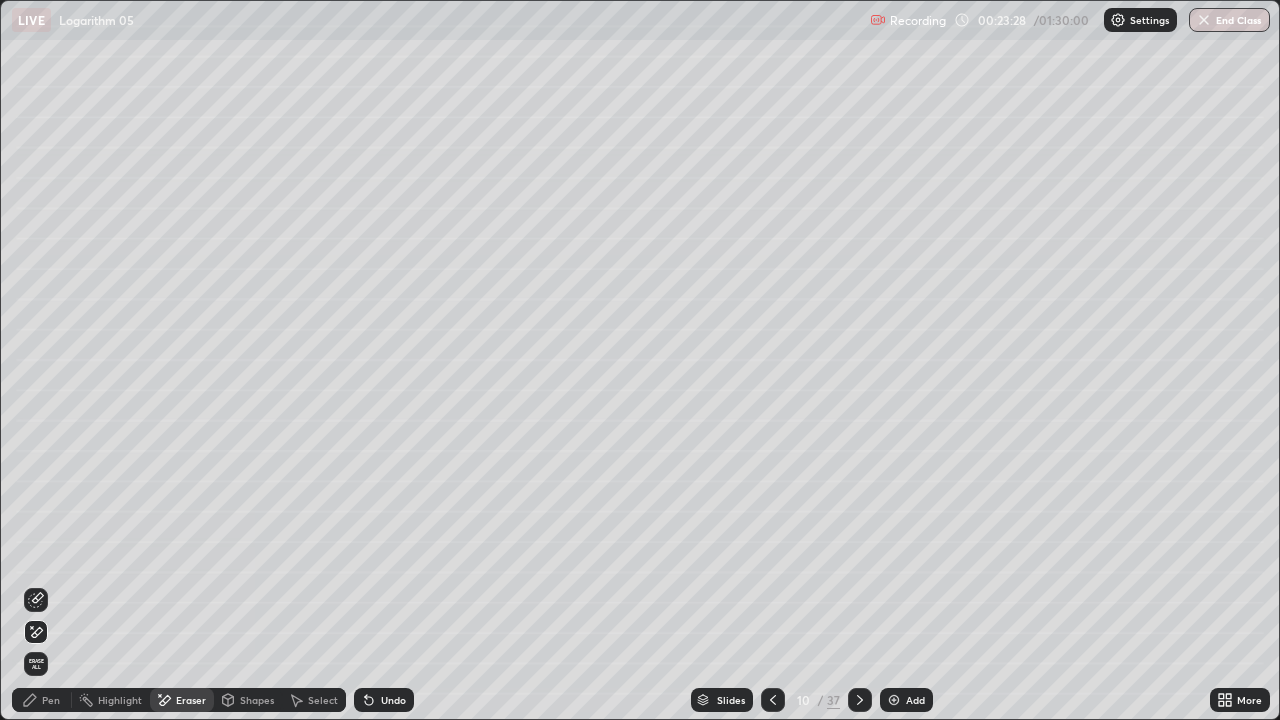 click 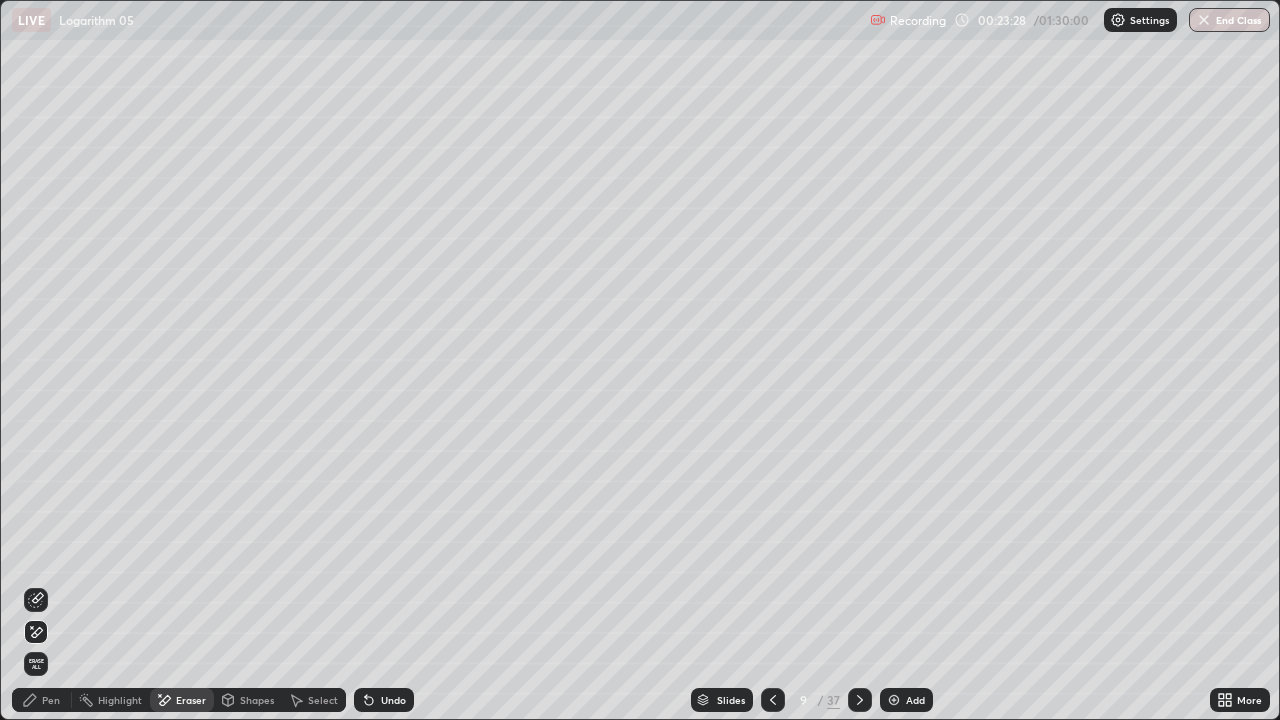 click 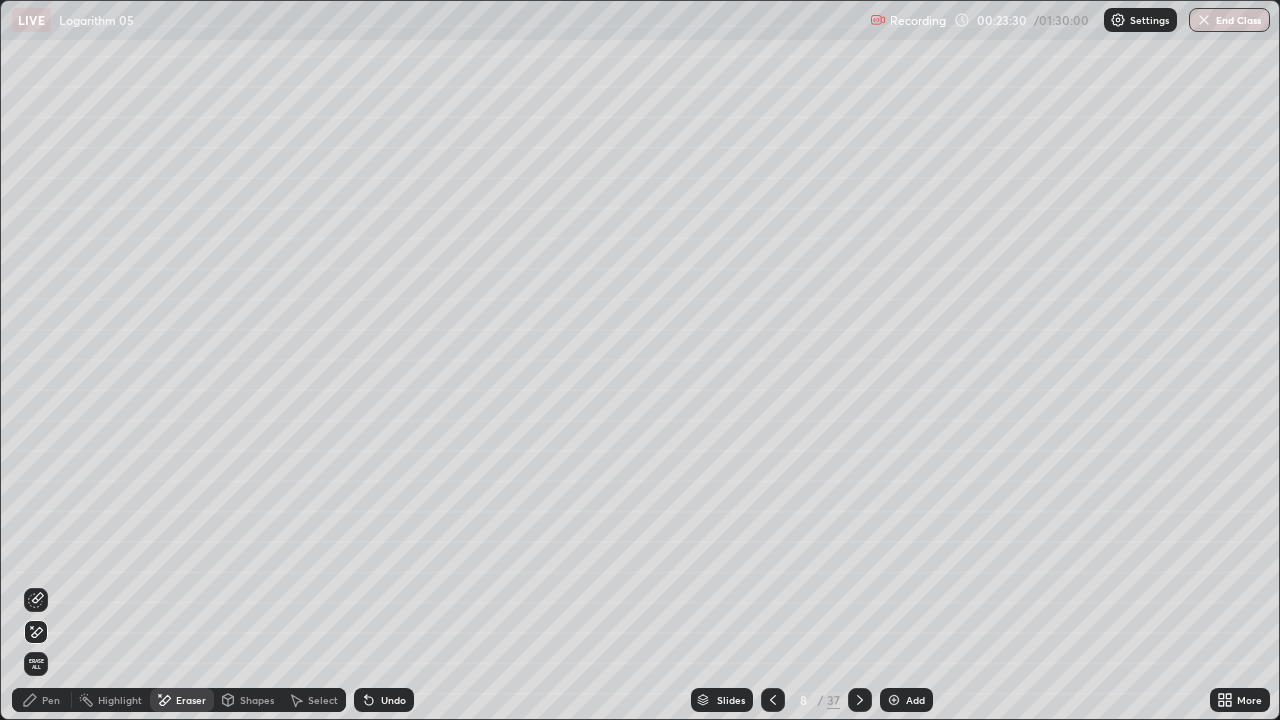 click 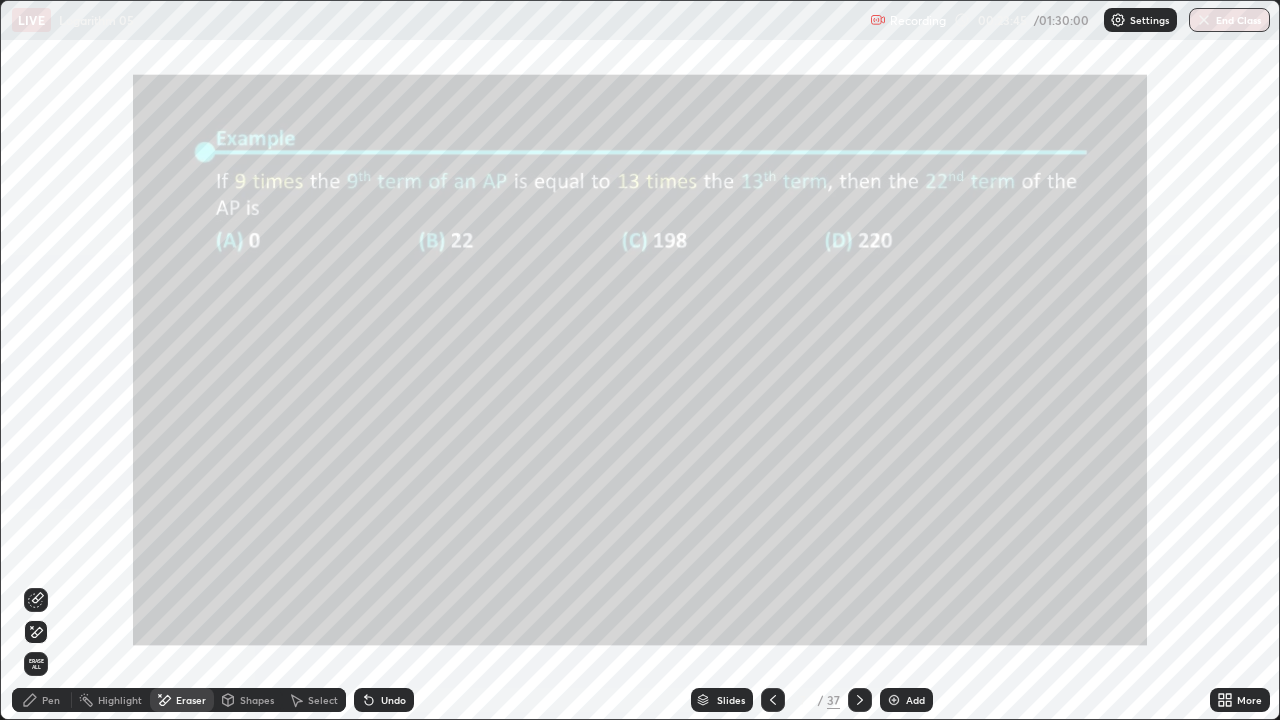 click on "Pen" at bounding box center [42, 700] 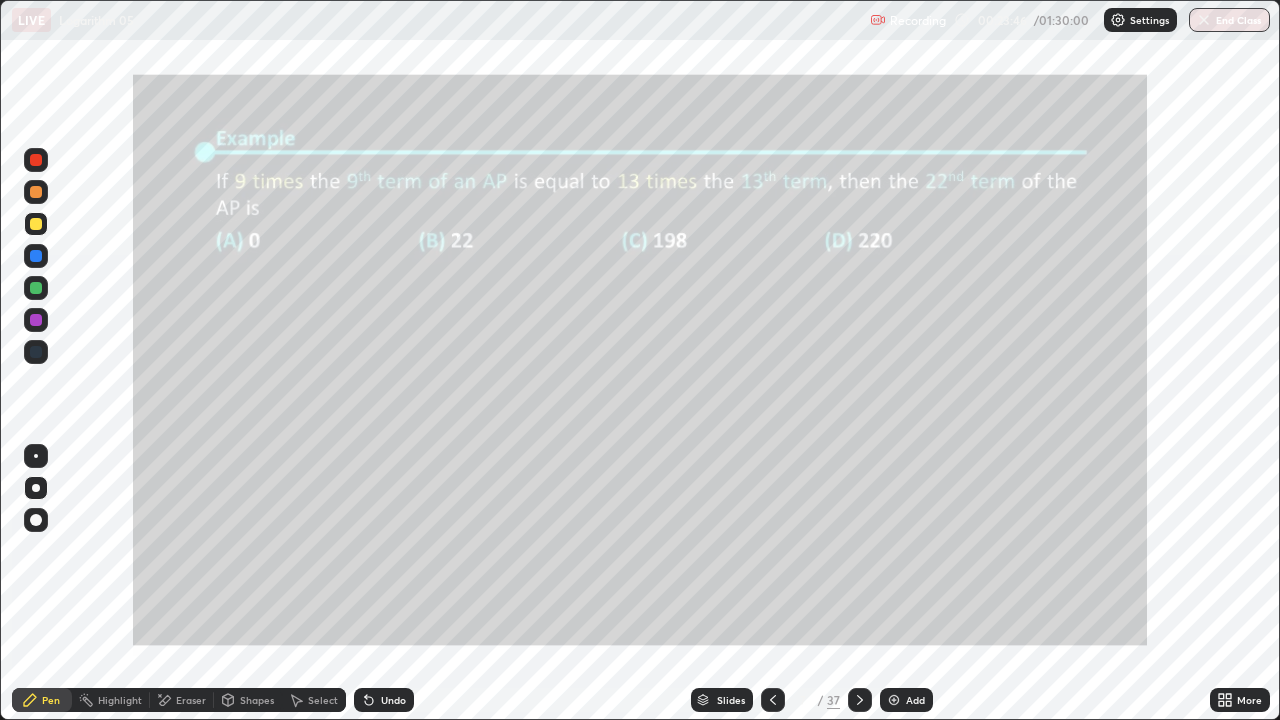 click at bounding box center [36, 224] 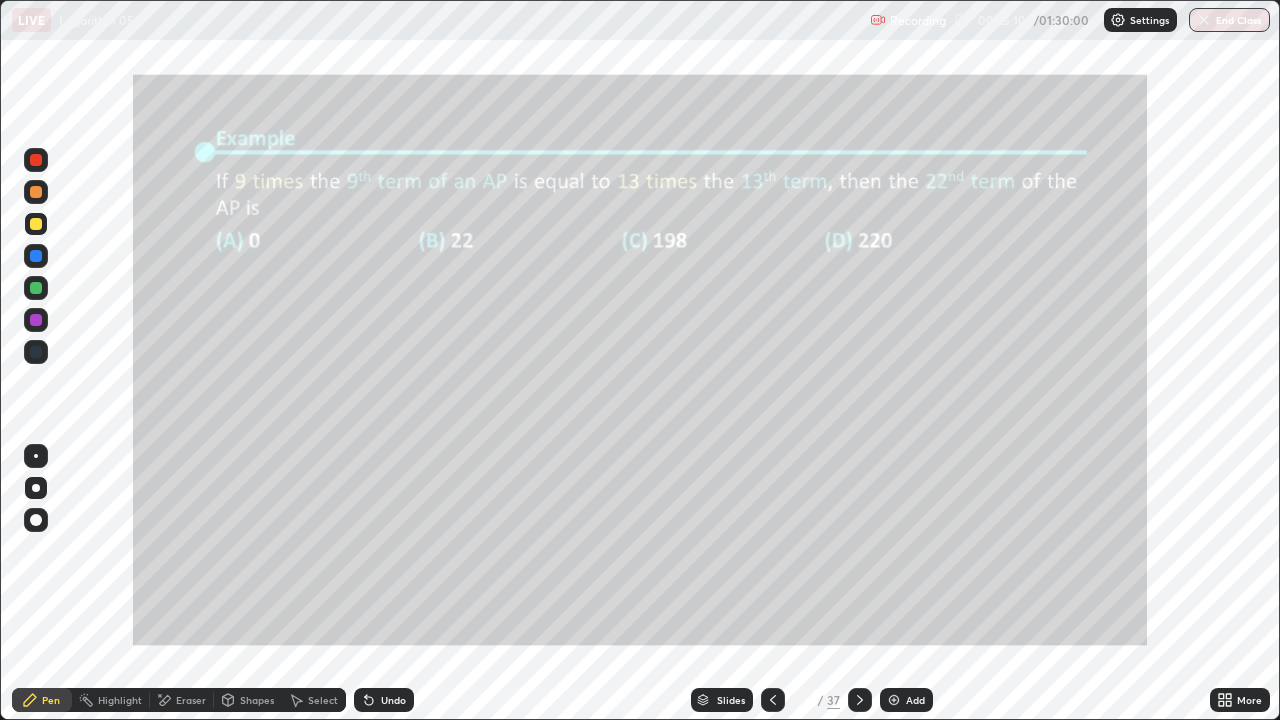 click 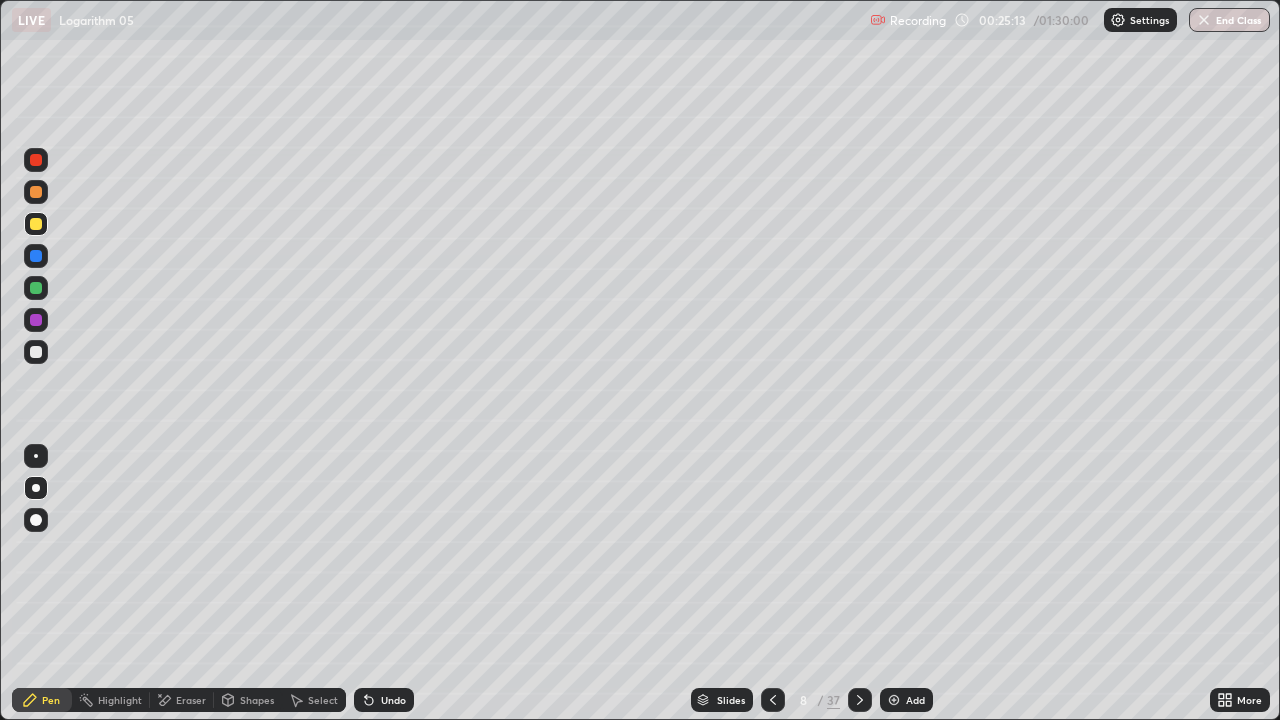 click at bounding box center (36, 352) 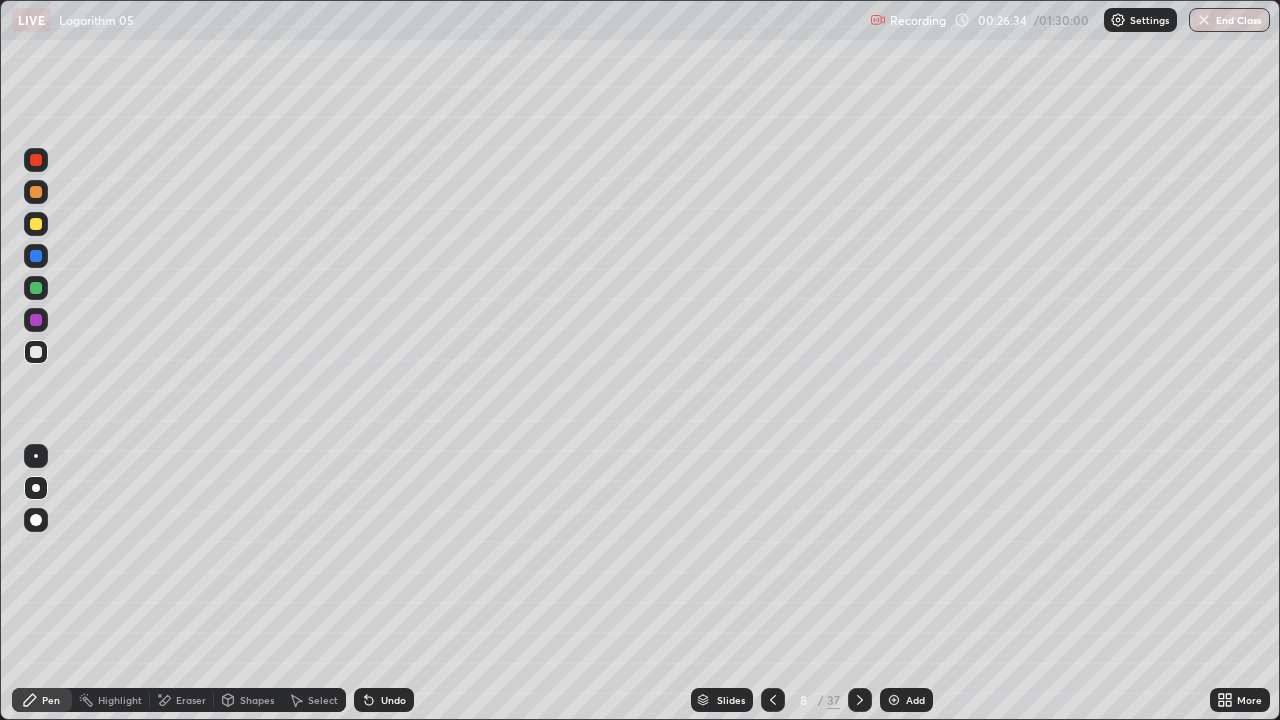 click 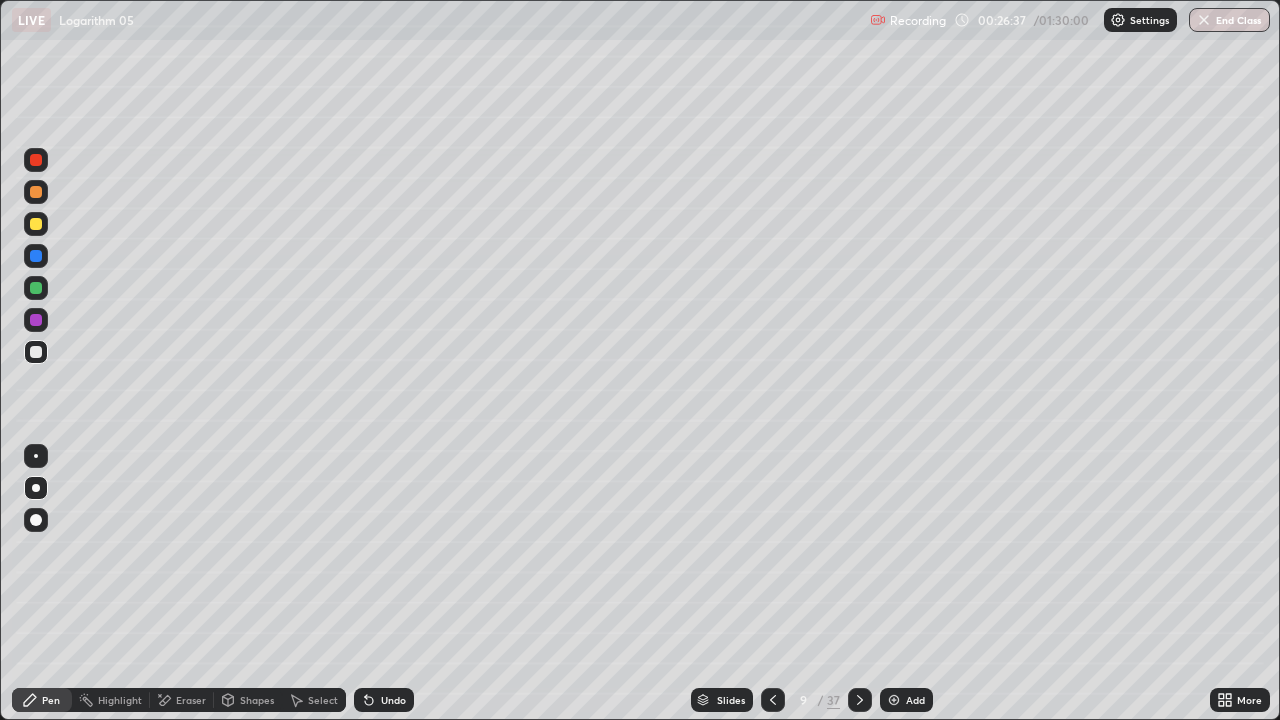 click 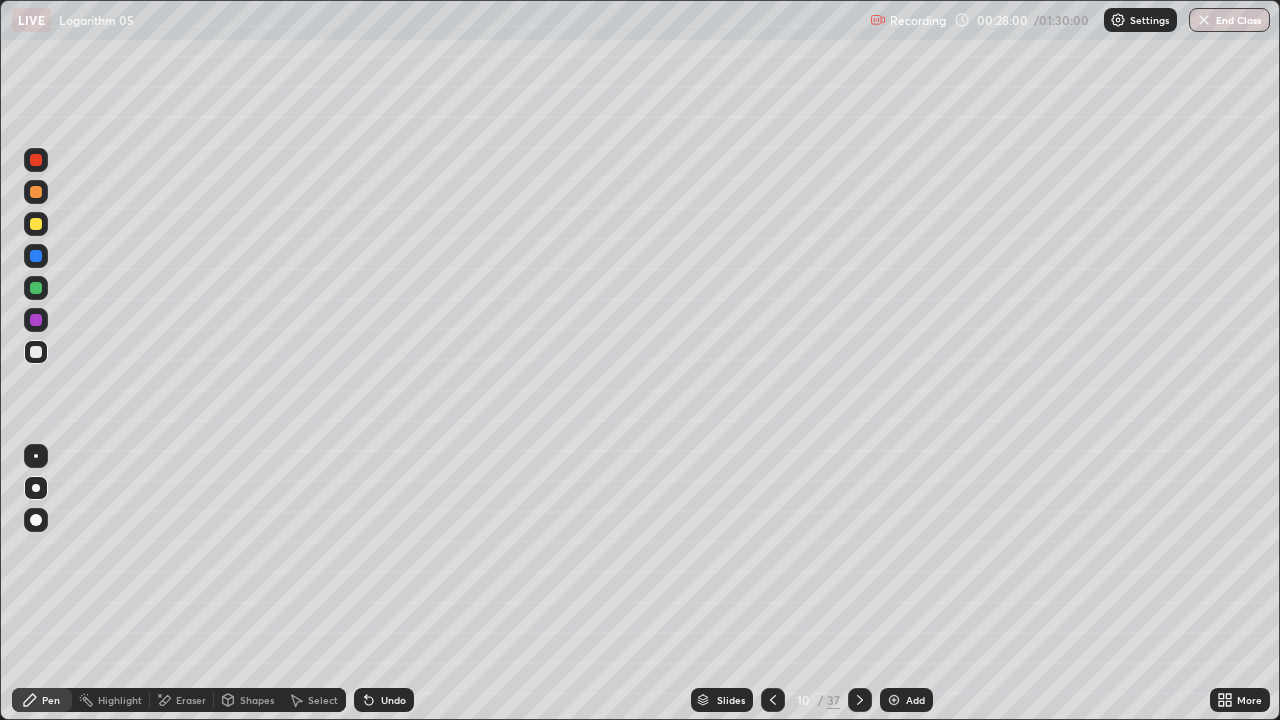click 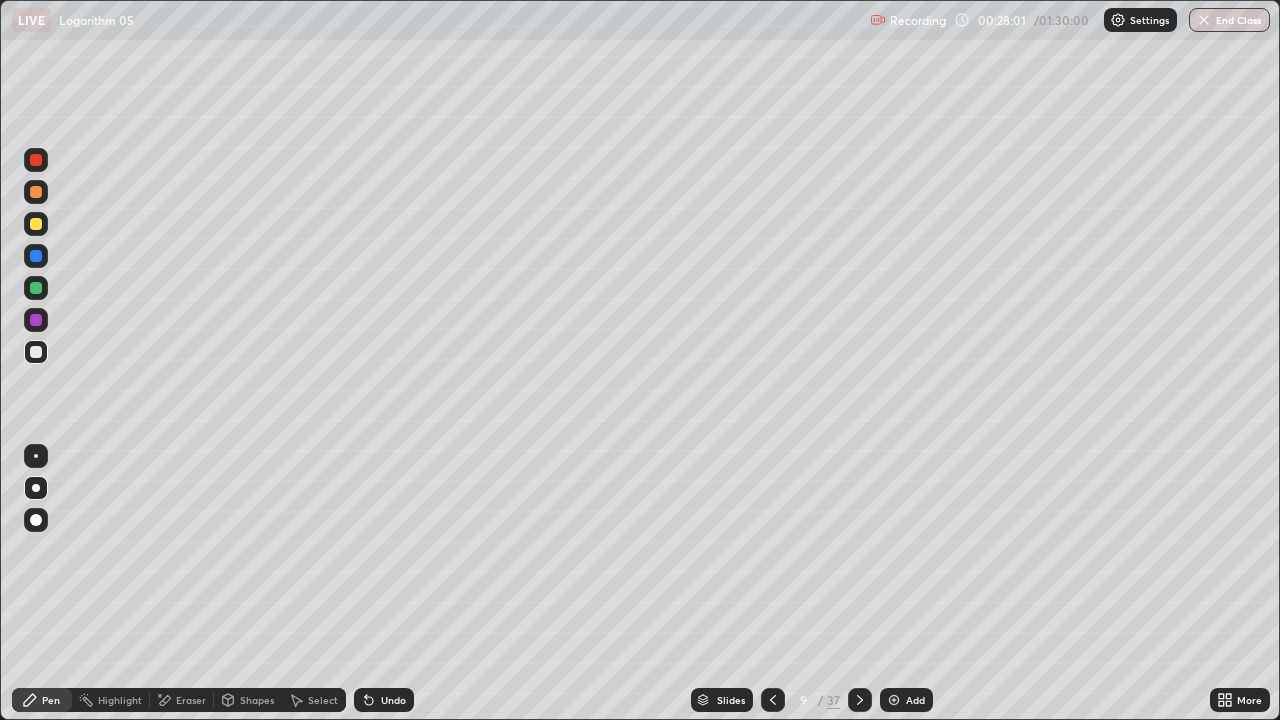 click 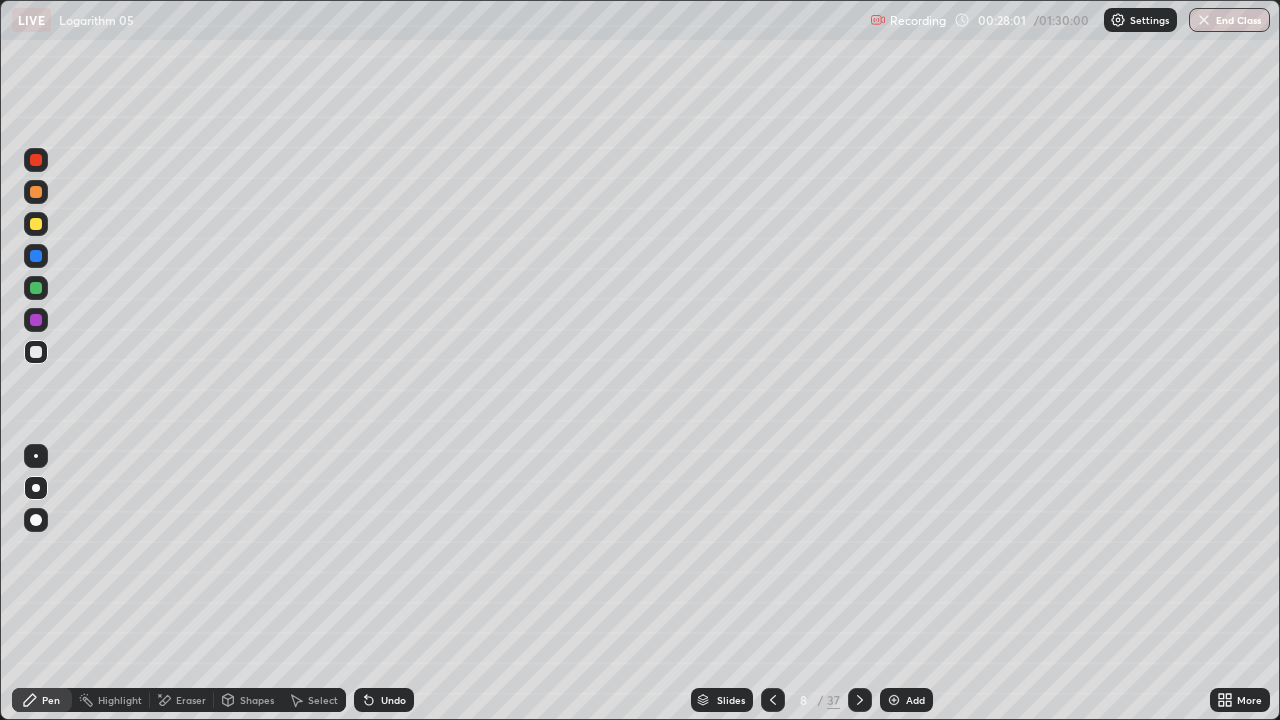 click at bounding box center [773, 700] 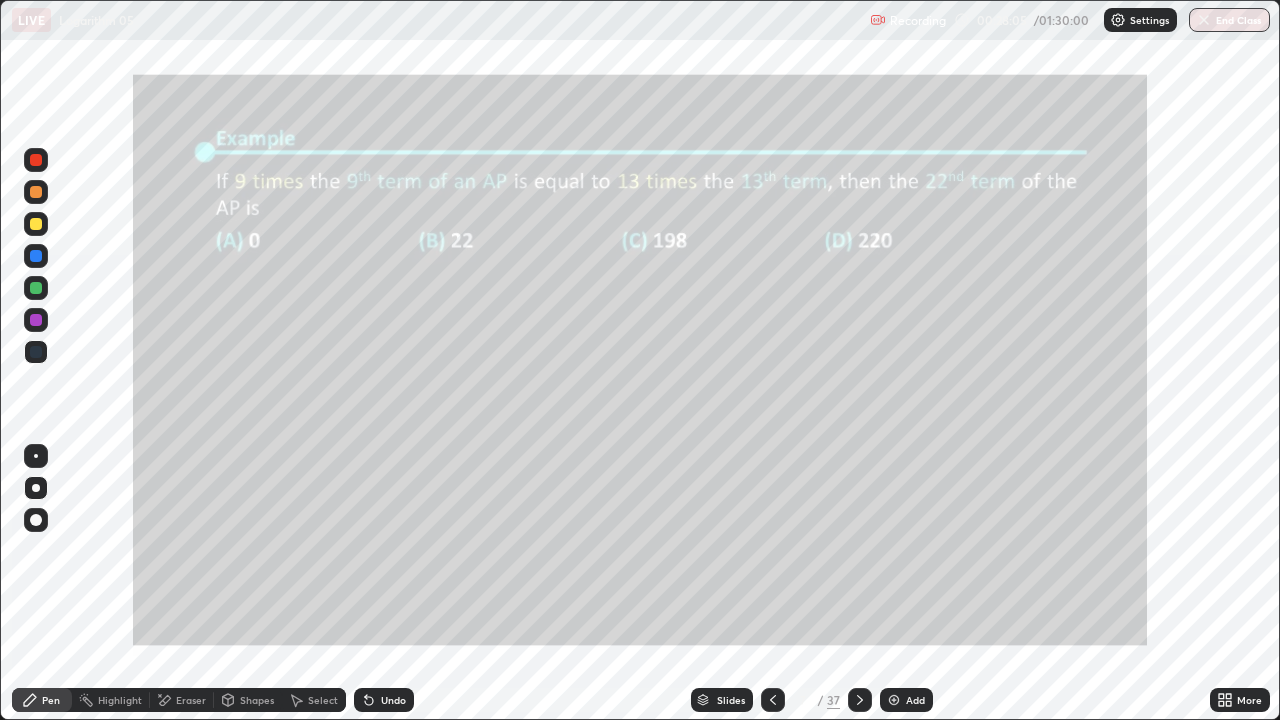 click on "Add" at bounding box center [915, 700] 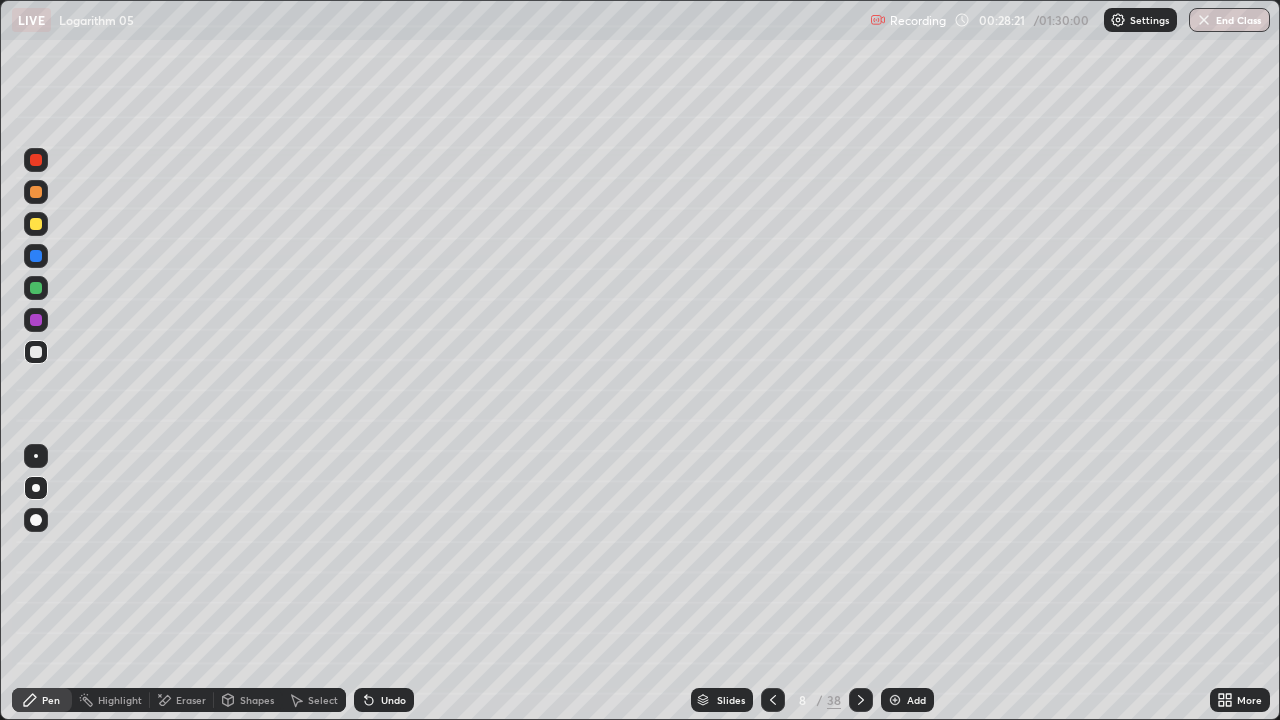 click 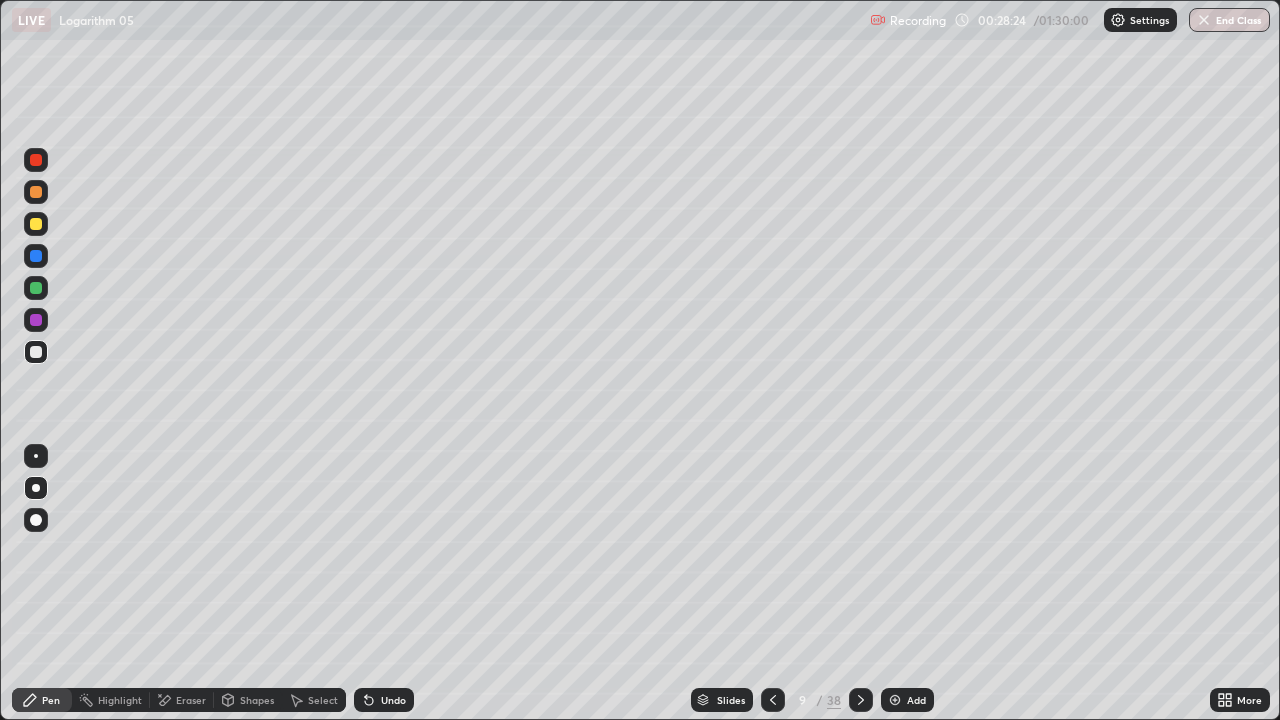click 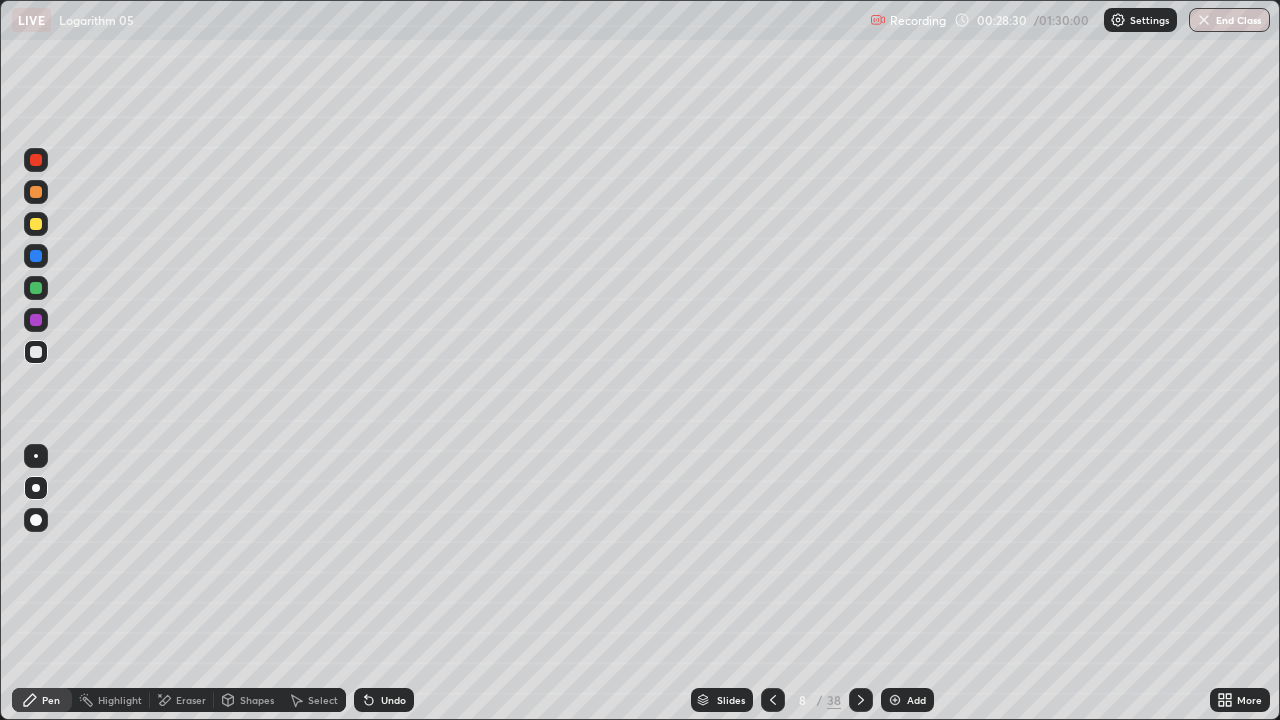 click at bounding box center [36, 192] 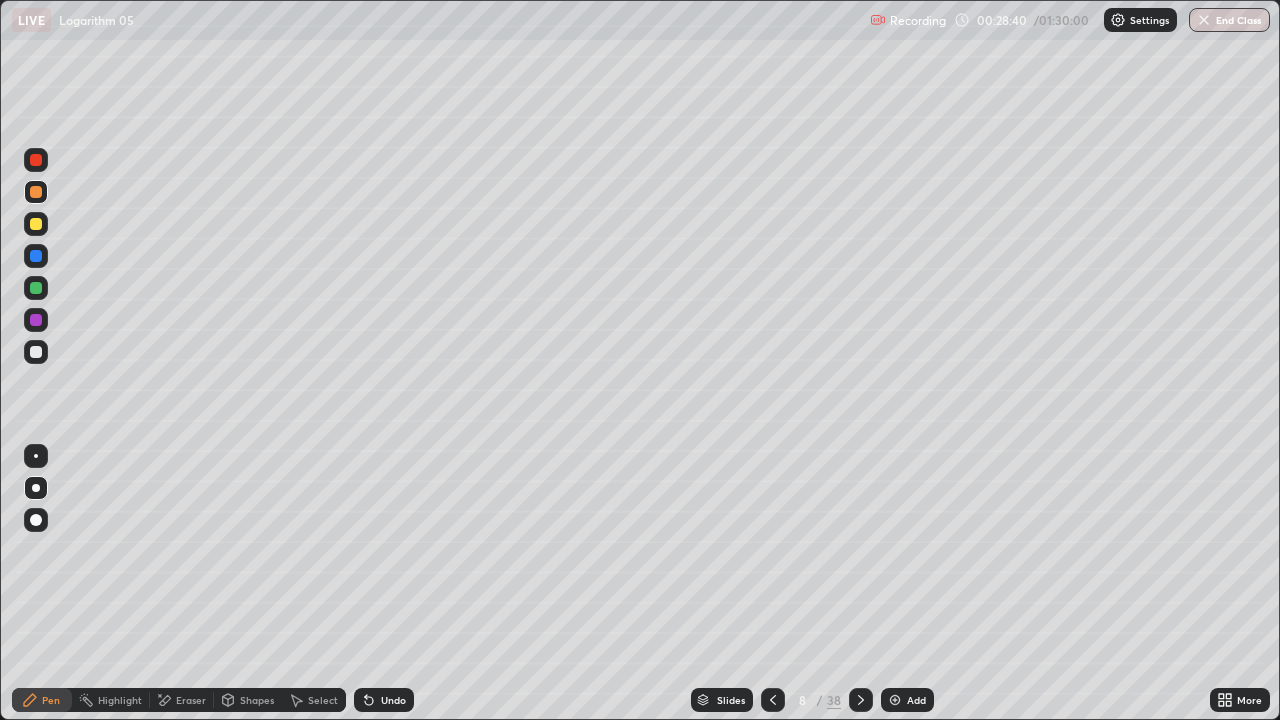 click 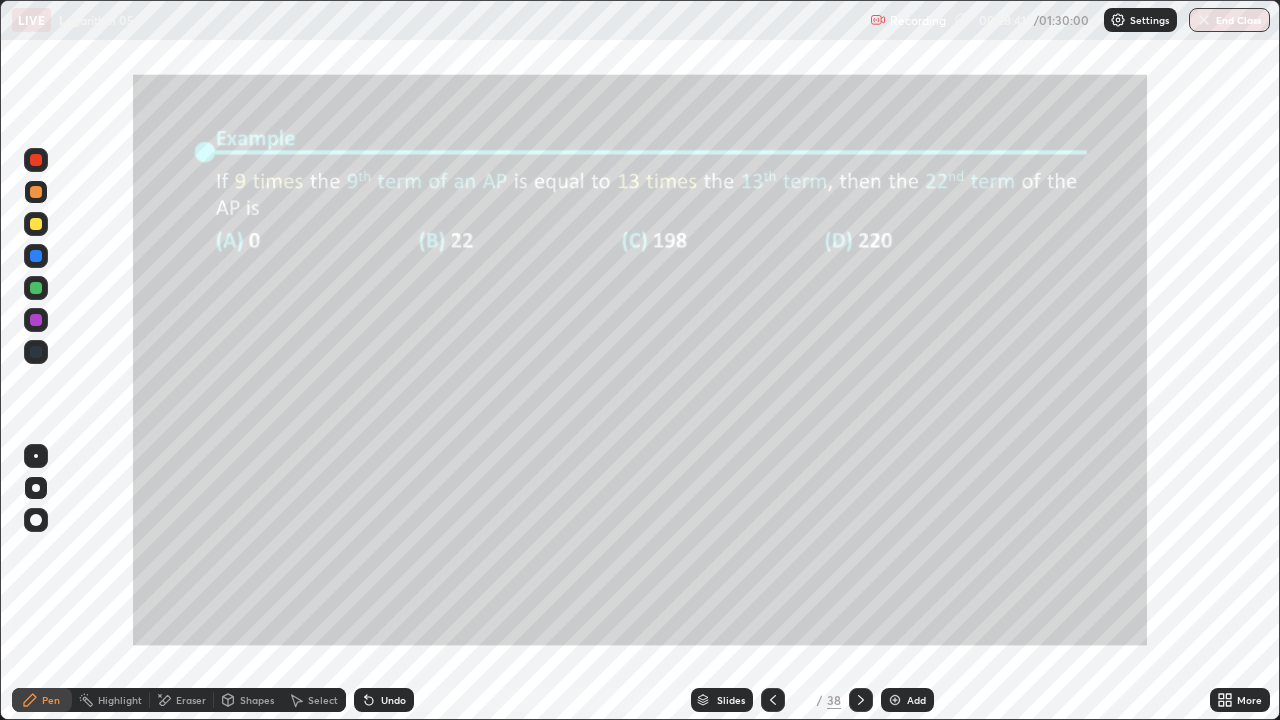 click 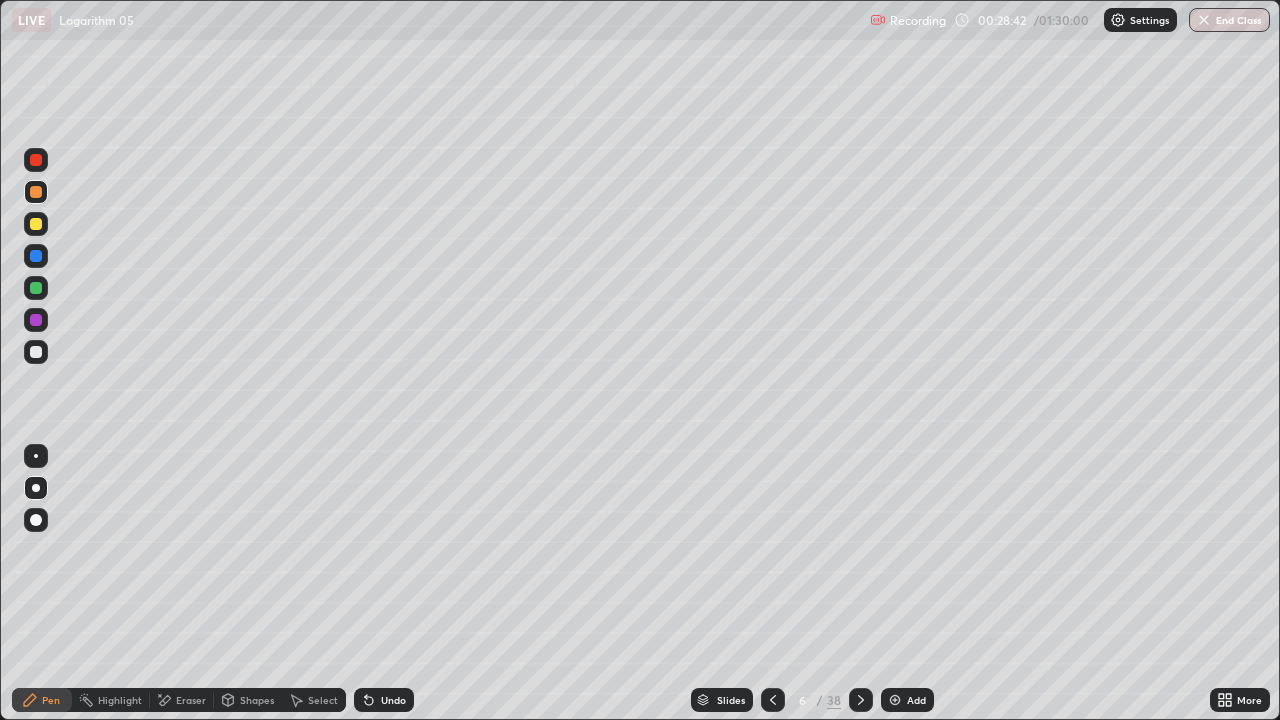 click 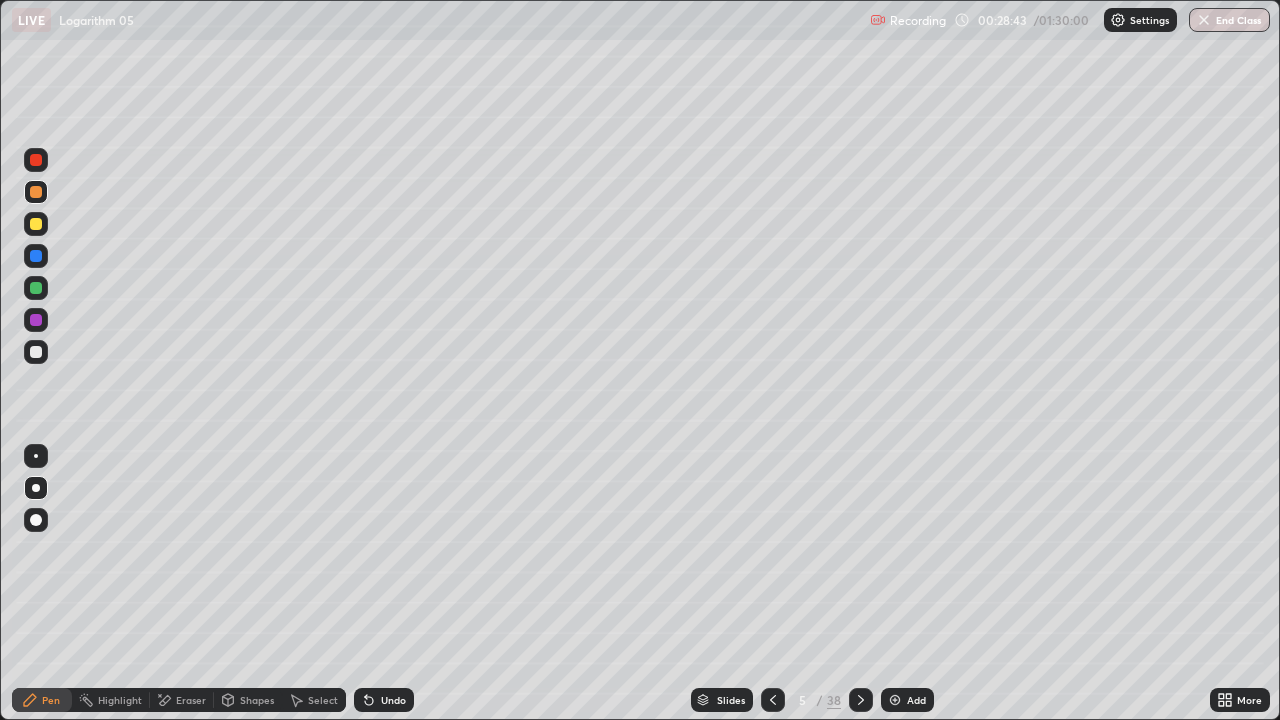 click 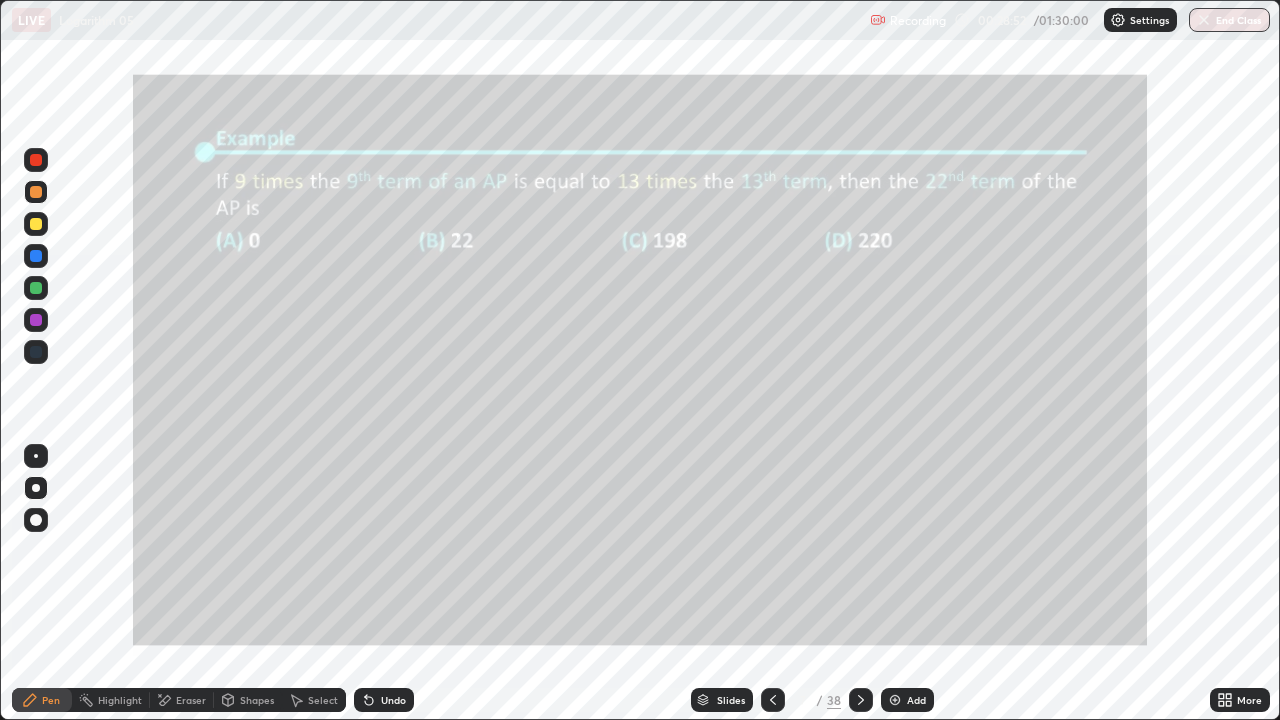 click 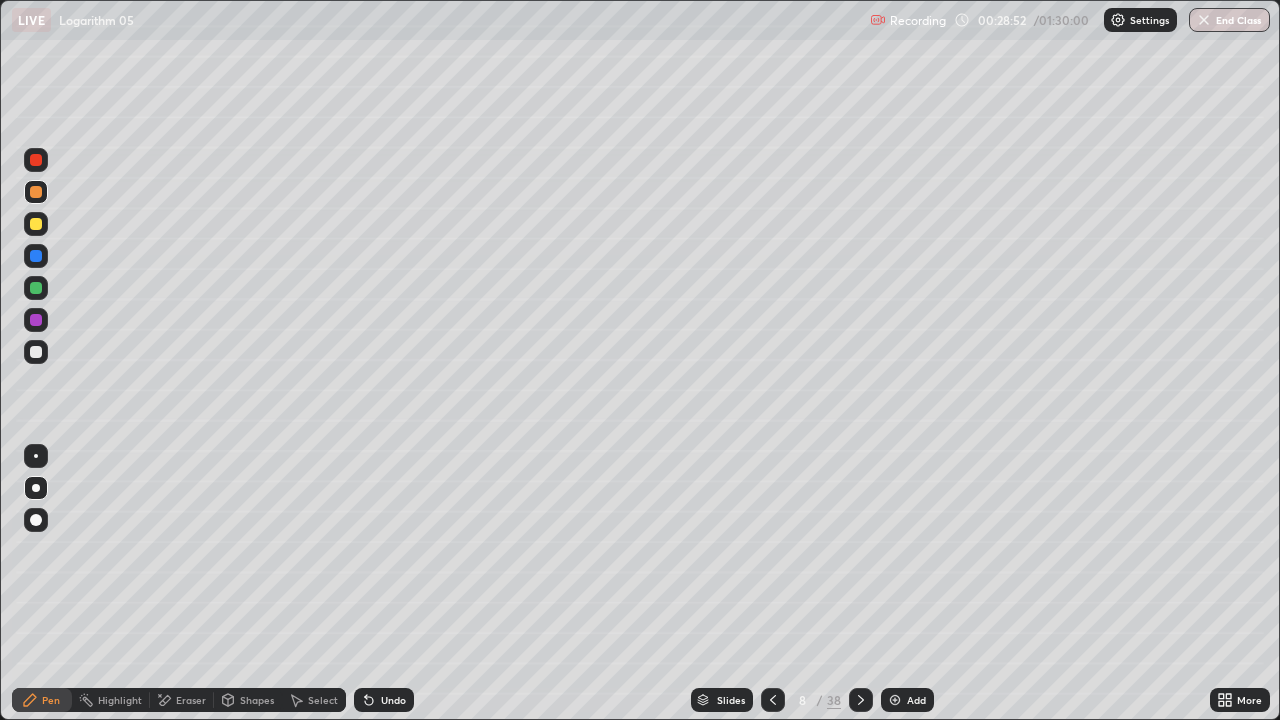 click 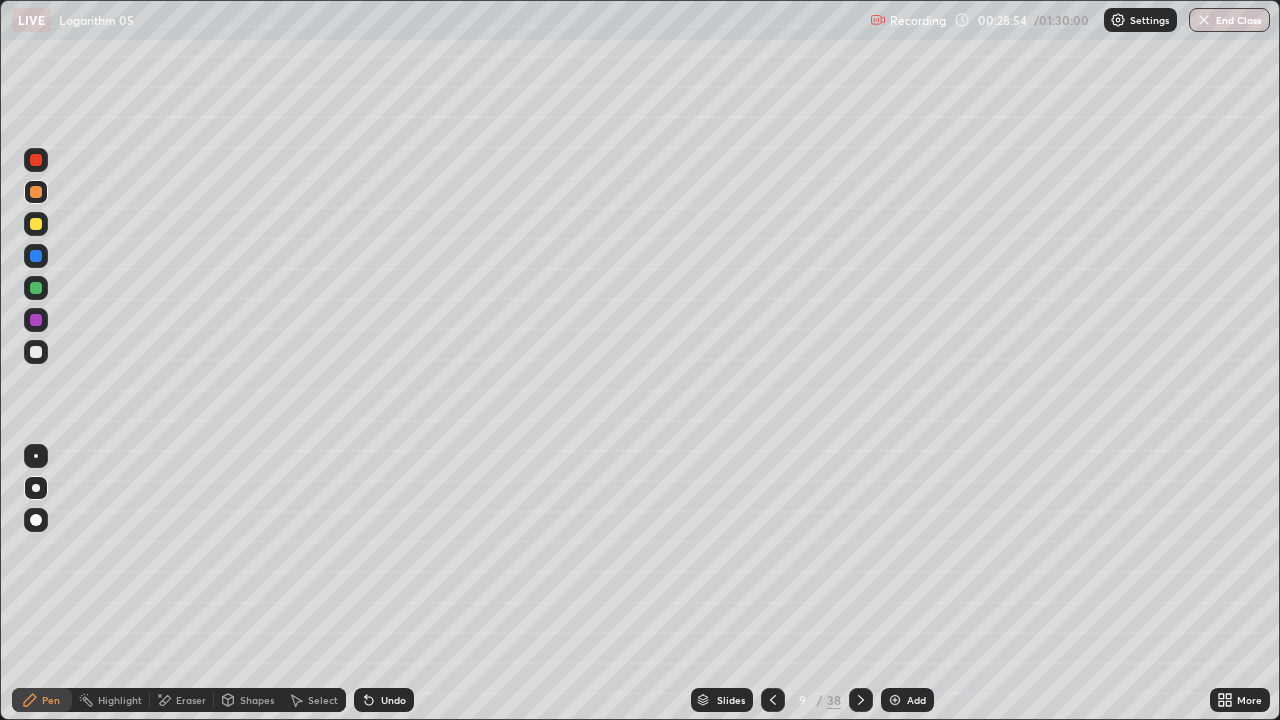click 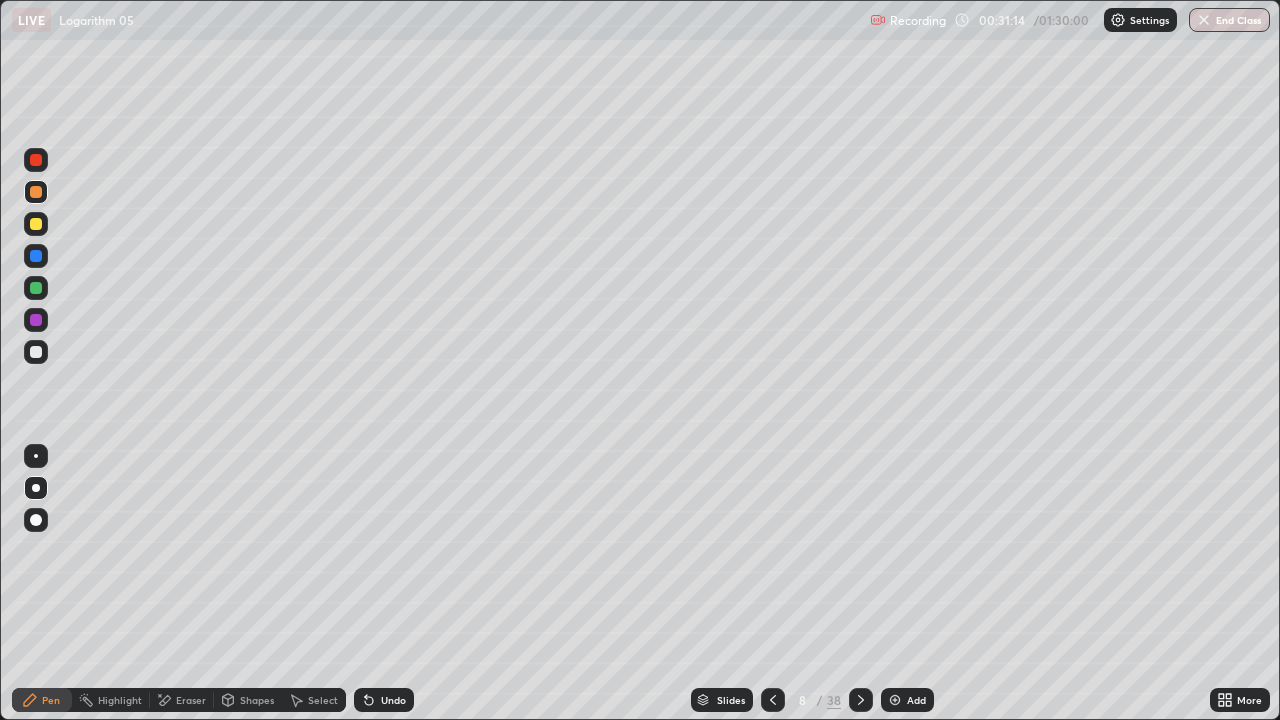 click at bounding box center (36, 352) 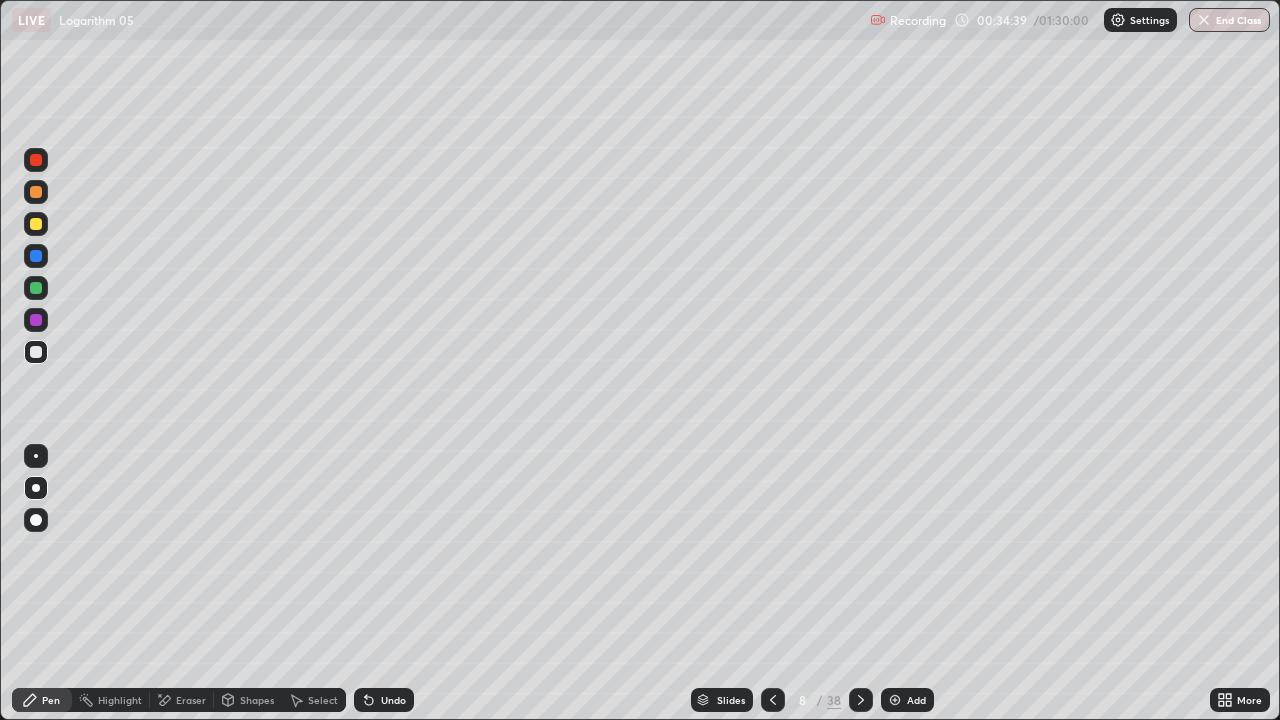 click 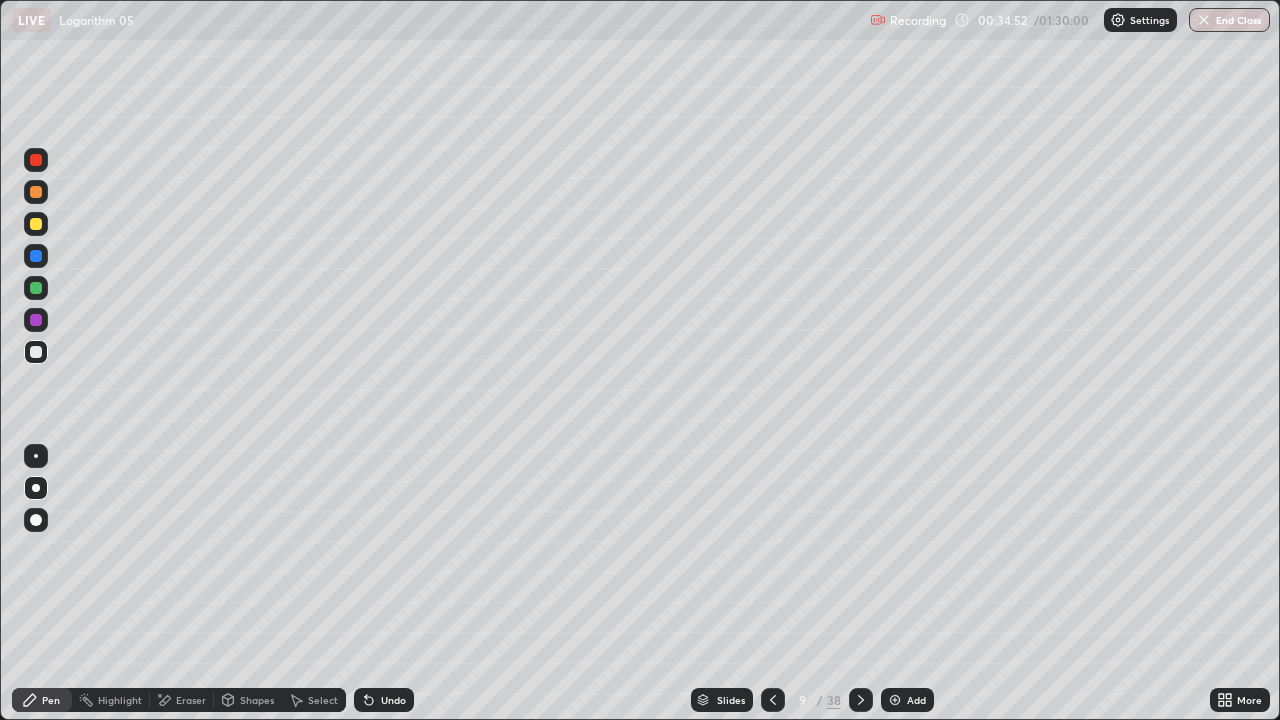 click at bounding box center (36, 224) 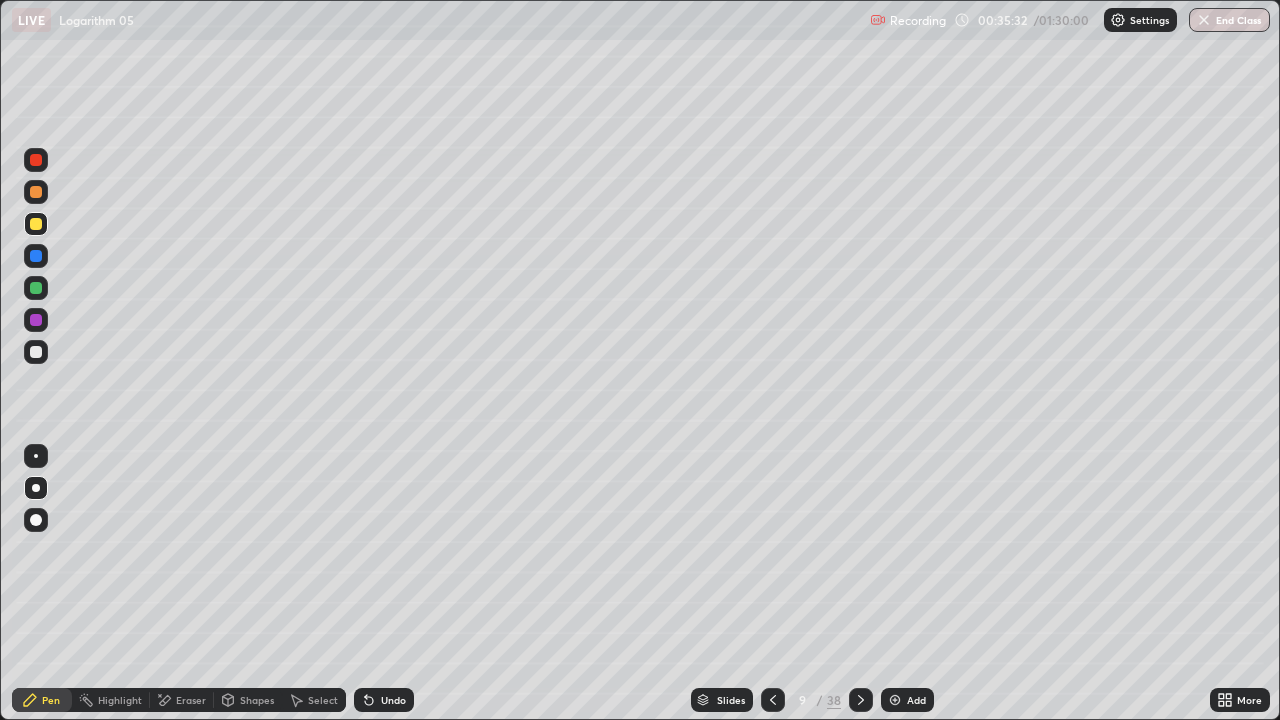 click at bounding box center (36, 192) 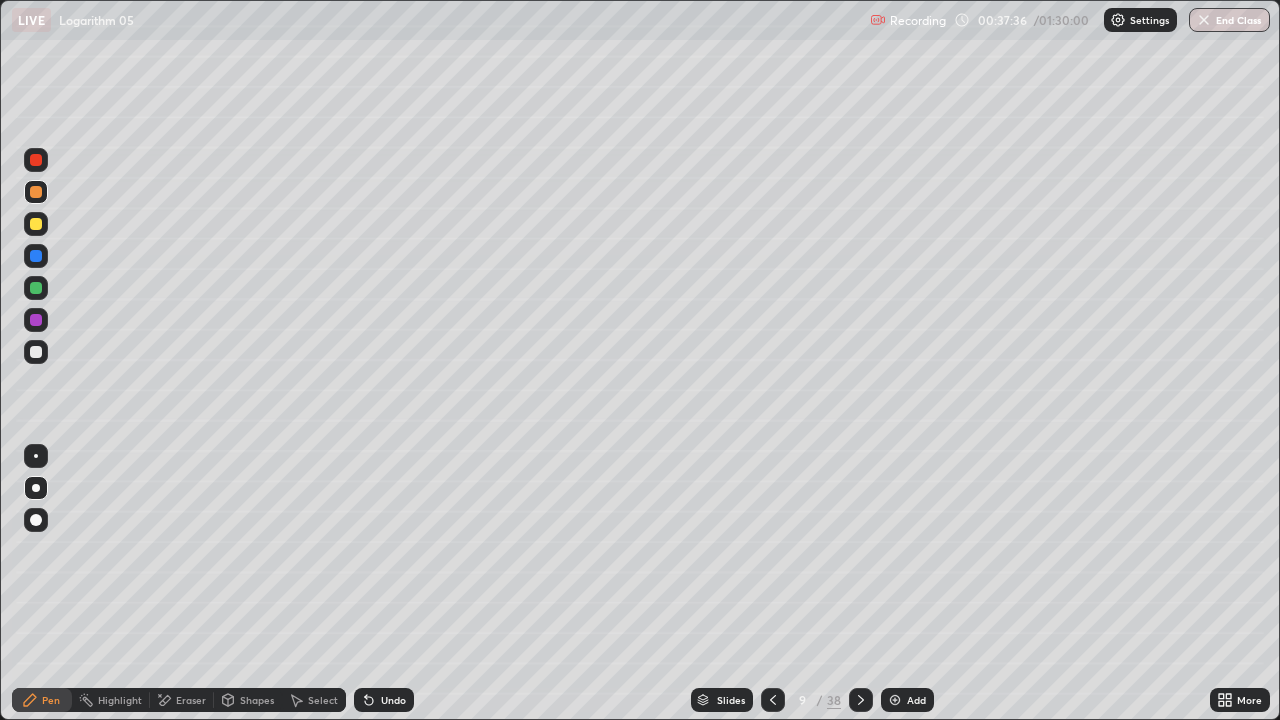 click 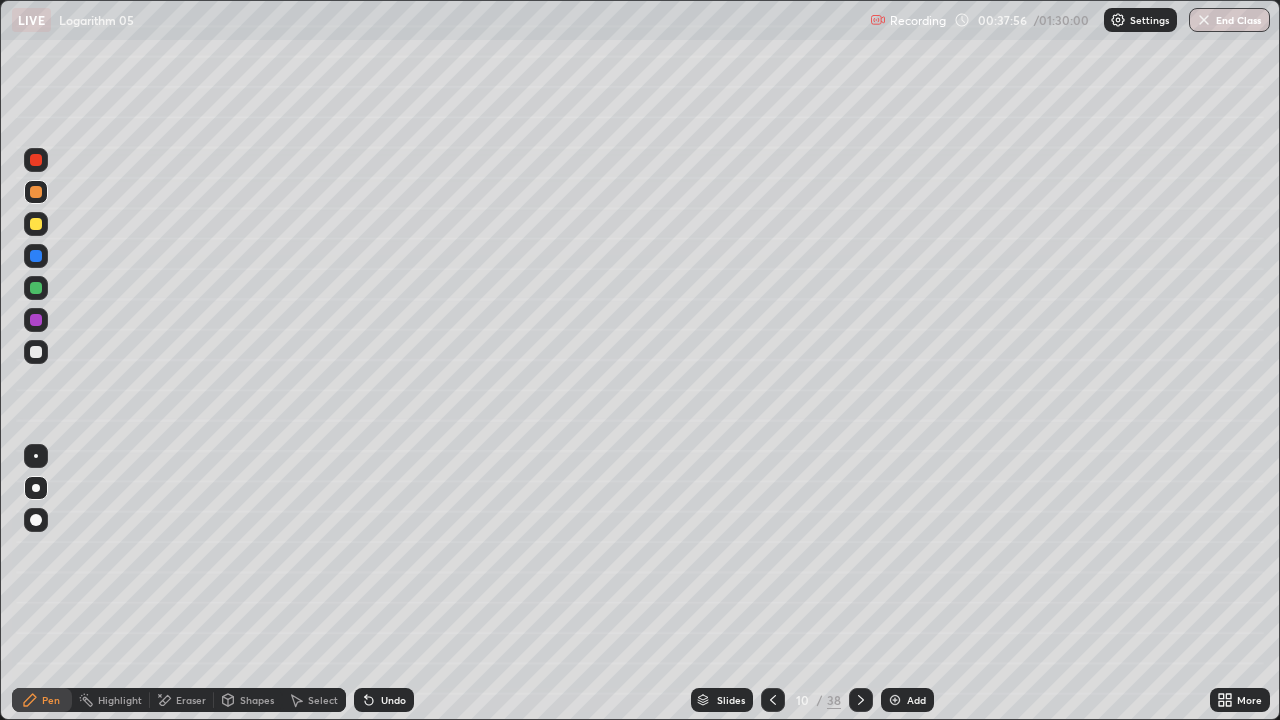 click at bounding box center (861, 700) 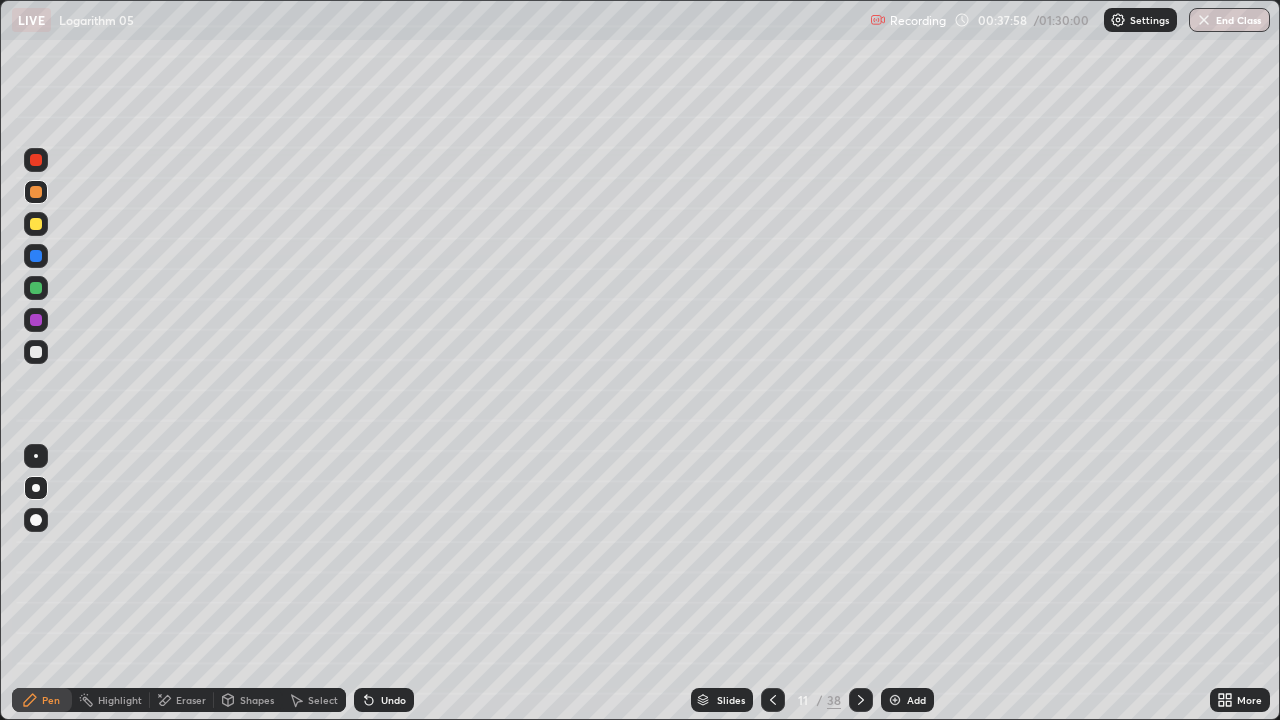 click 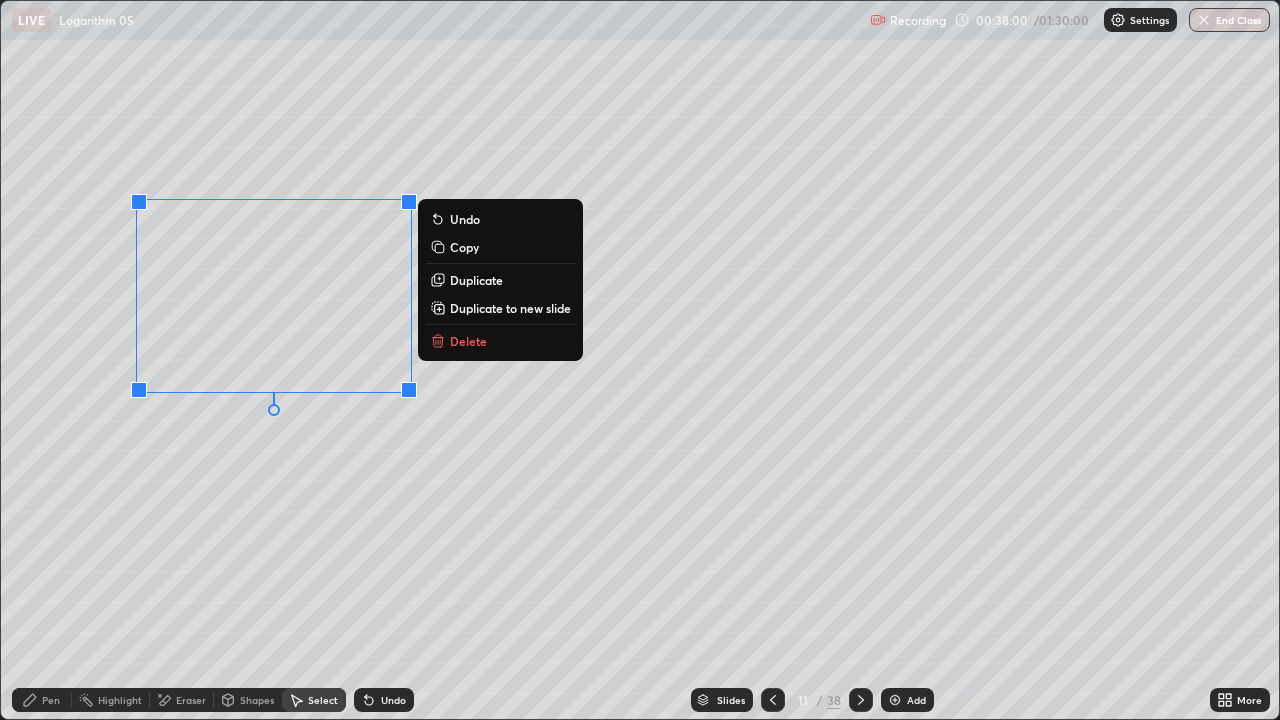 click on "Delete" at bounding box center [468, 341] 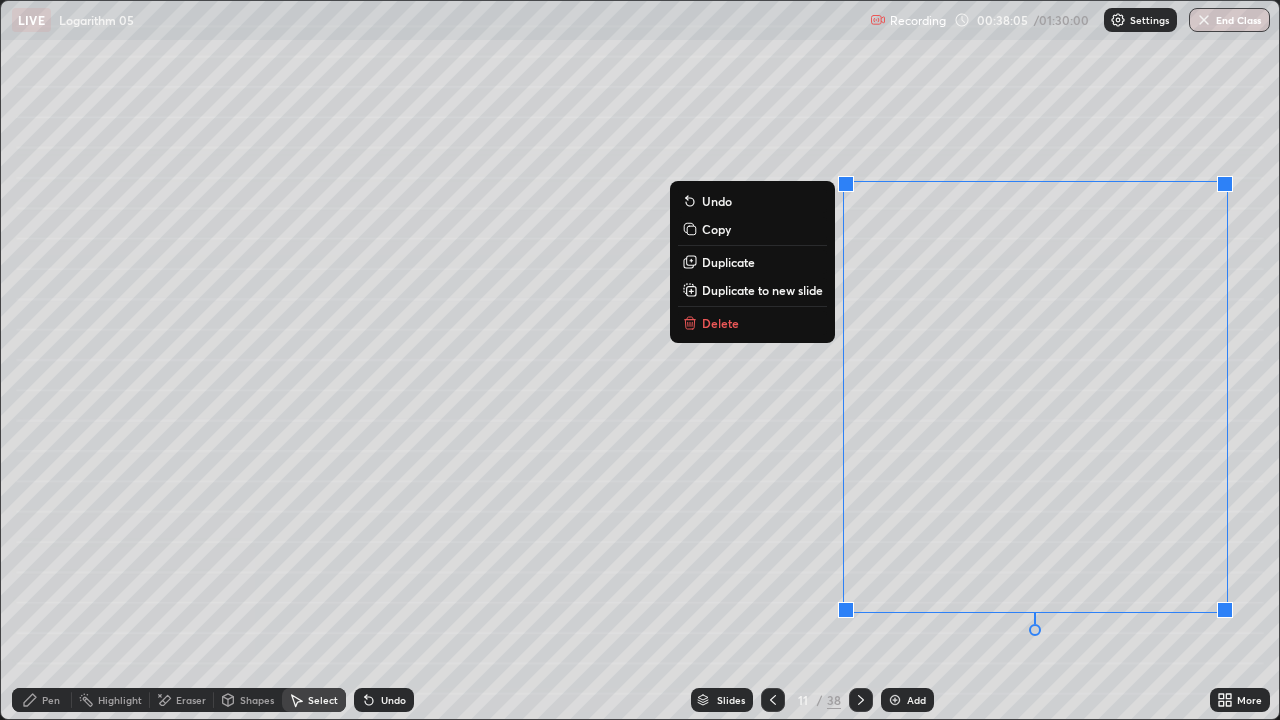 click on "Delete" at bounding box center (752, 323) 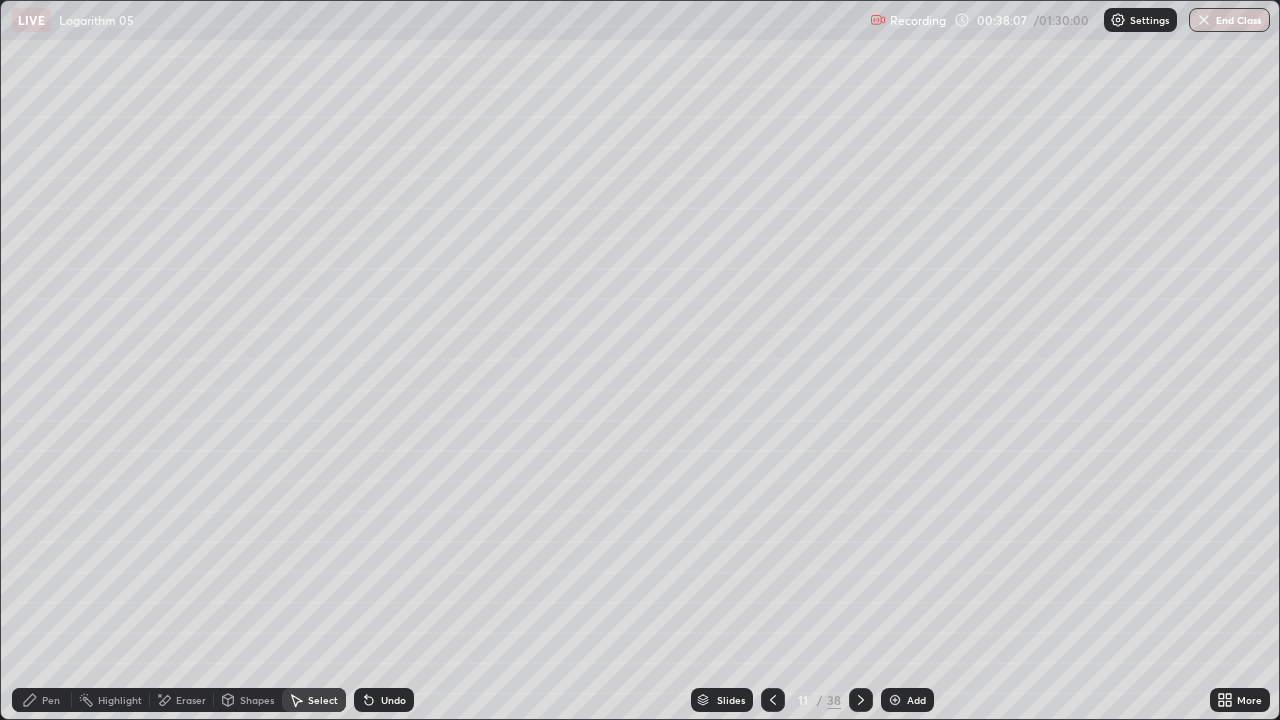 click on "Pen" at bounding box center [42, 700] 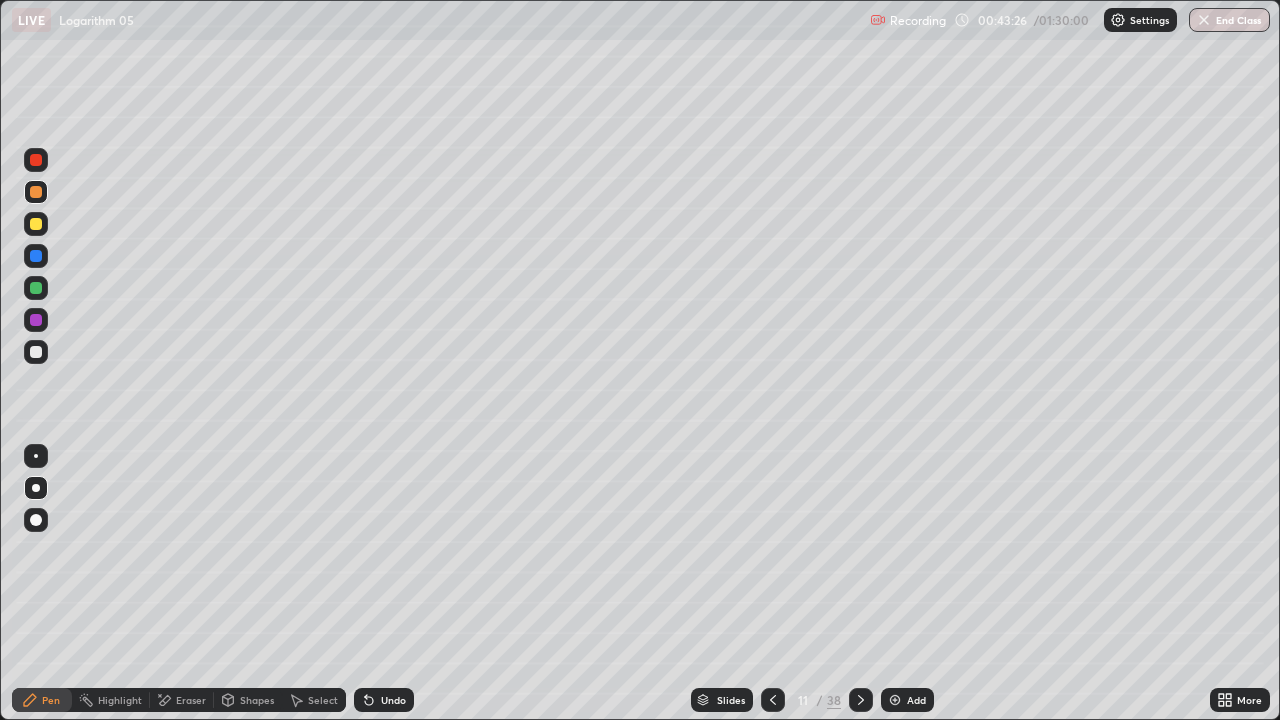 click 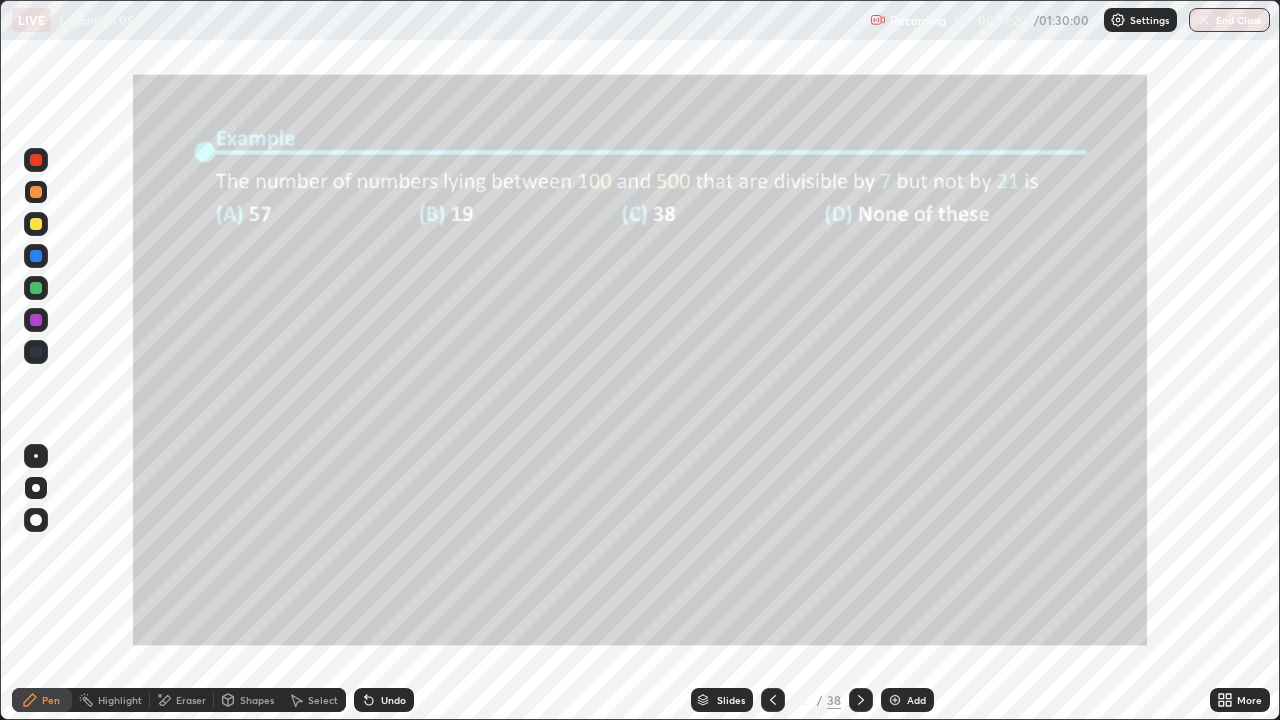 click at bounding box center [36, 224] 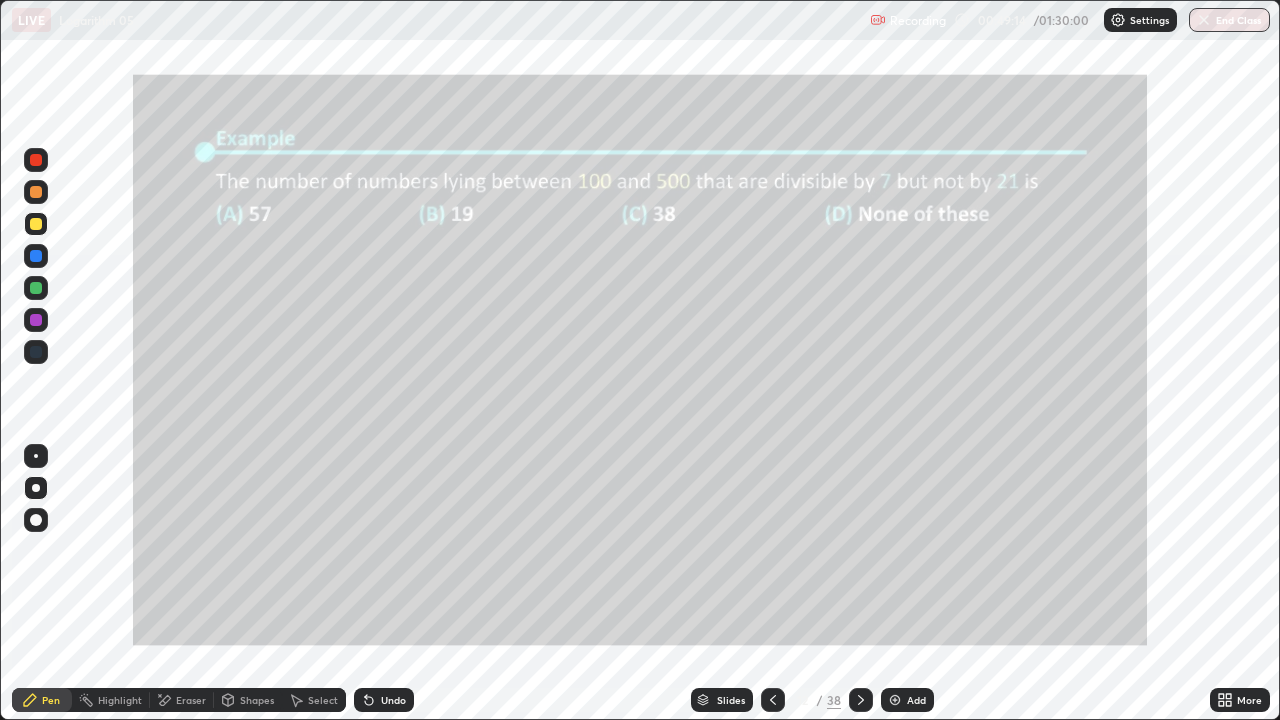click at bounding box center (36, 288) 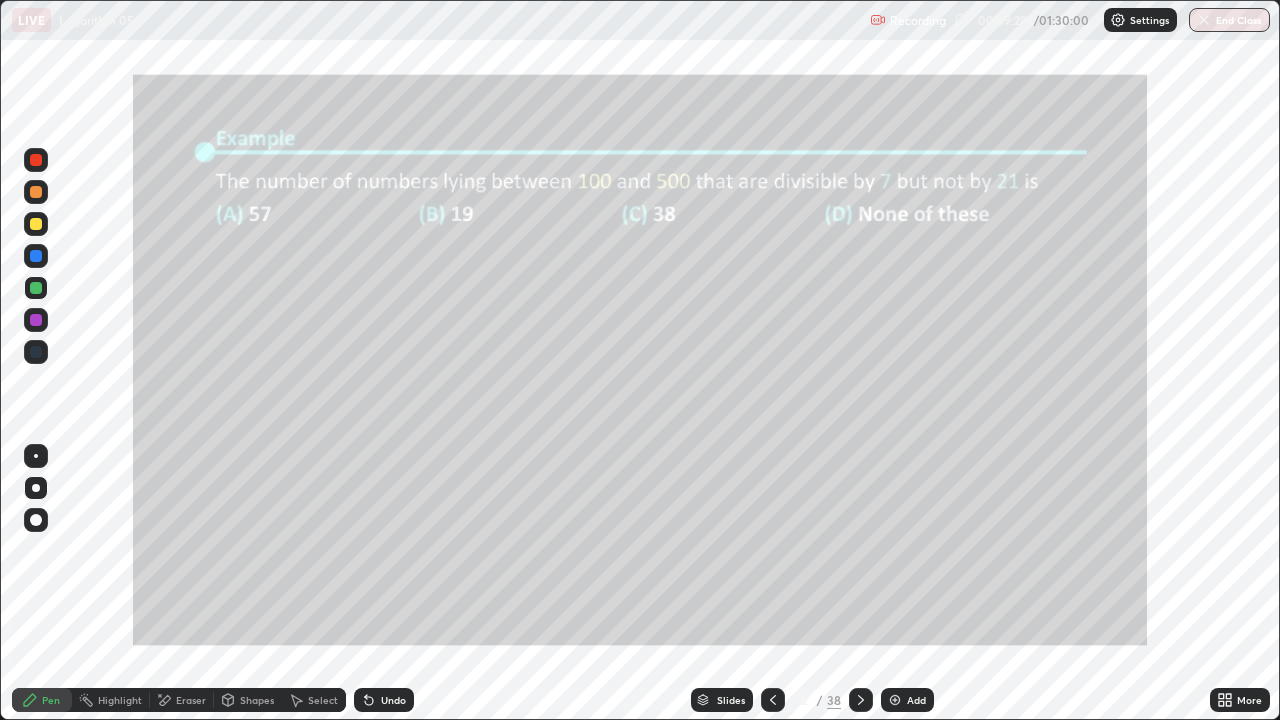 click on "Undo" at bounding box center (393, 700) 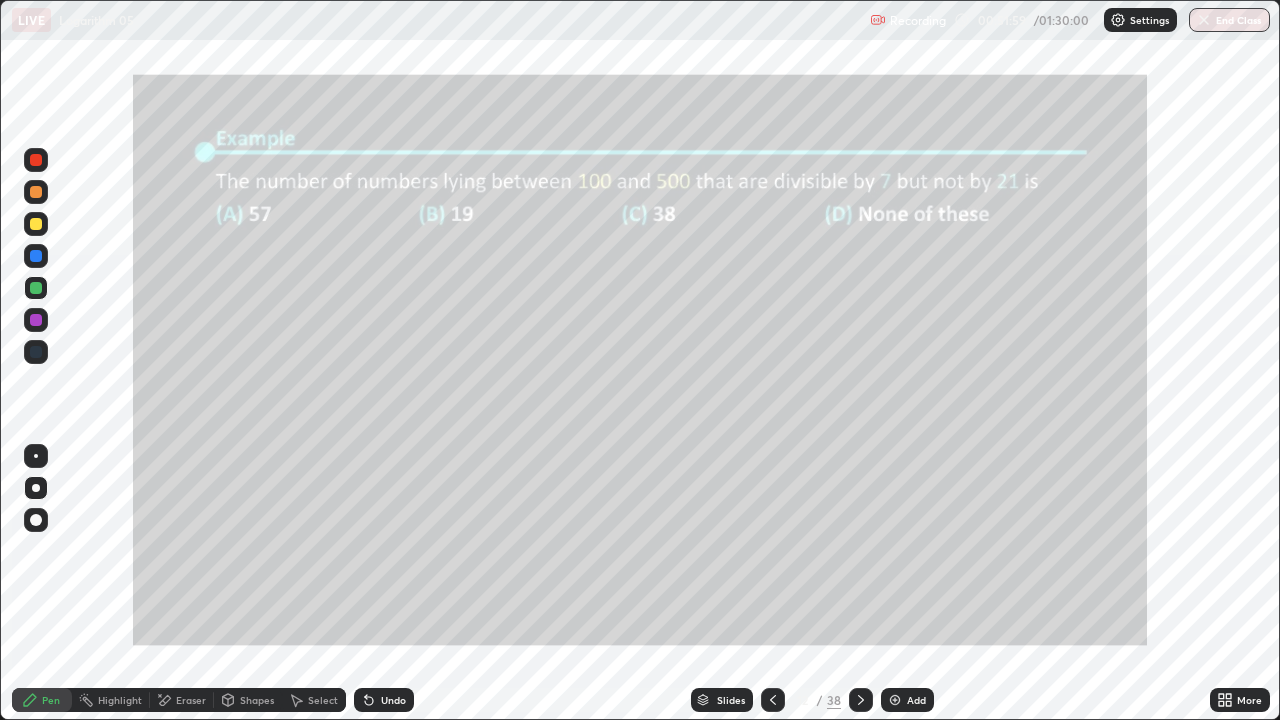 click on "Add" at bounding box center (916, 700) 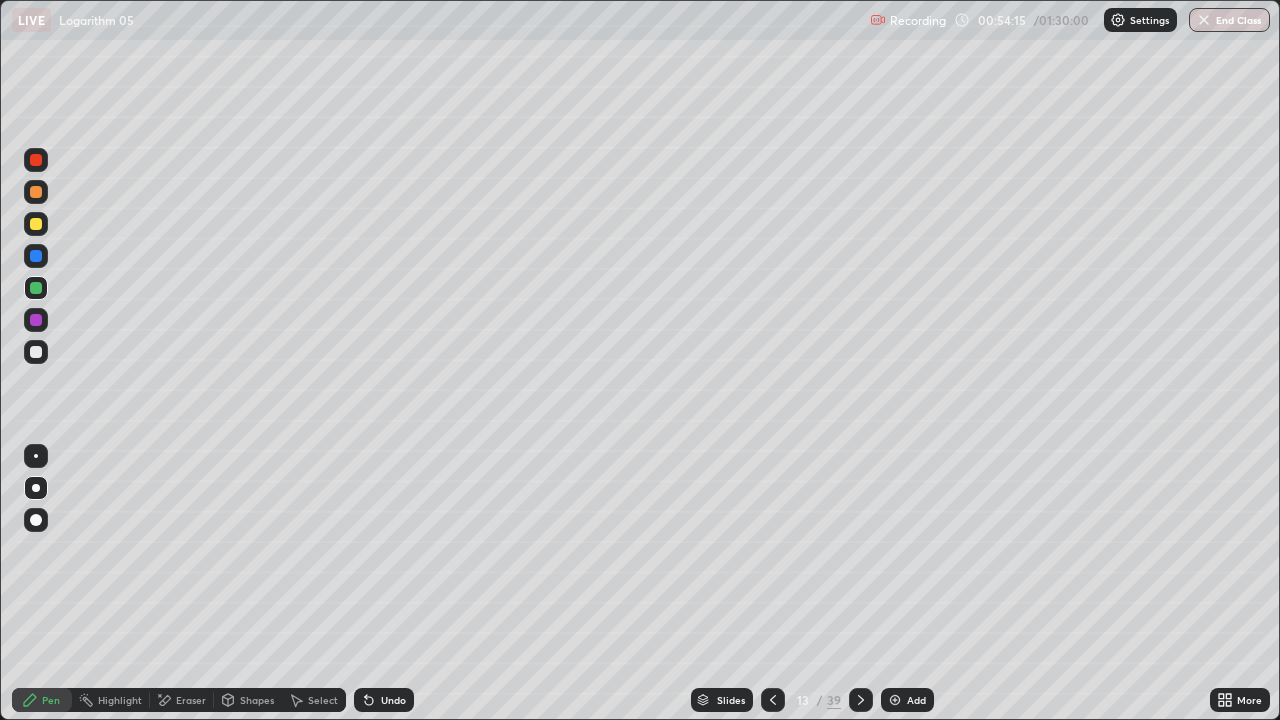 click 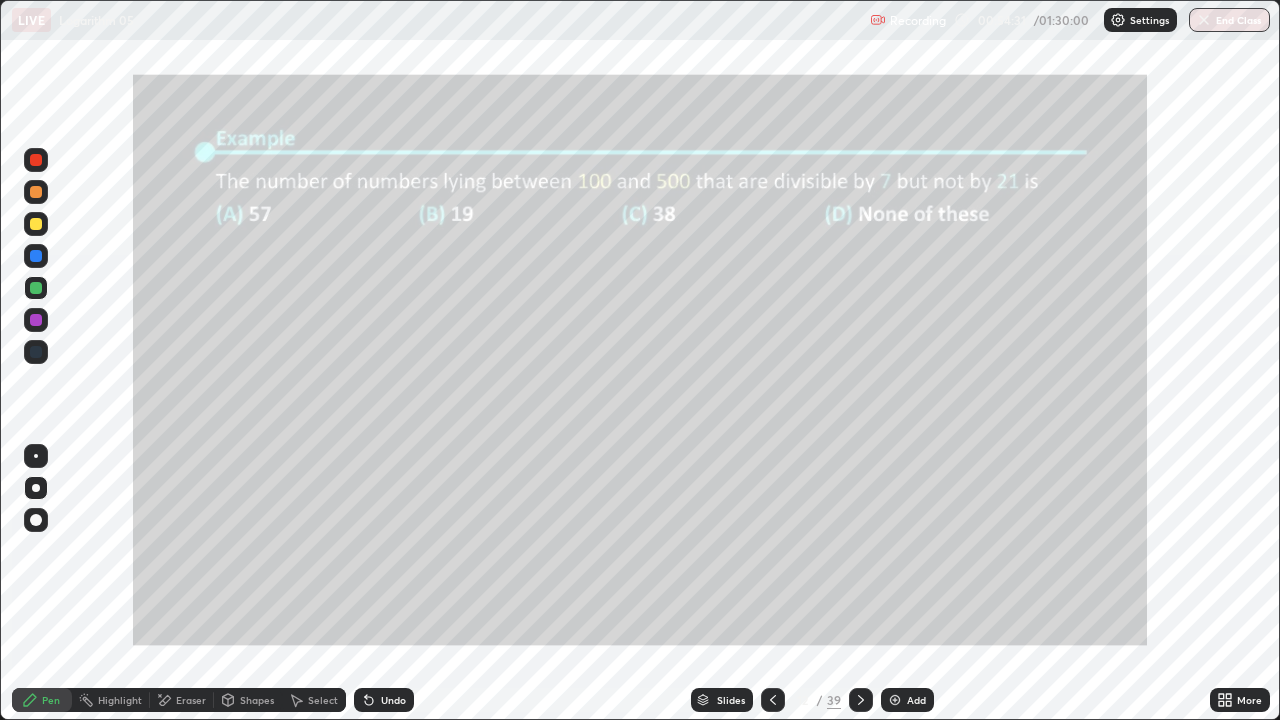 click on "Add" at bounding box center [907, 700] 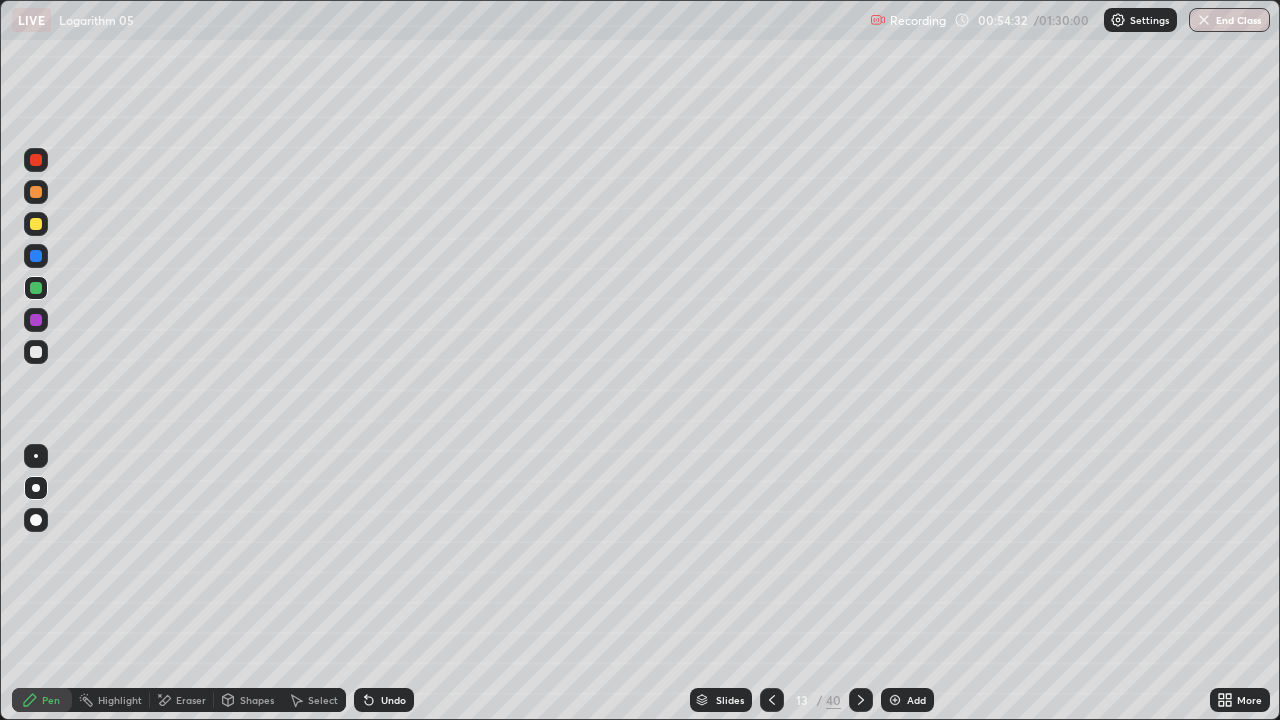 click 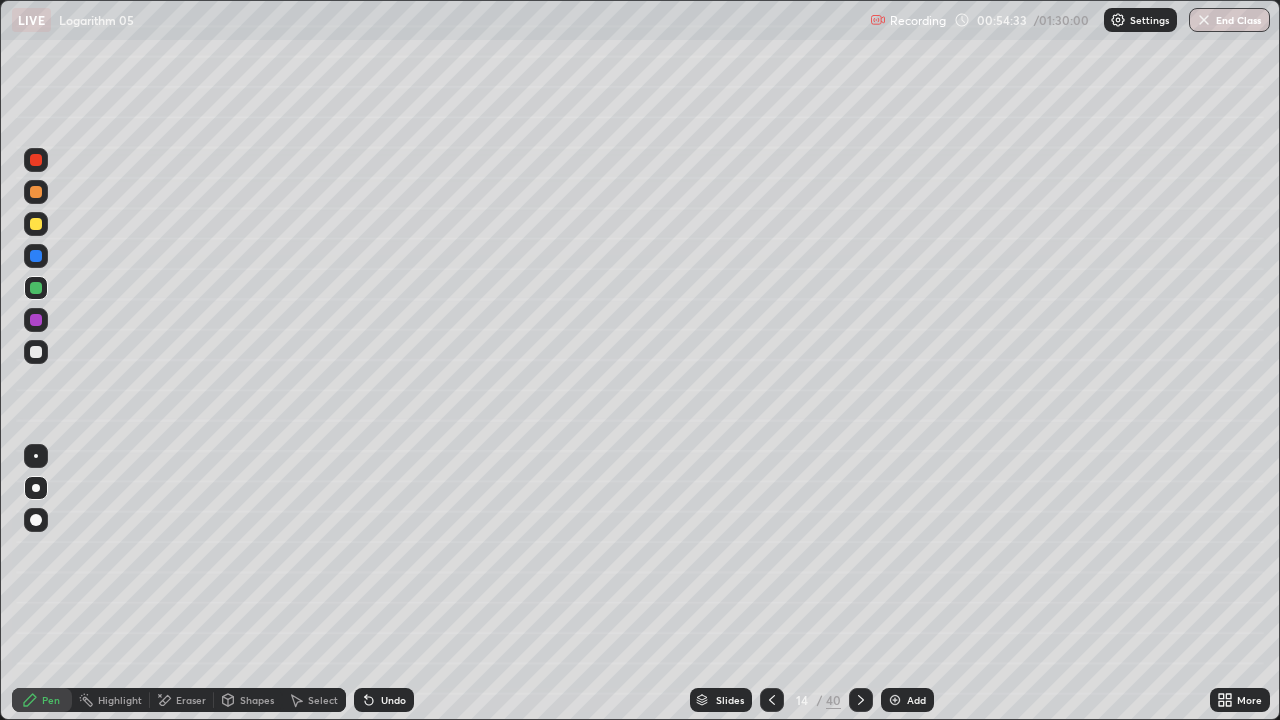 click at bounding box center [861, 700] 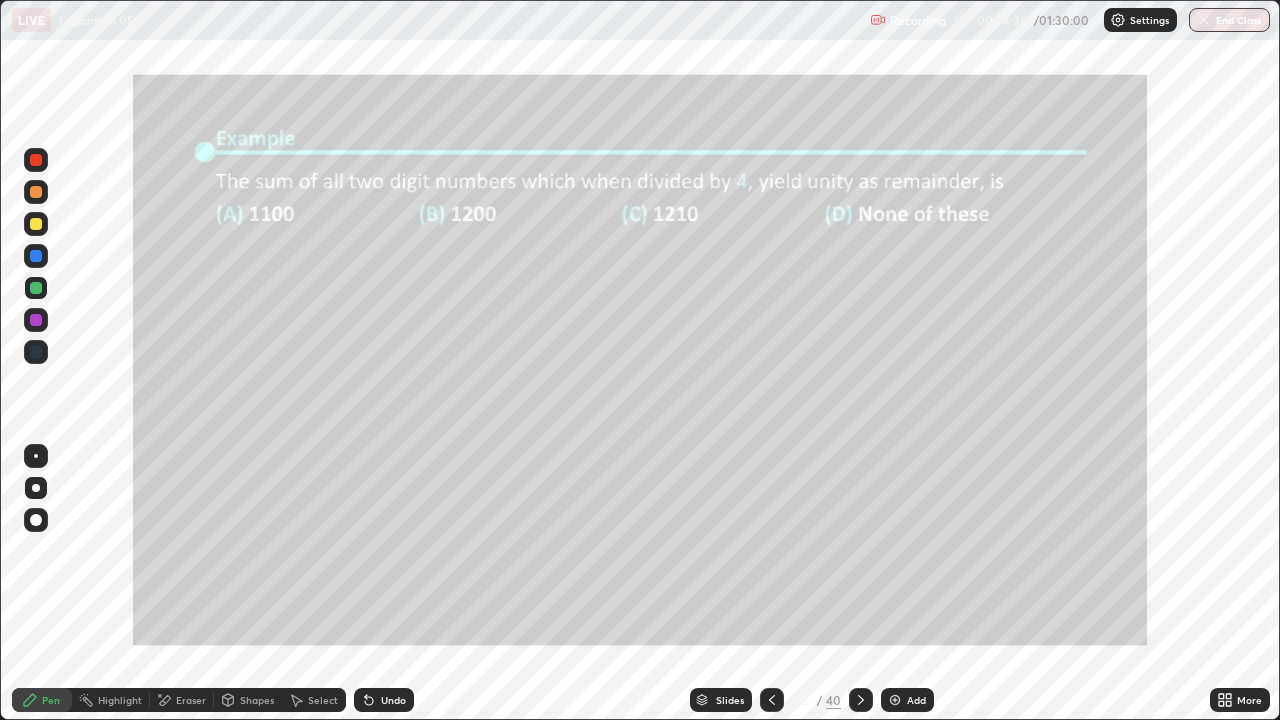 click 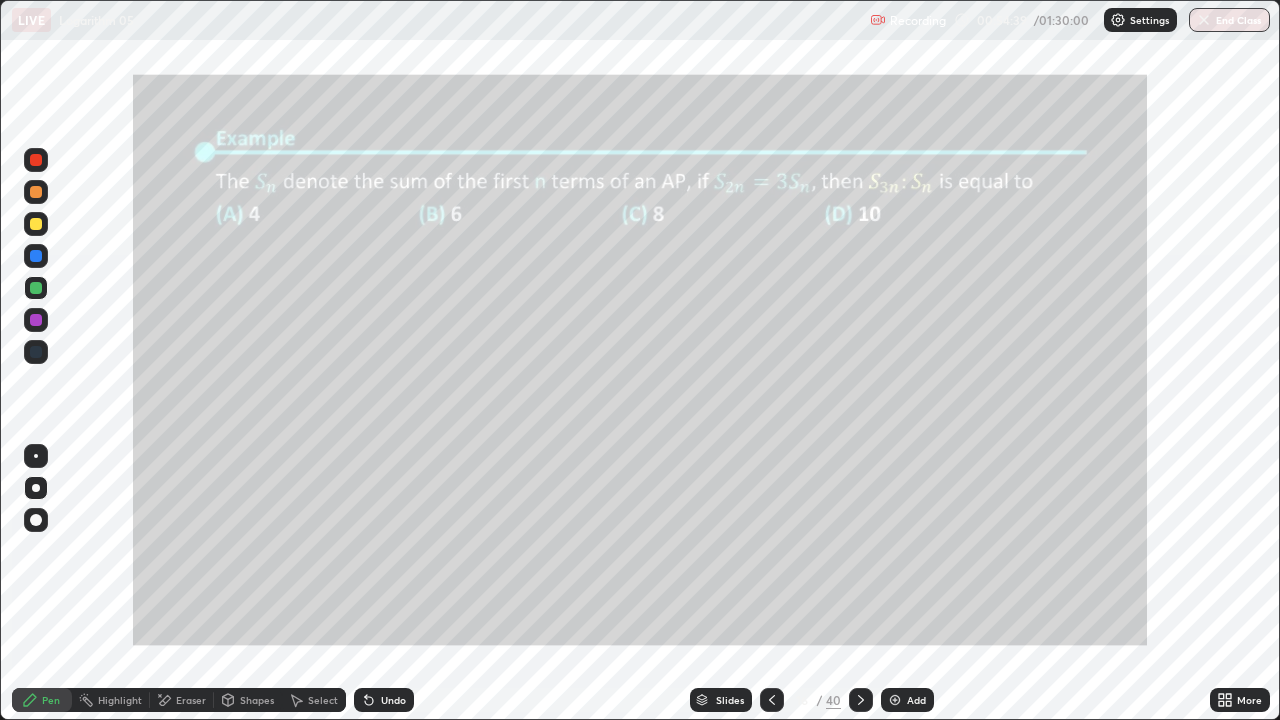 click 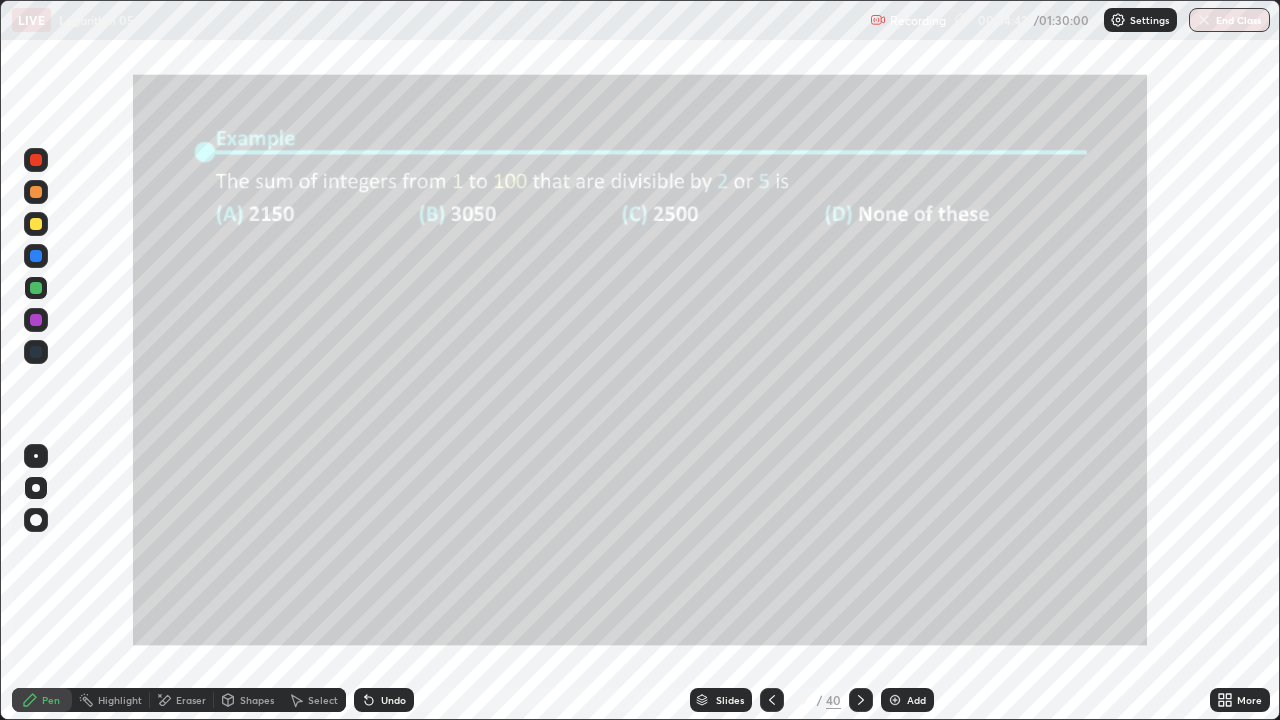 click 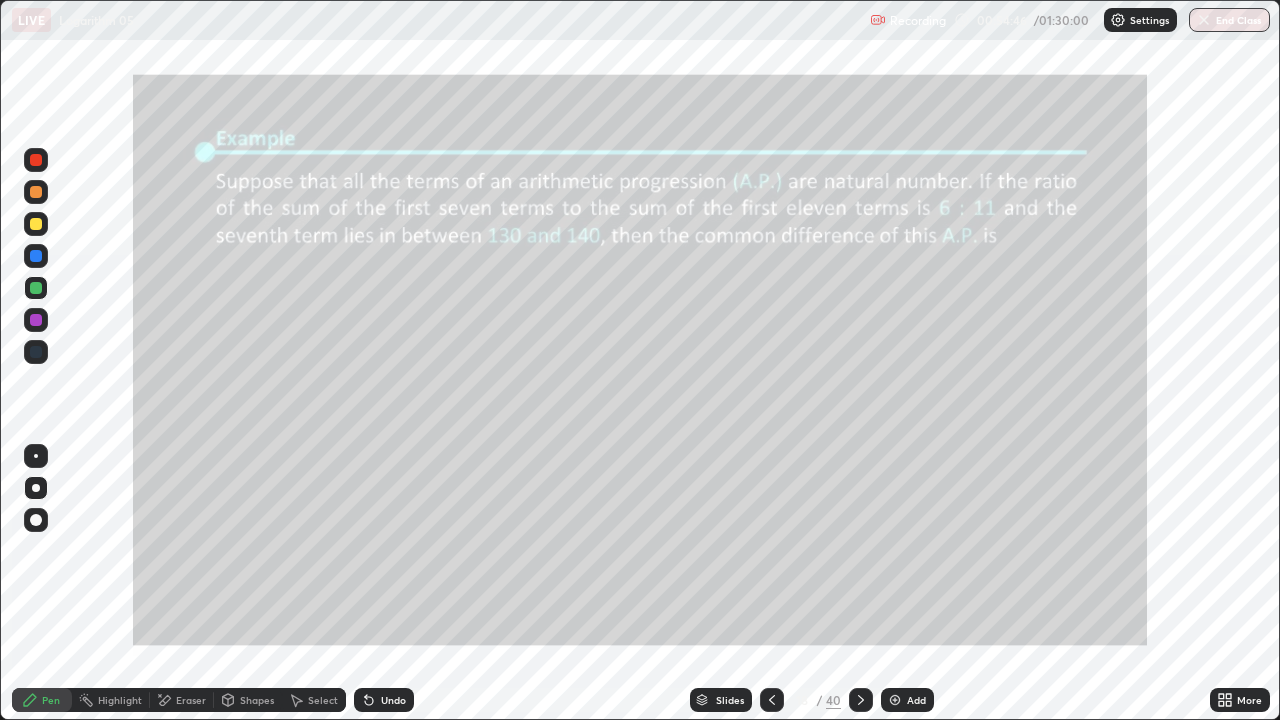 click 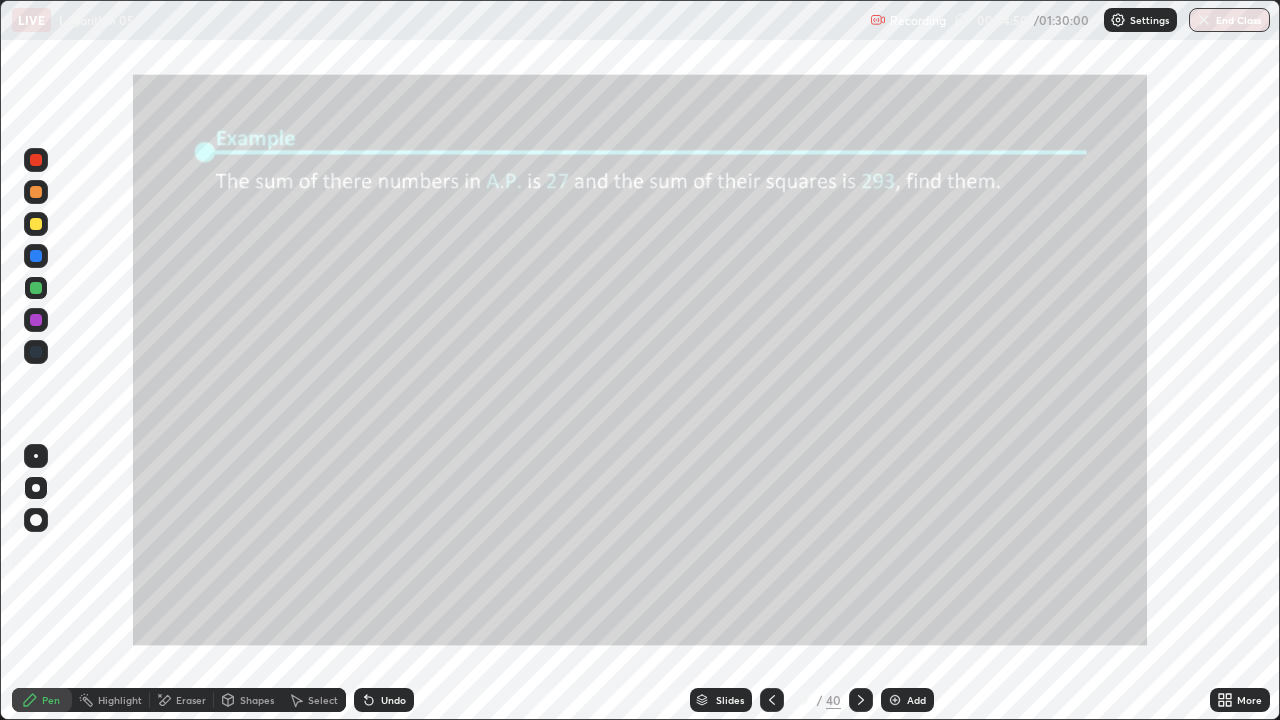 click 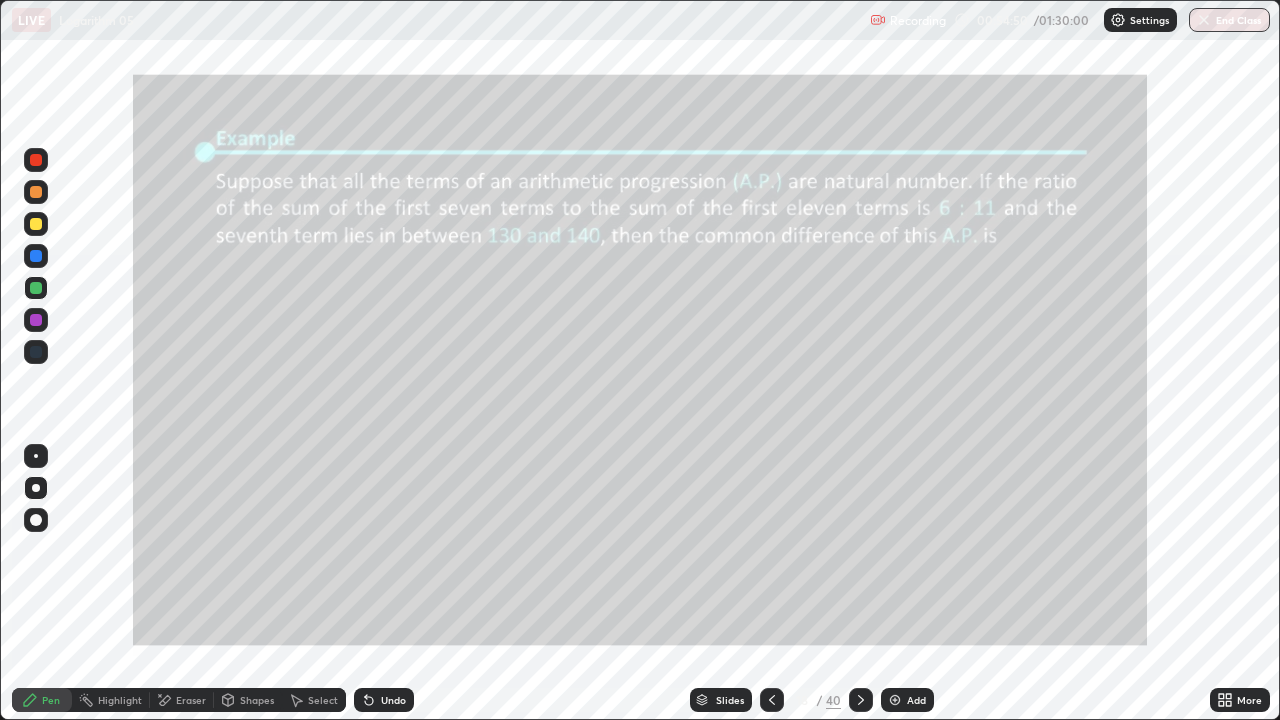 click 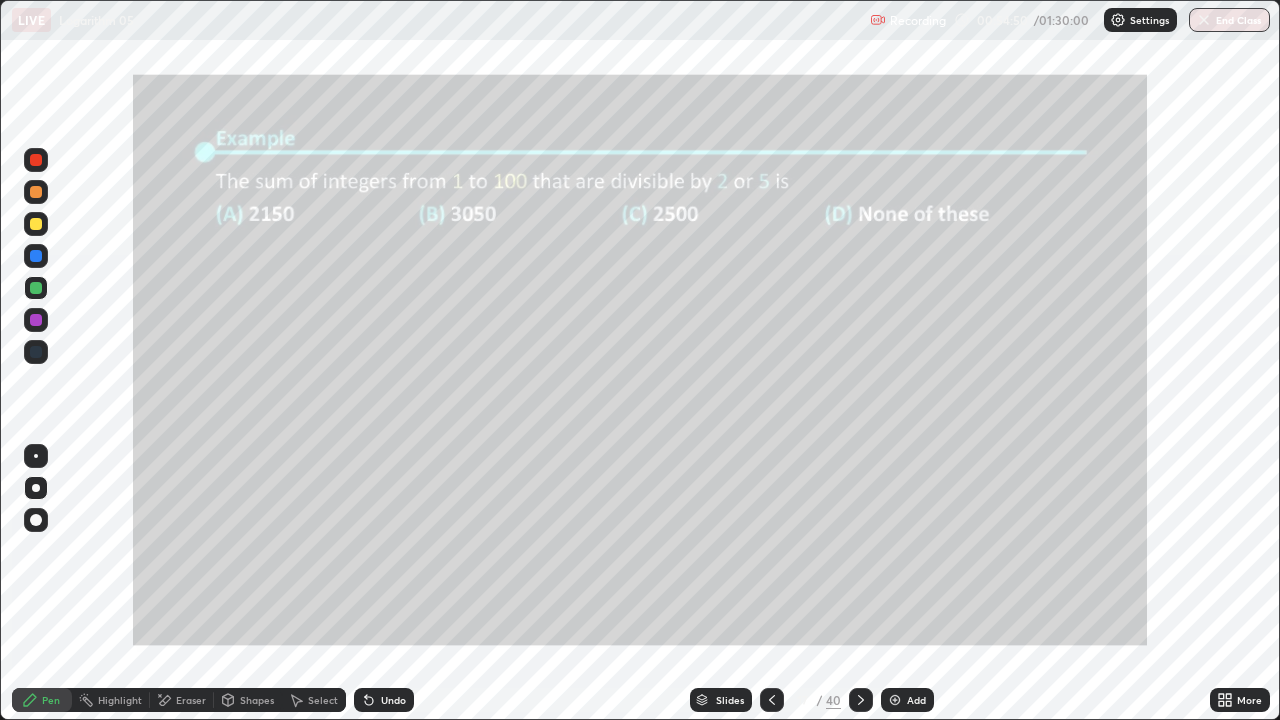 click 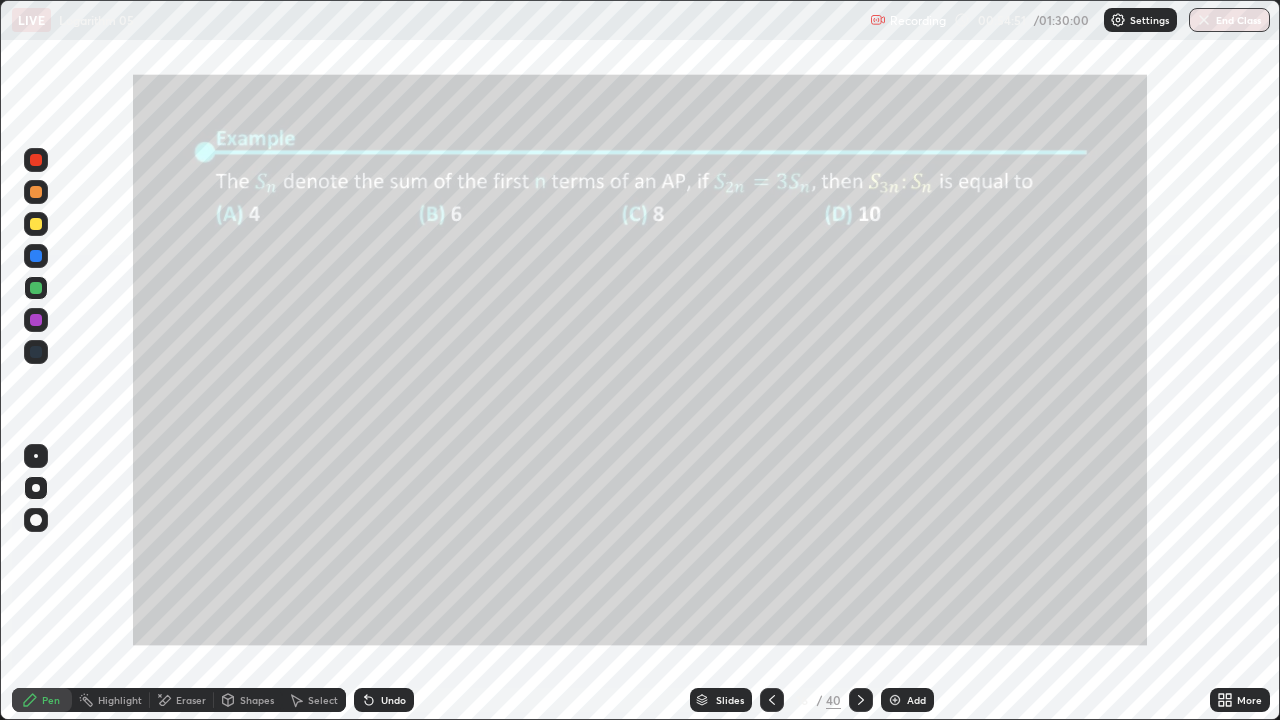 click 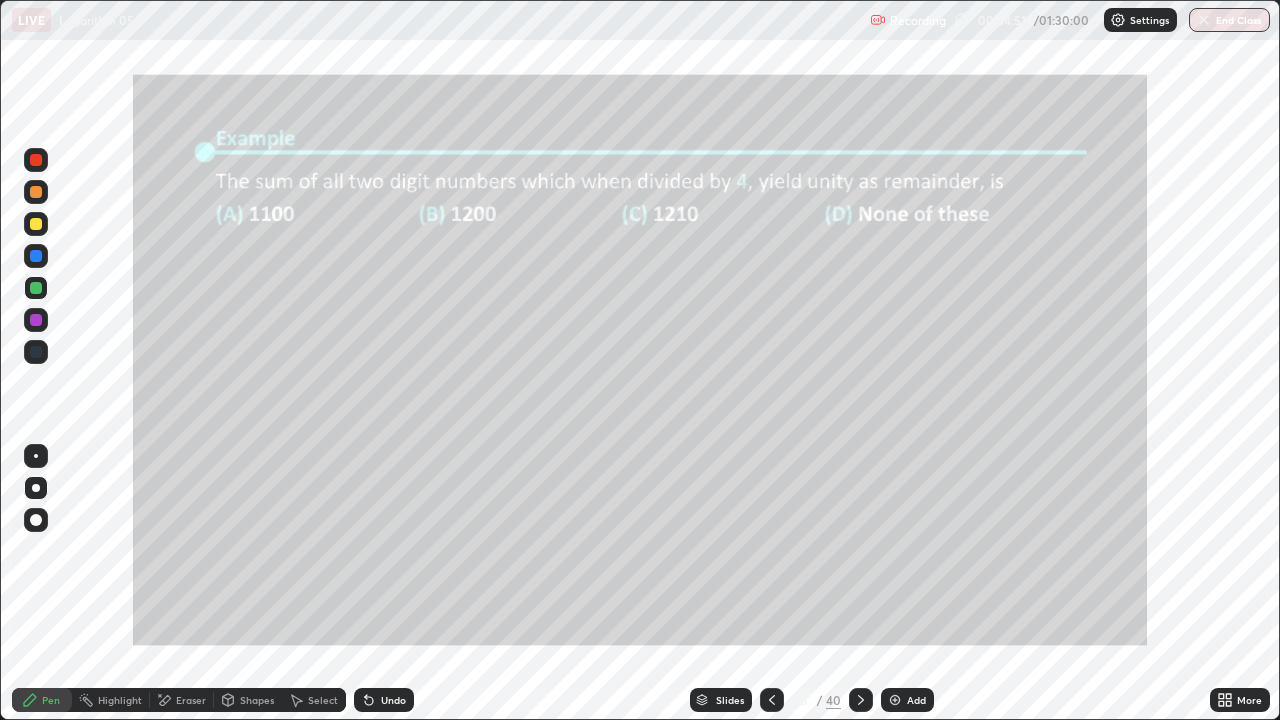 click 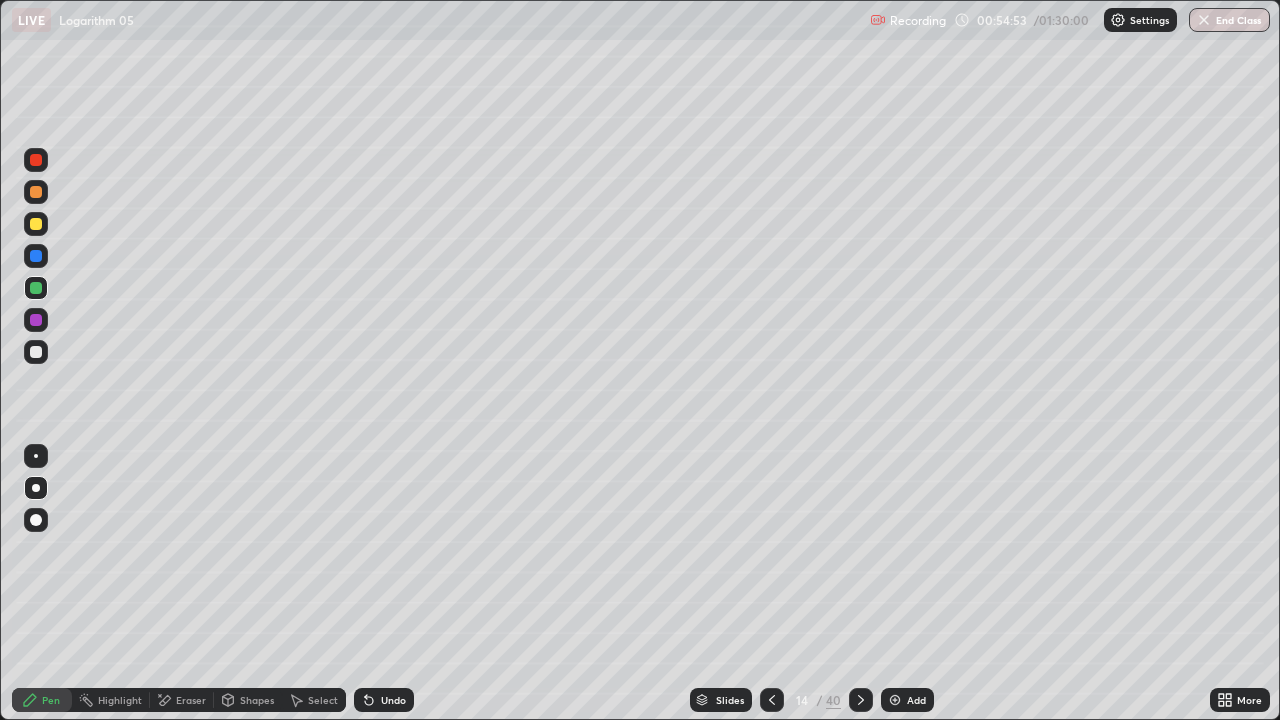 click on "Add" at bounding box center (907, 700) 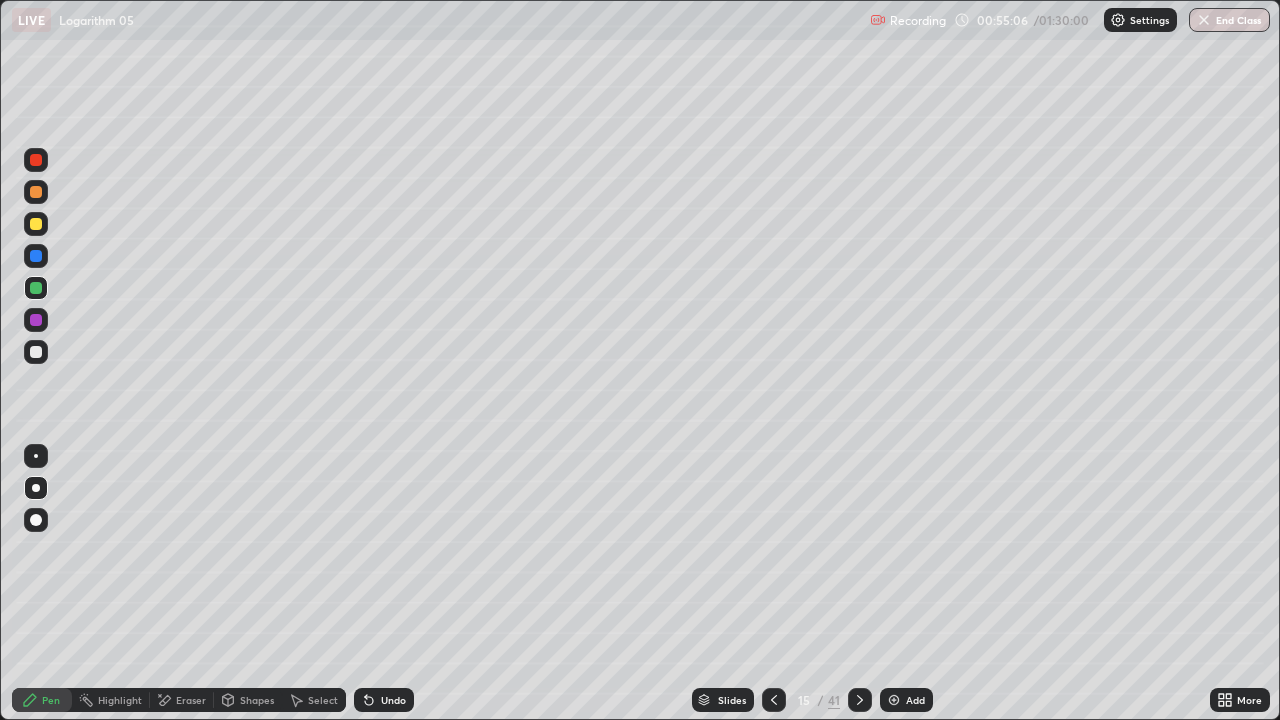 click at bounding box center (36, 160) 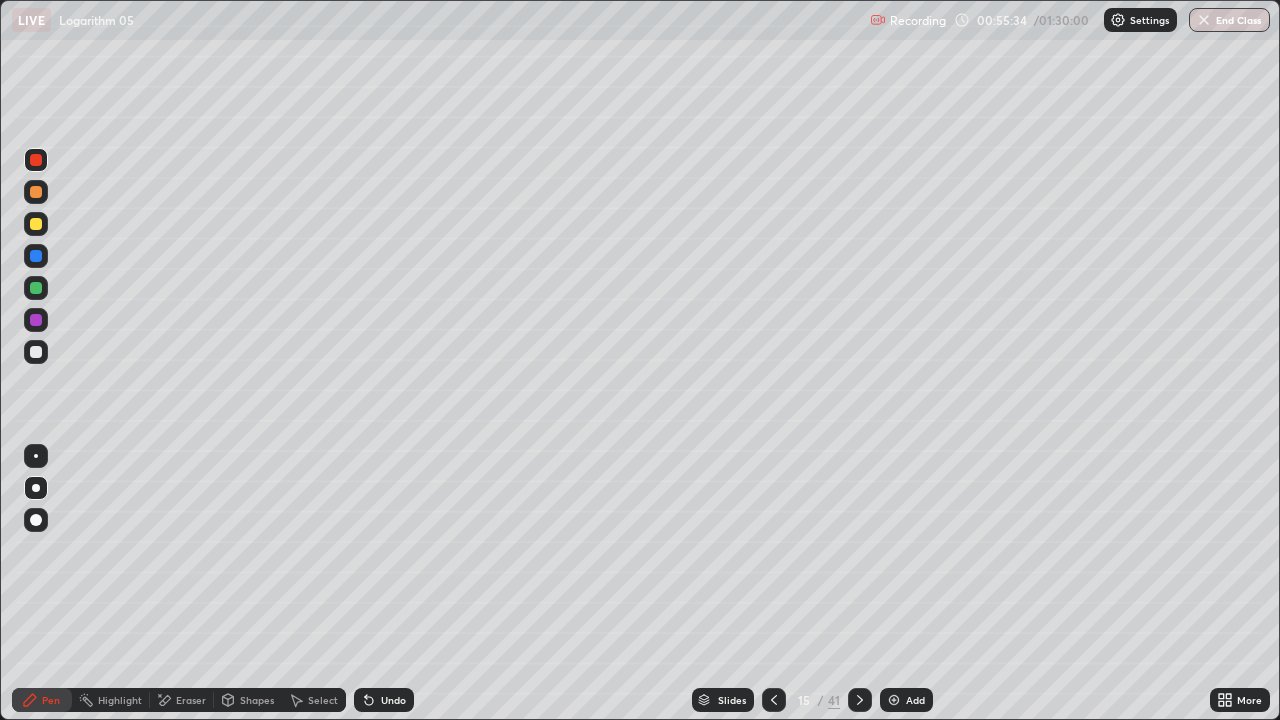 click at bounding box center (36, 288) 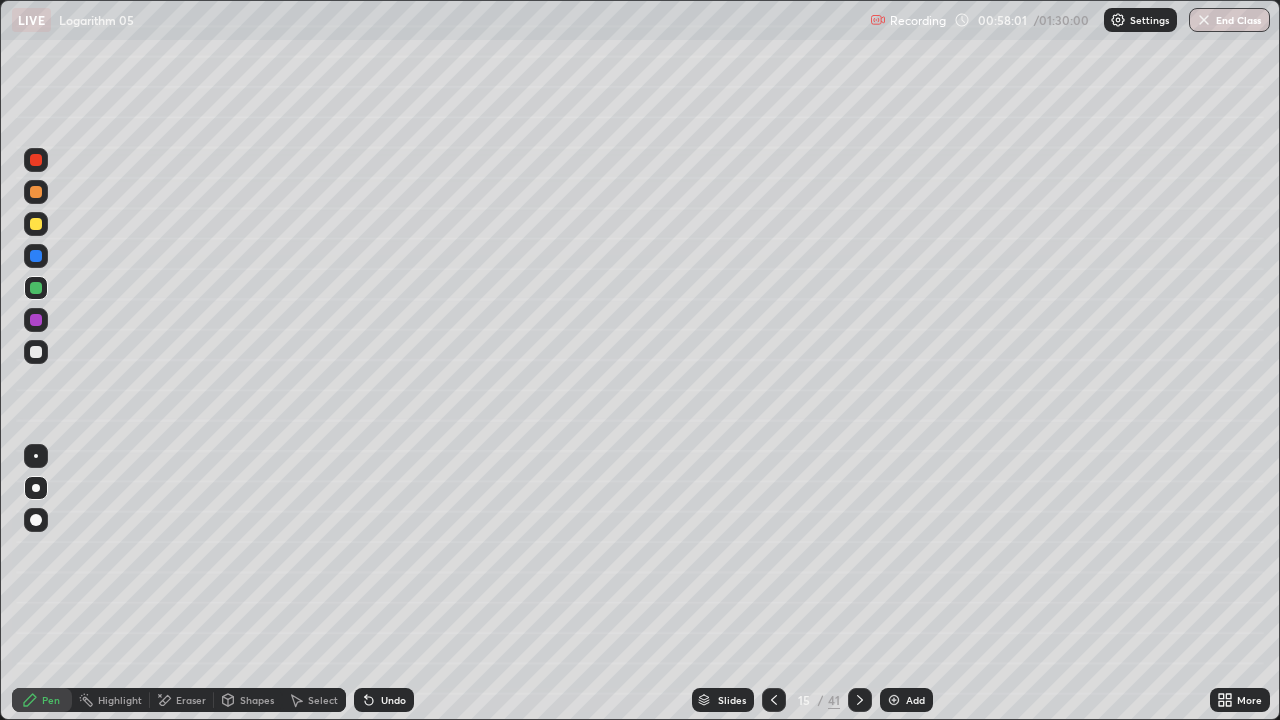 click at bounding box center [36, 320] 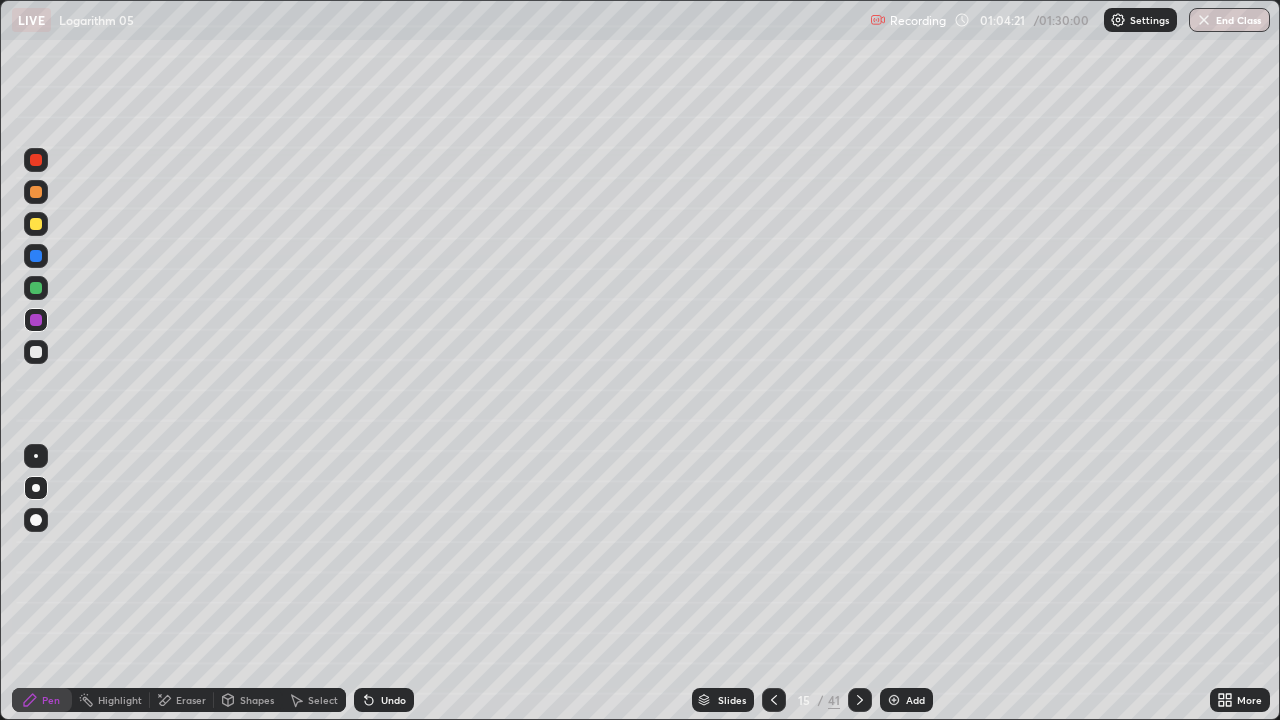 click at bounding box center [36, 224] 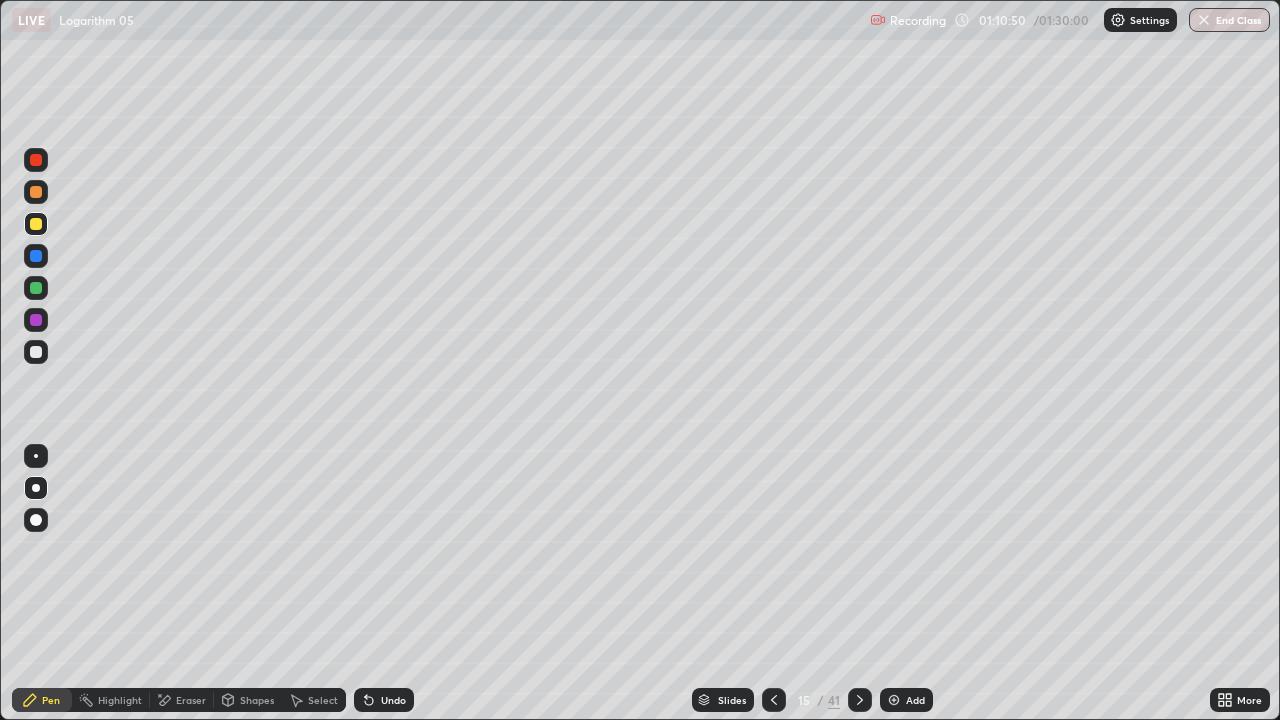 click on "Select" at bounding box center [323, 700] 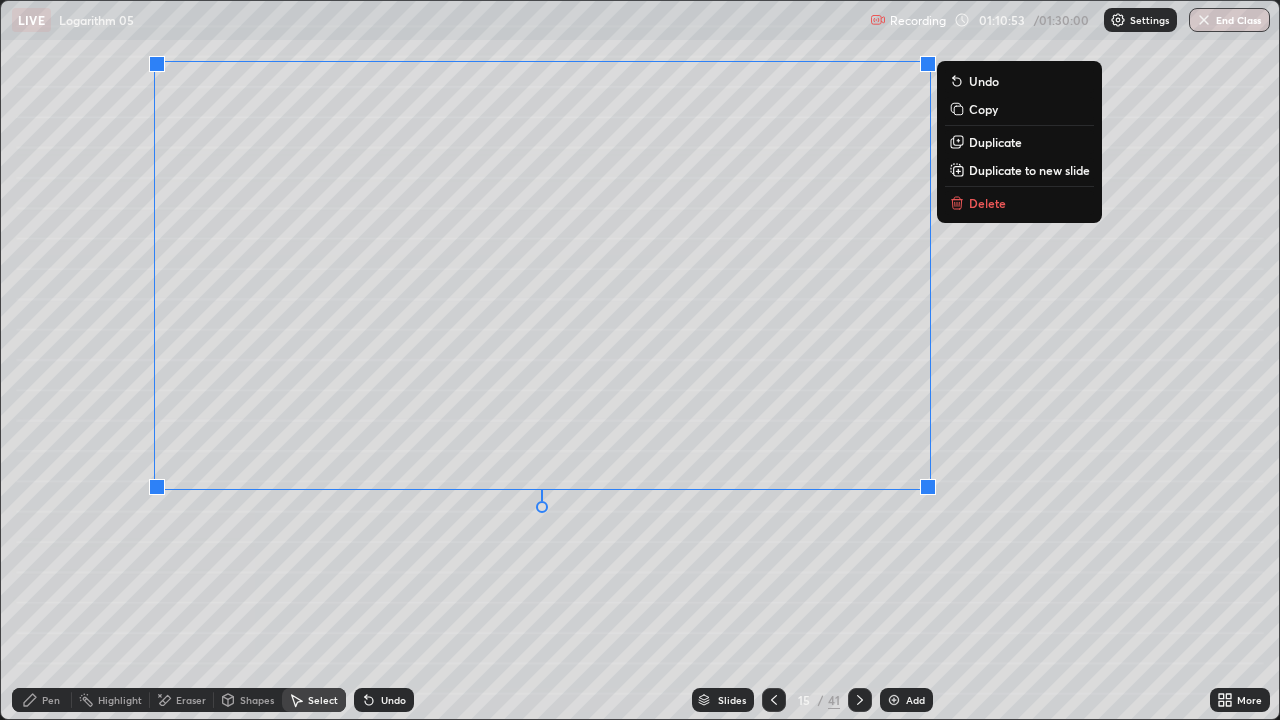click on "Duplicate to new slide" at bounding box center [1029, 170] 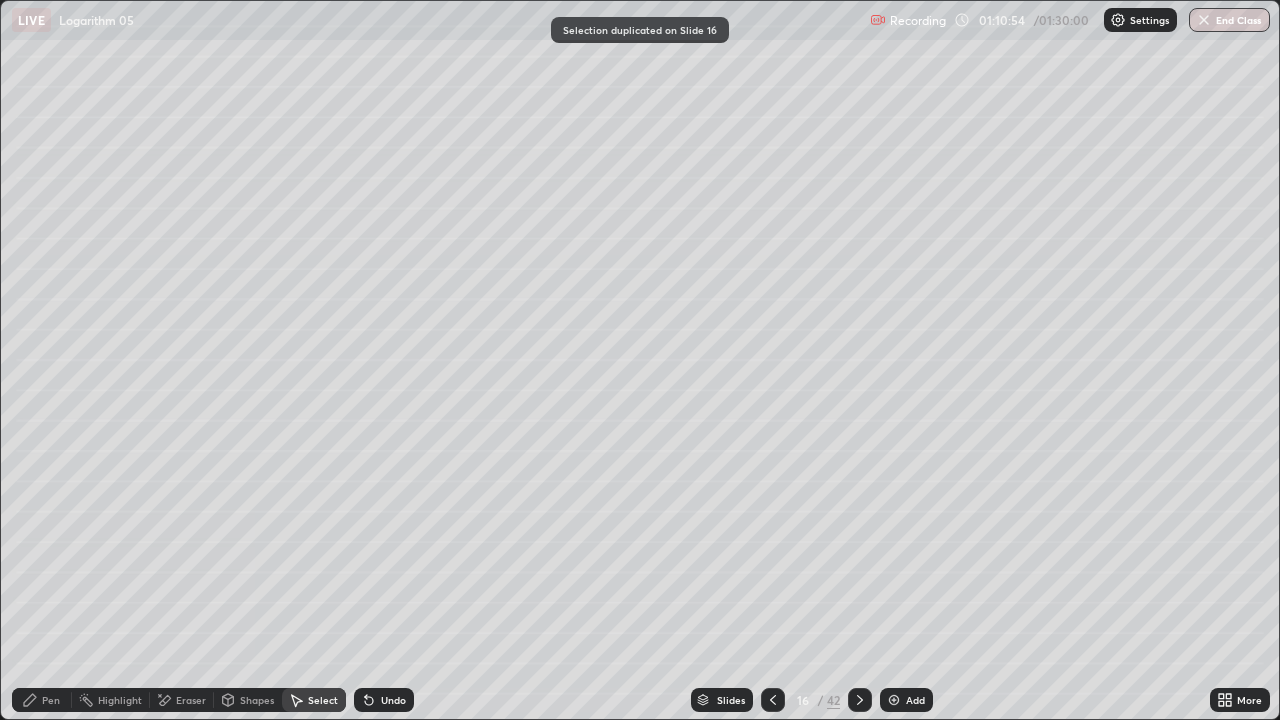click on "Eraser" at bounding box center [191, 700] 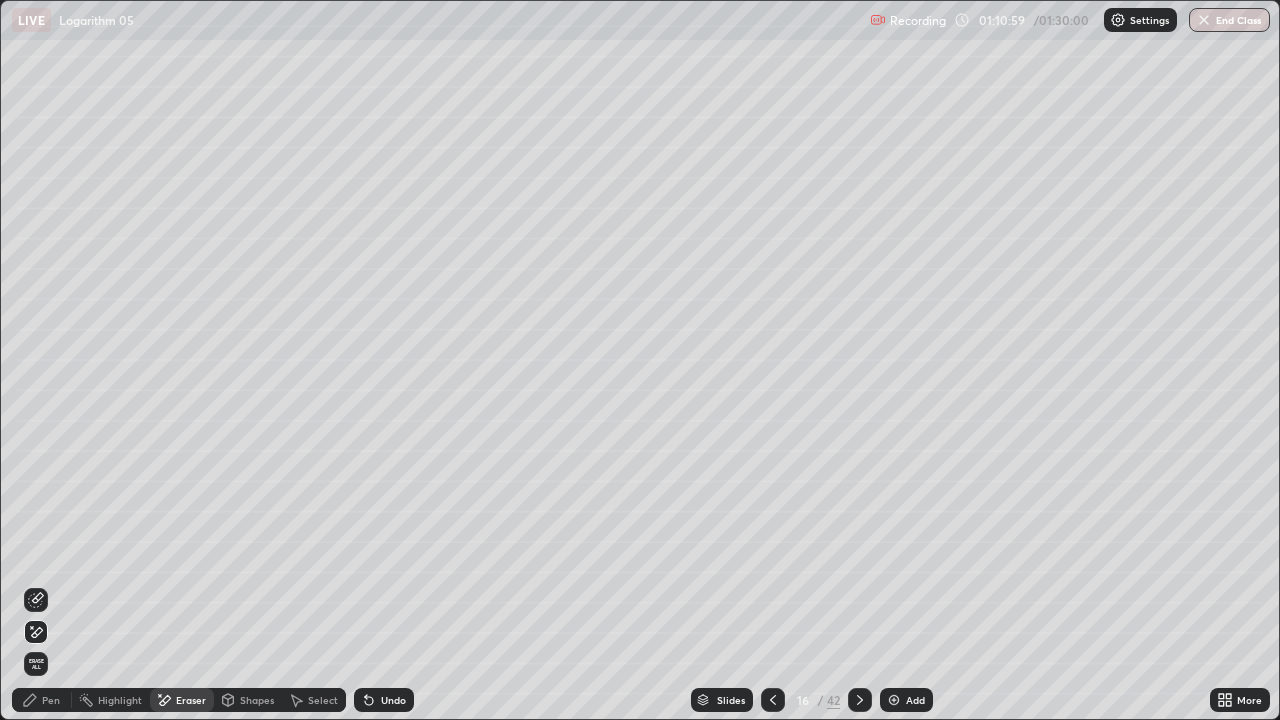 click on "Pen" at bounding box center [42, 700] 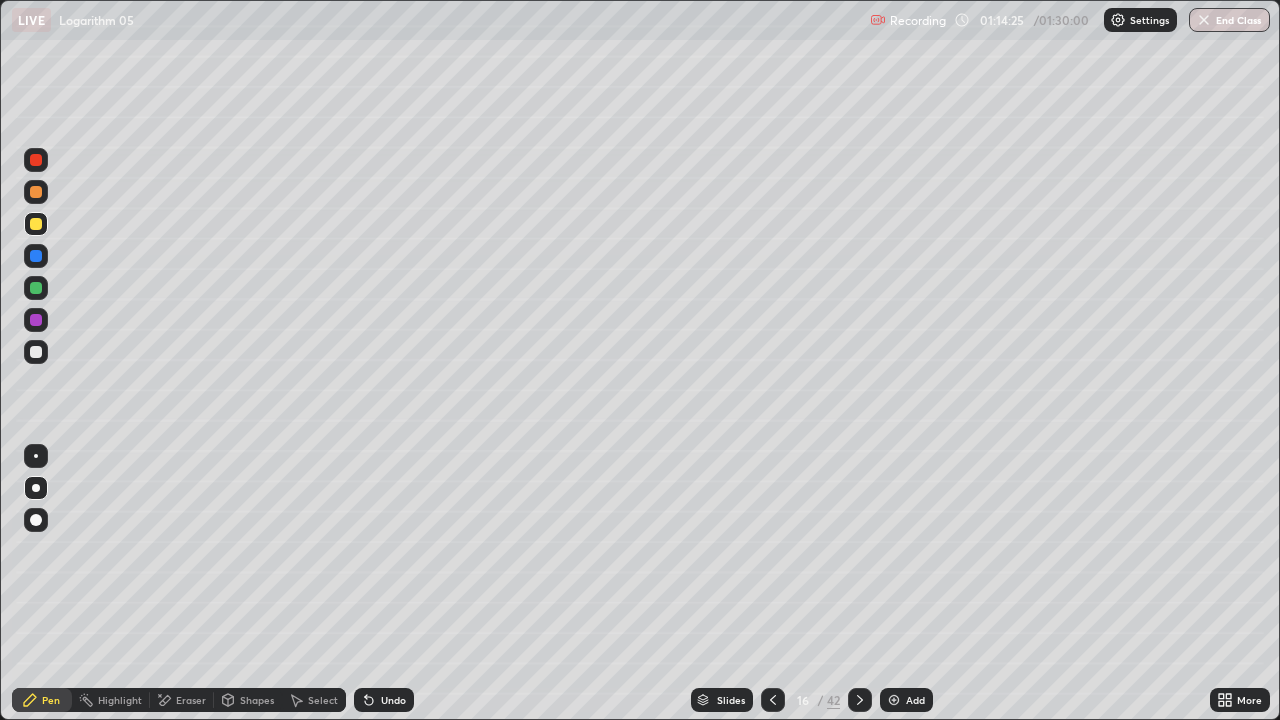 click at bounding box center [36, 352] 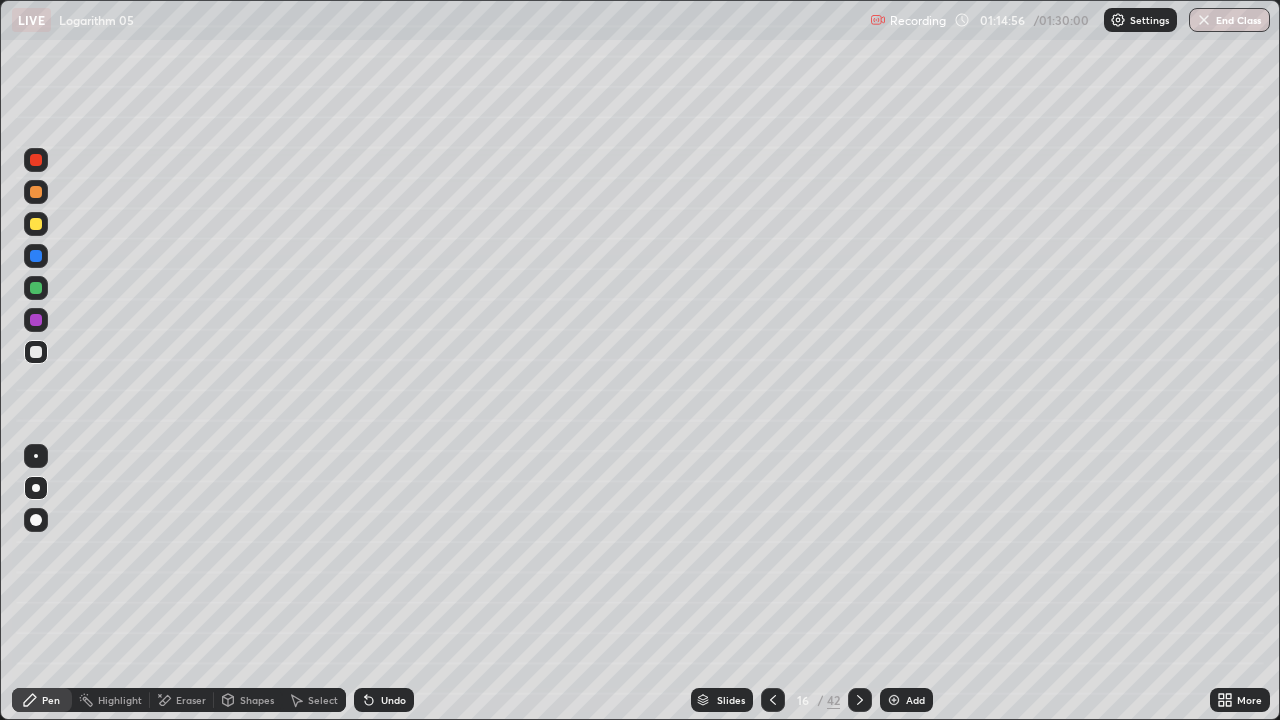 click at bounding box center (894, 700) 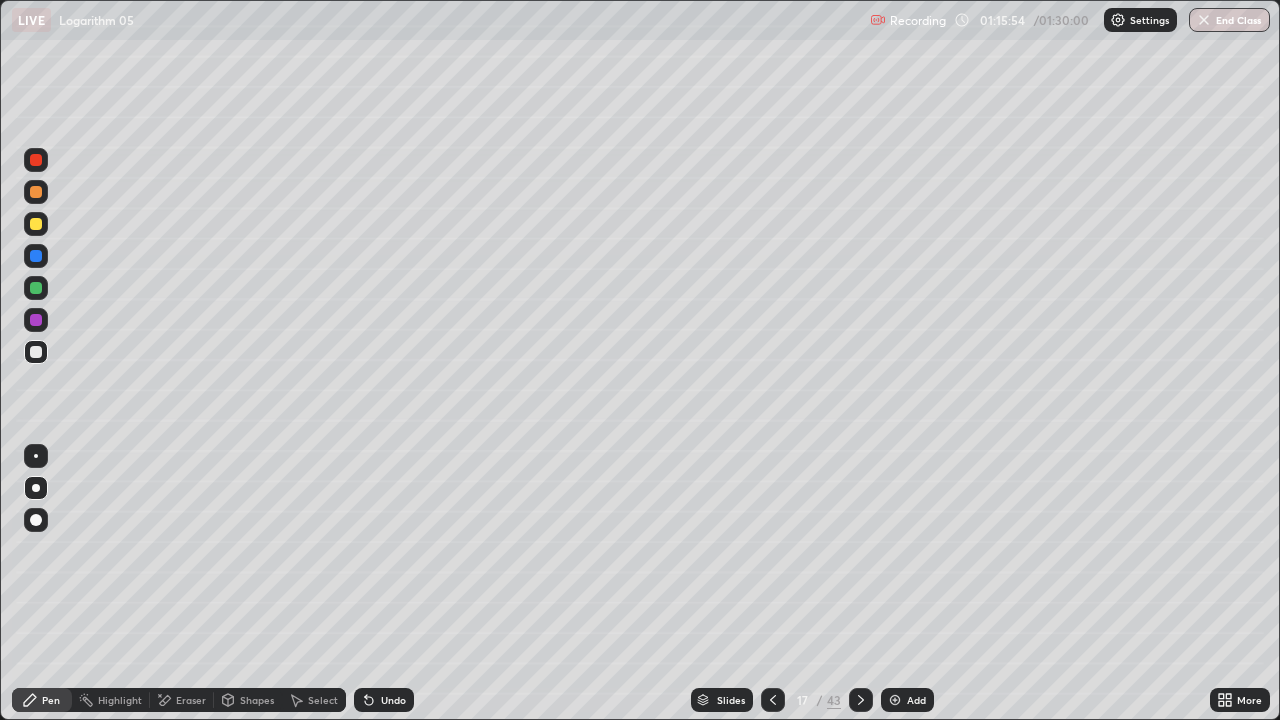click on "Undo" at bounding box center (393, 700) 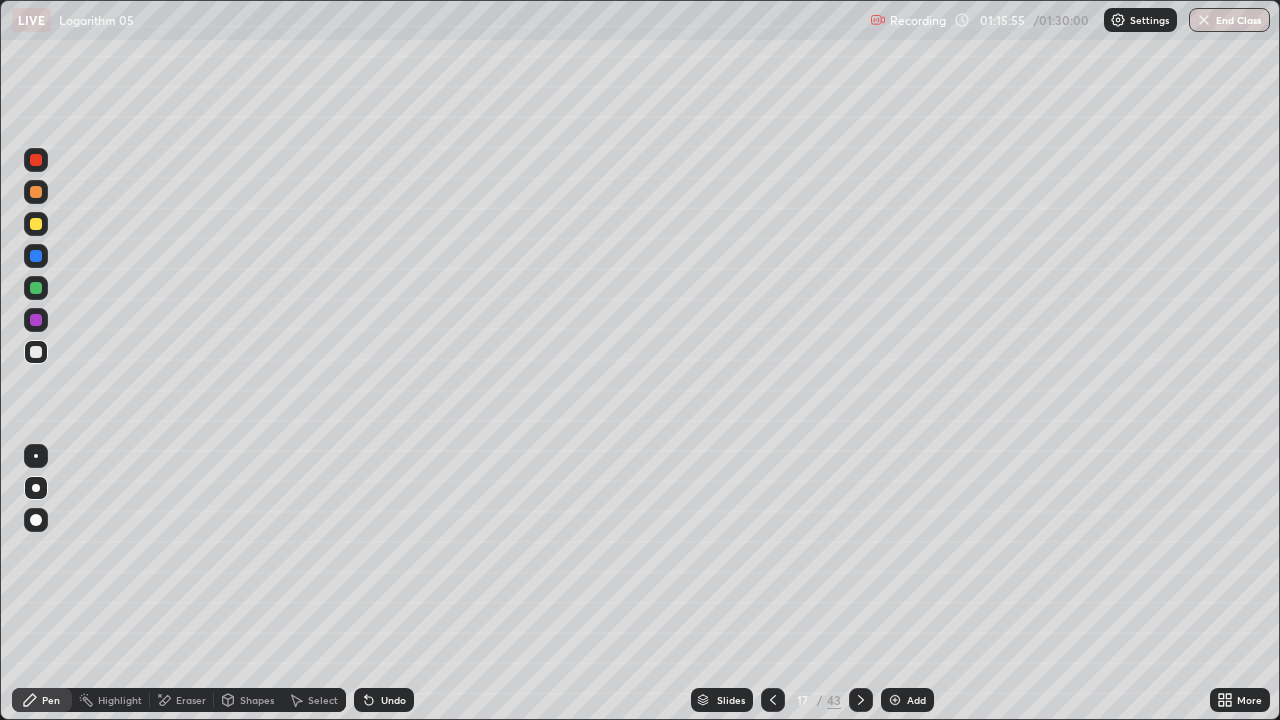 click on "Undo" at bounding box center [393, 700] 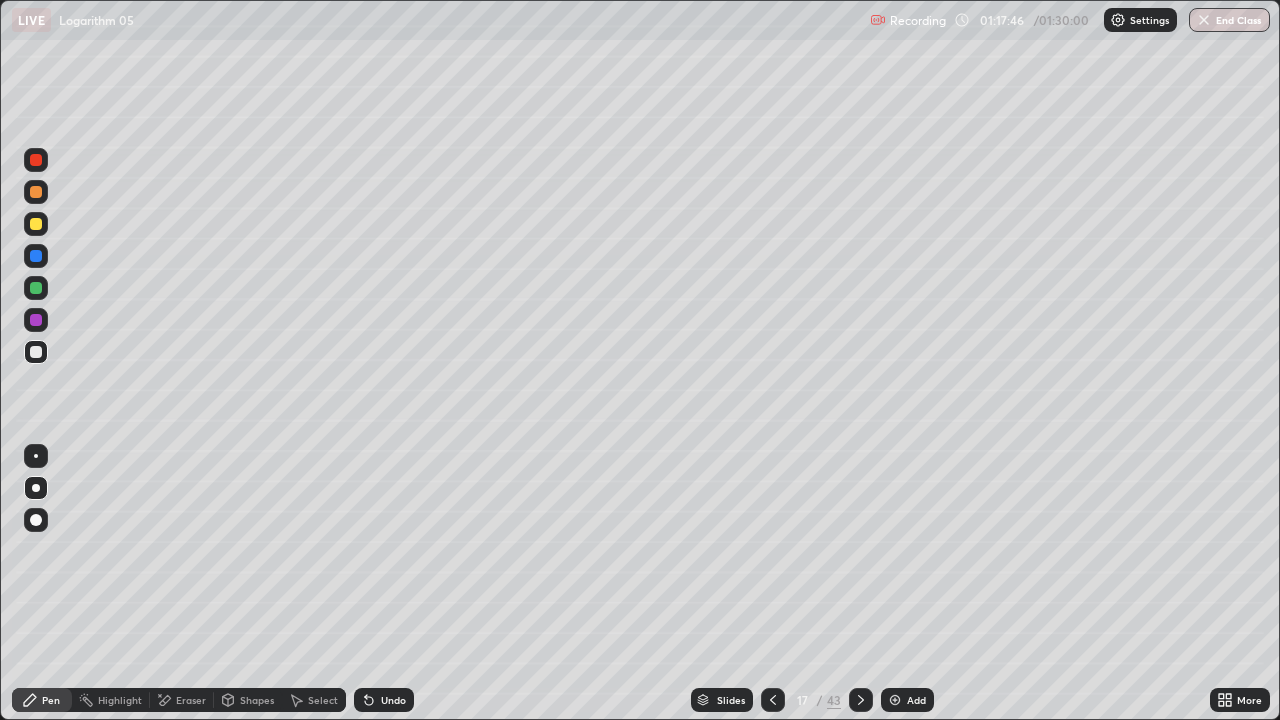 click at bounding box center [36, 288] 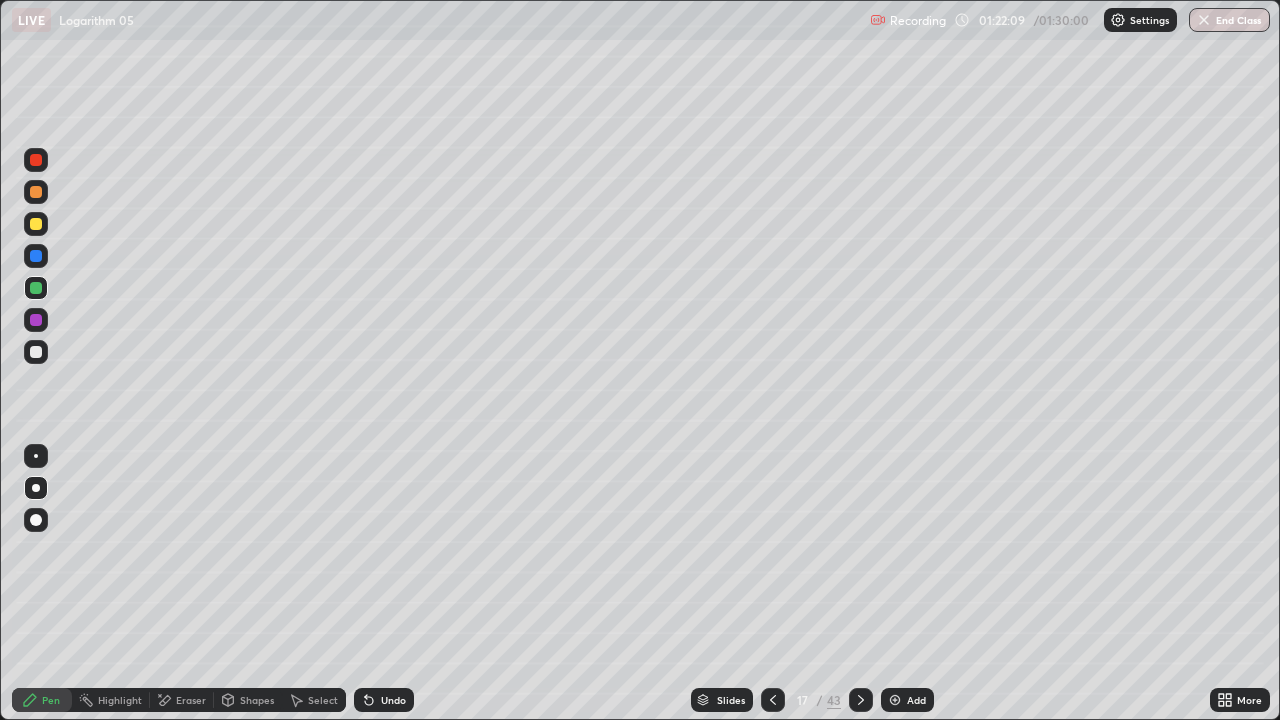 click on "Add" at bounding box center (916, 700) 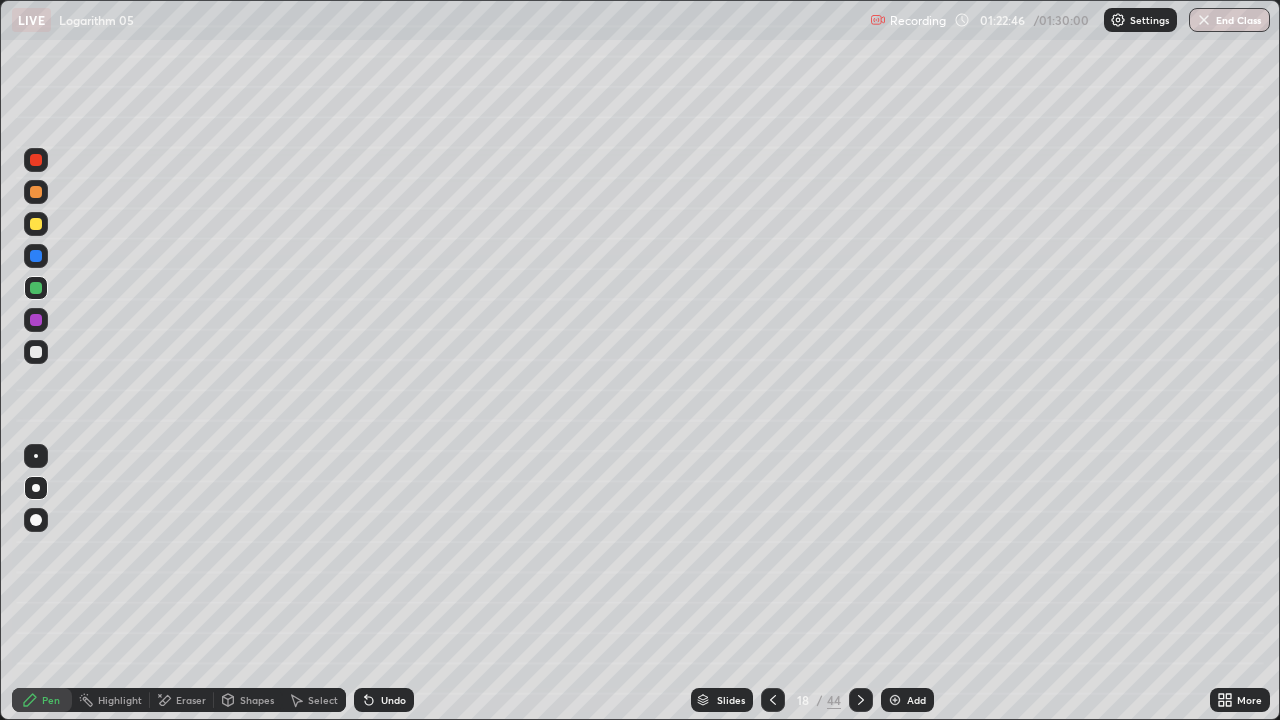 click at bounding box center (36, 224) 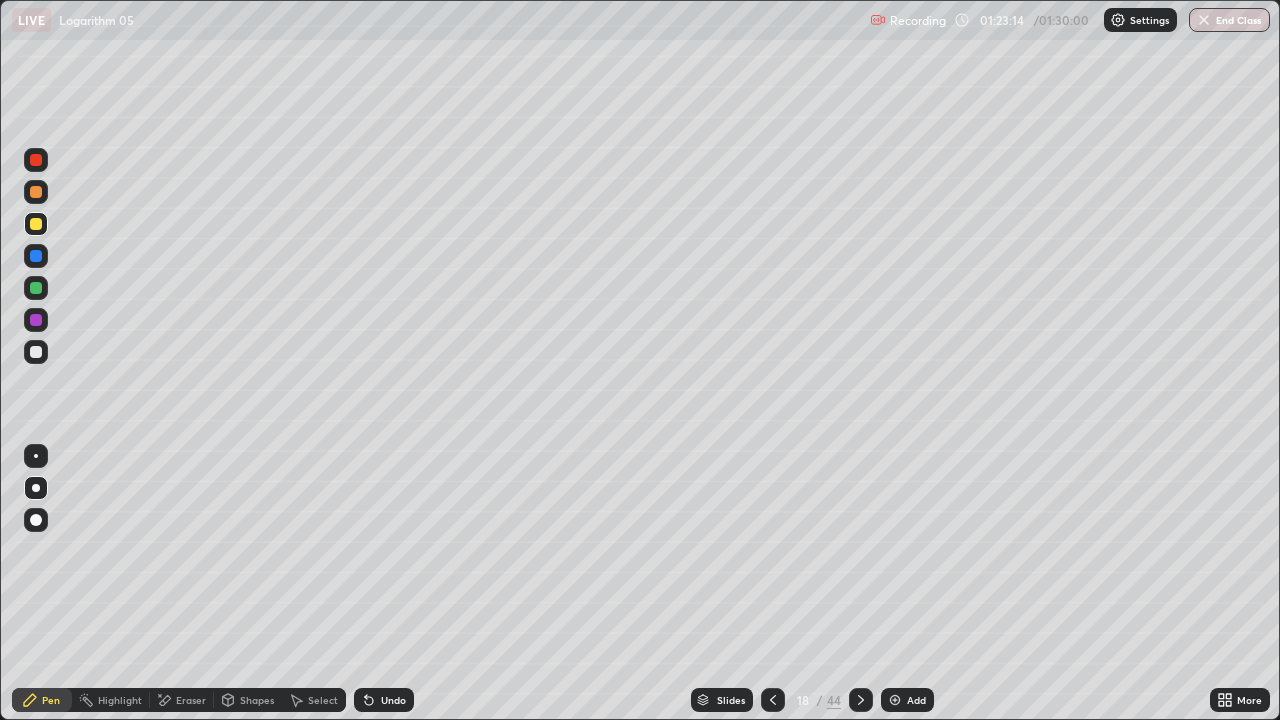 click on "Undo" at bounding box center [384, 700] 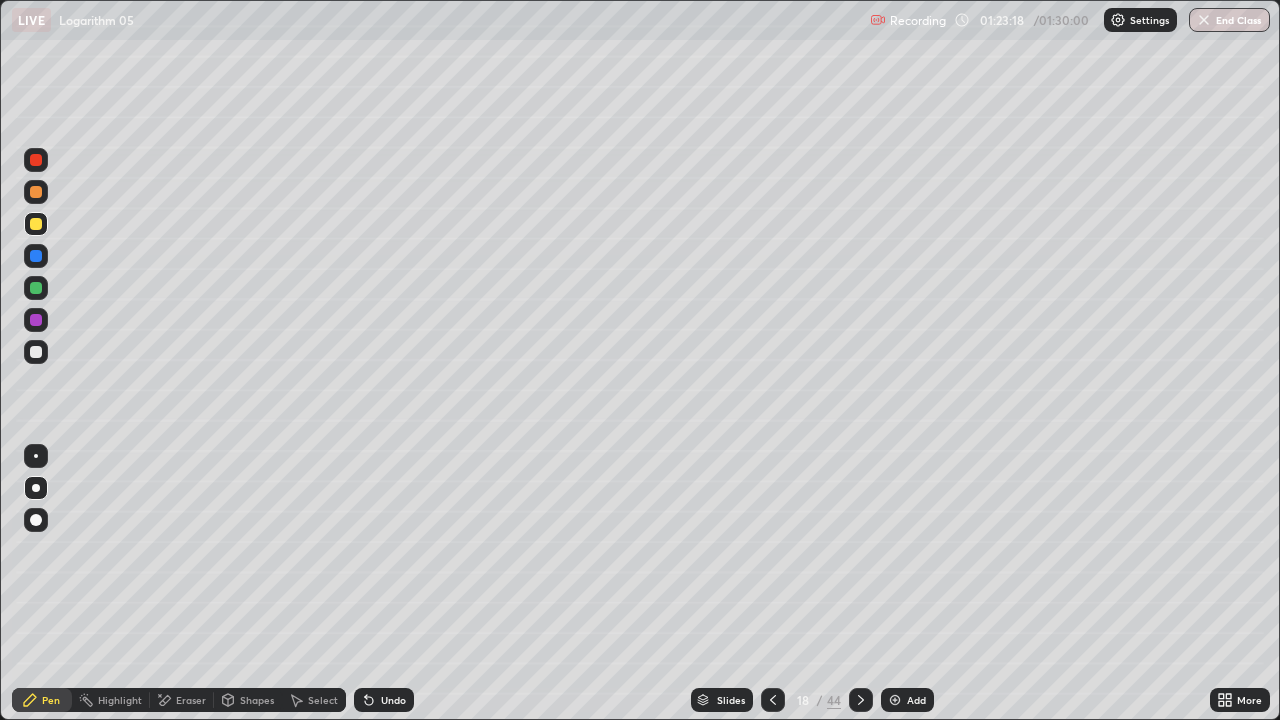 click on "Eraser" at bounding box center (182, 700) 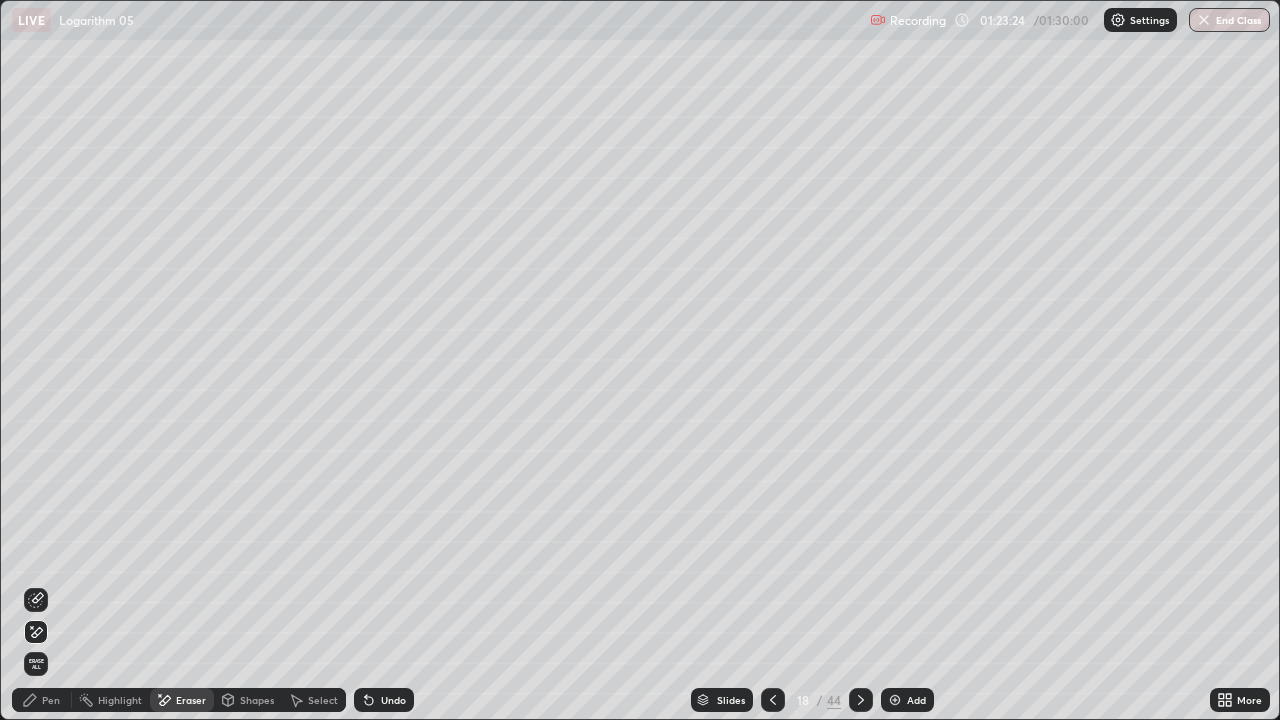 click on "Pen" at bounding box center [42, 700] 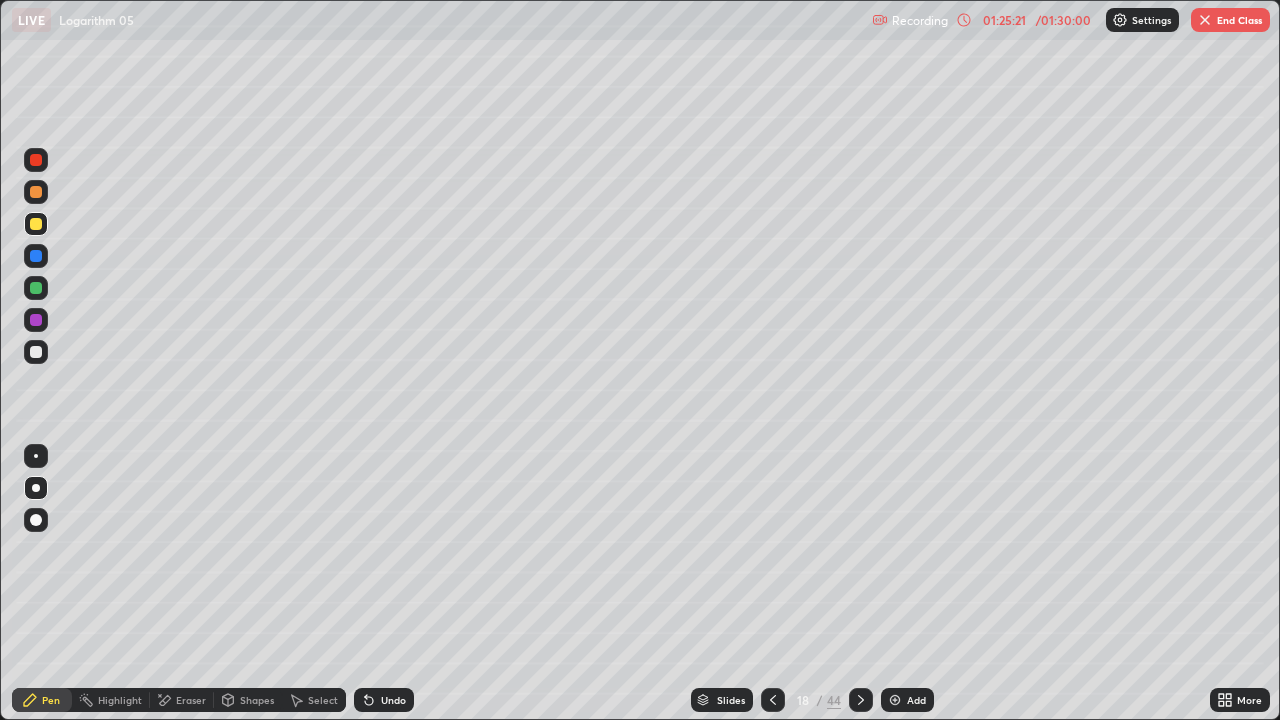 click on "End Class" at bounding box center [1230, 20] 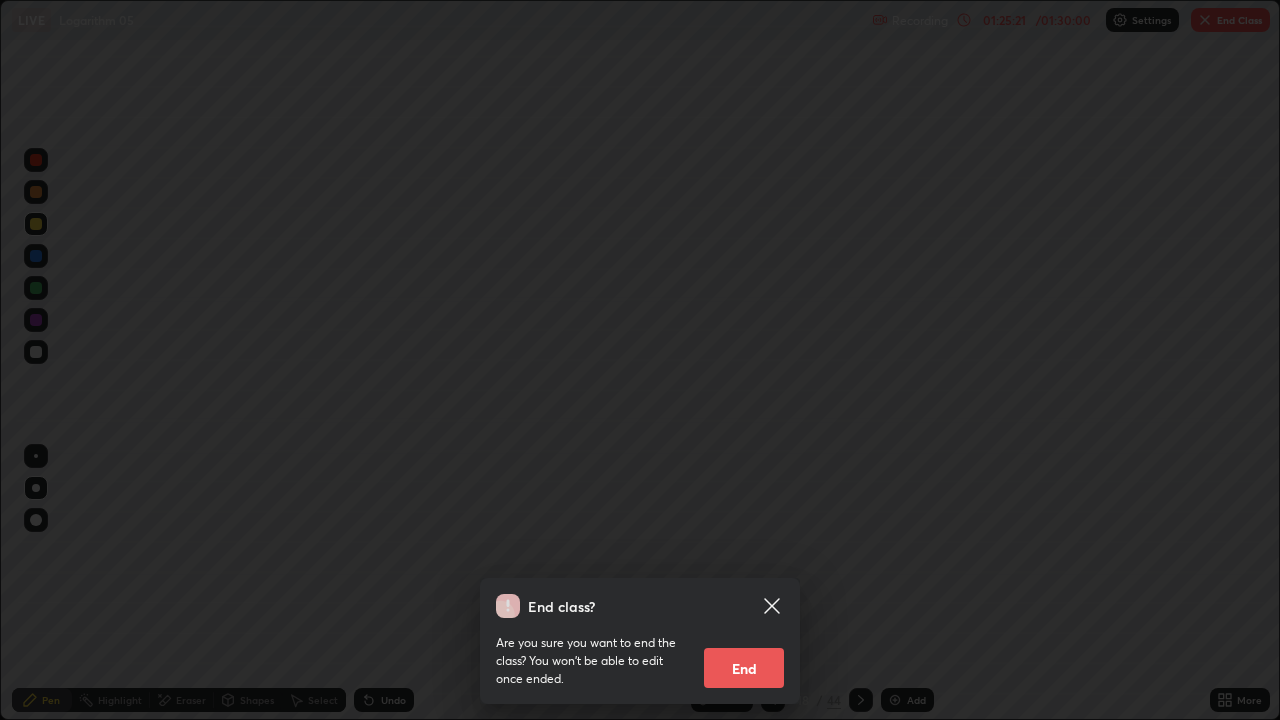 click on "End class? Are you sure you want to end the class? You won’t be able to edit once ended. End" at bounding box center (640, 360) 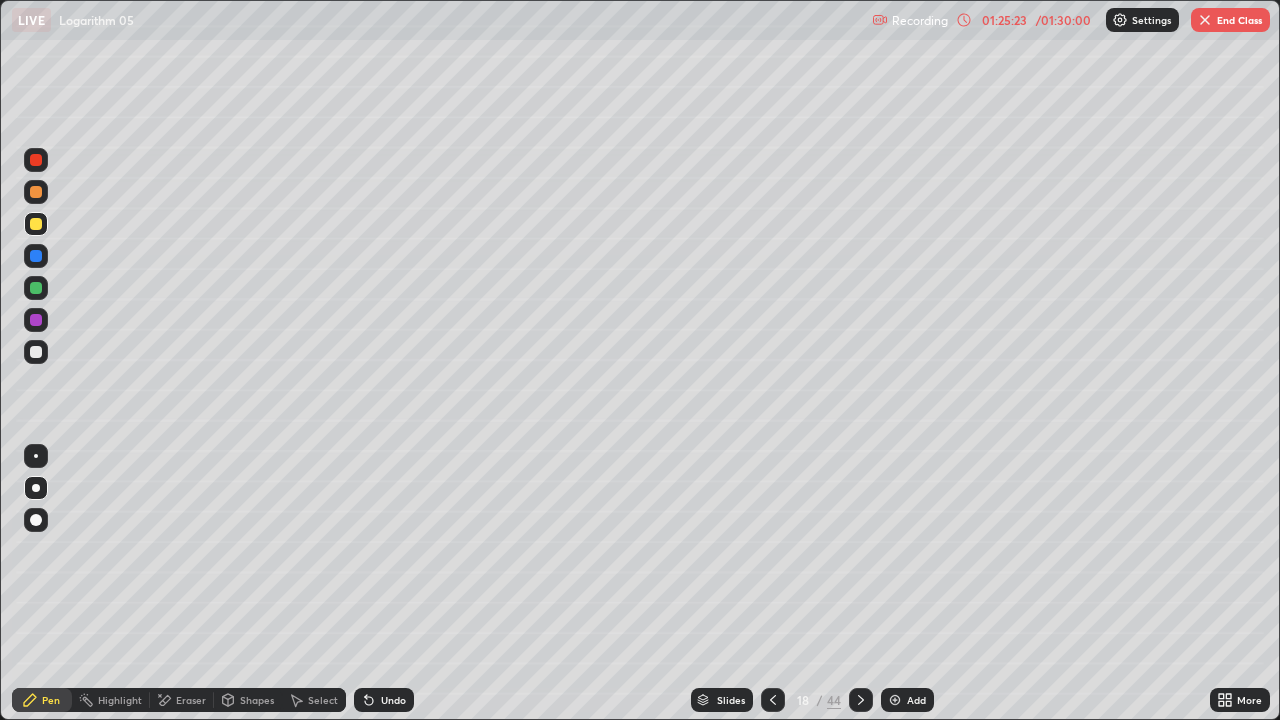 click on "End Class" at bounding box center [1230, 20] 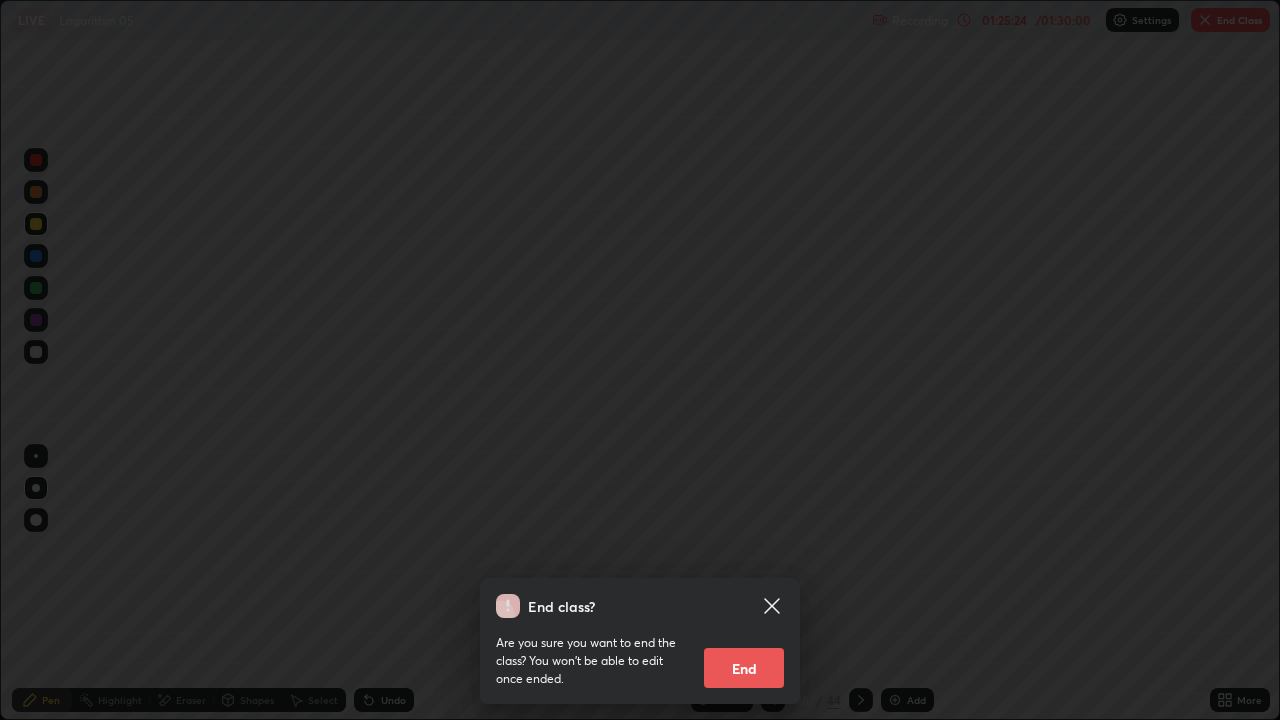 click on "End" at bounding box center (744, 668) 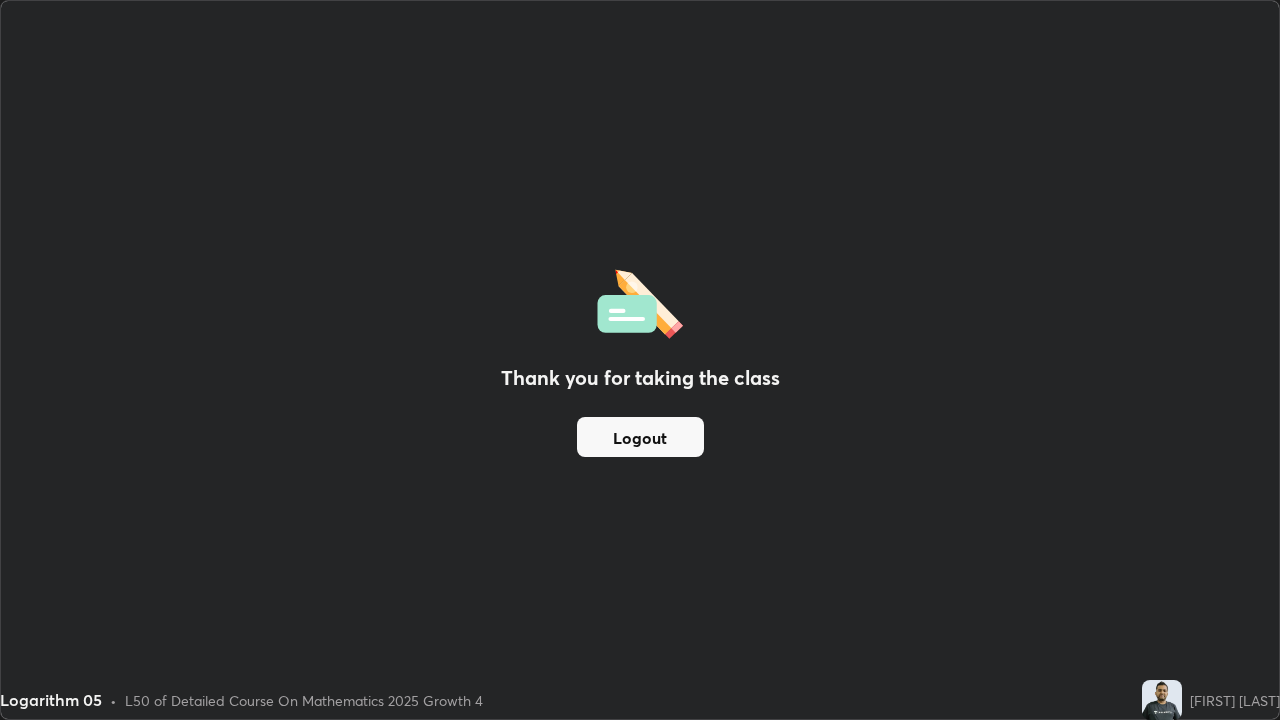 click on "Logout" at bounding box center (640, 437) 